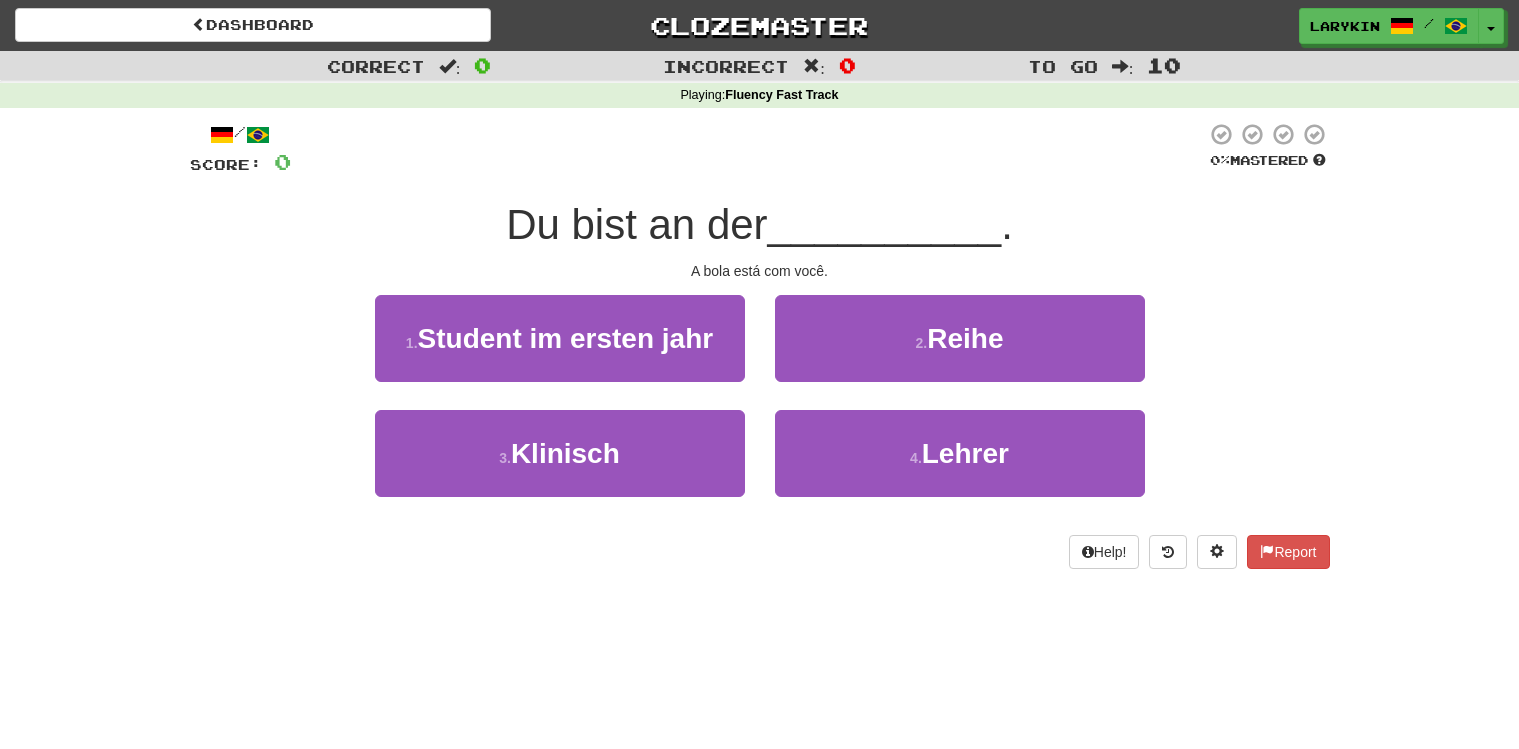 scroll, scrollTop: 0, scrollLeft: 0, axis: both 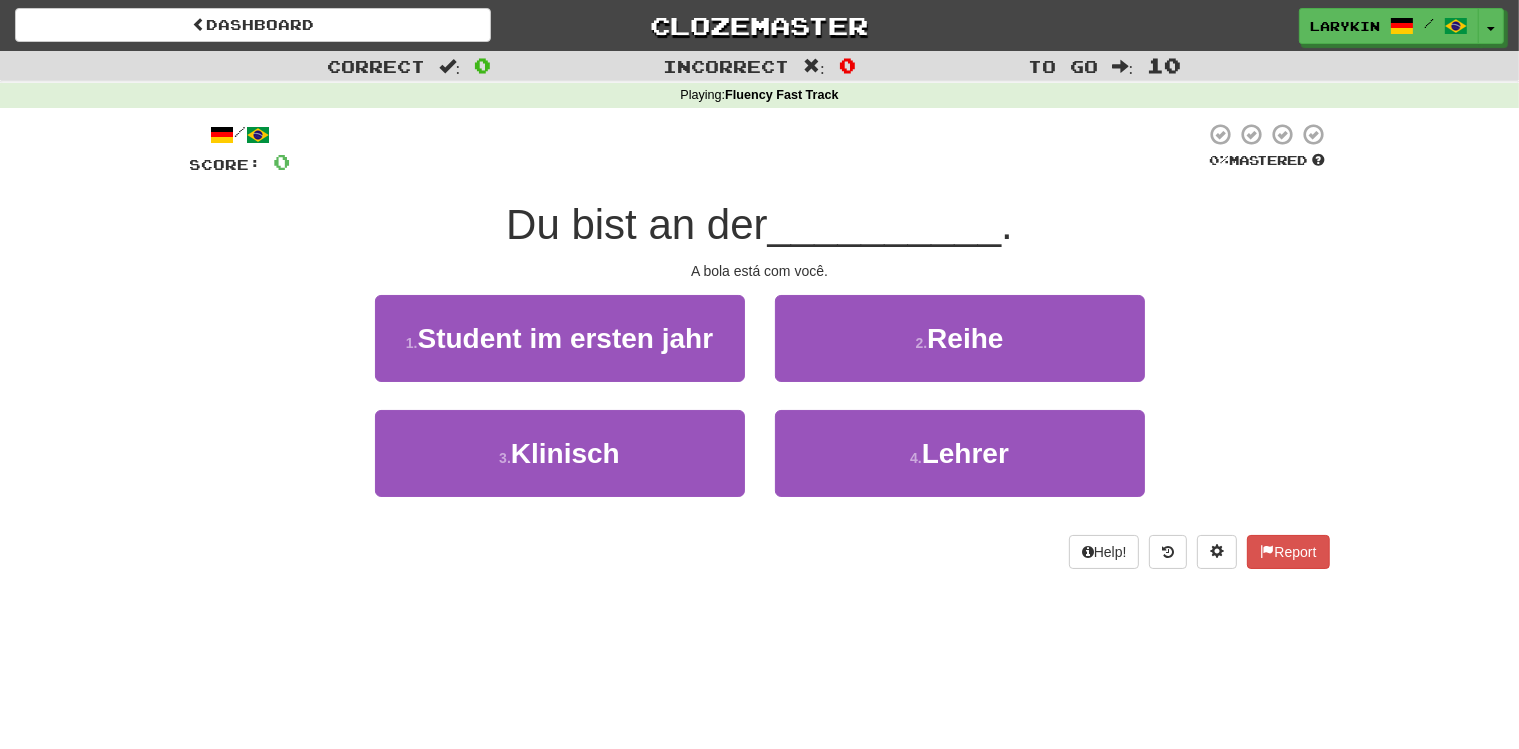 click on "A bola está com você." at bounding box center (760, 271) 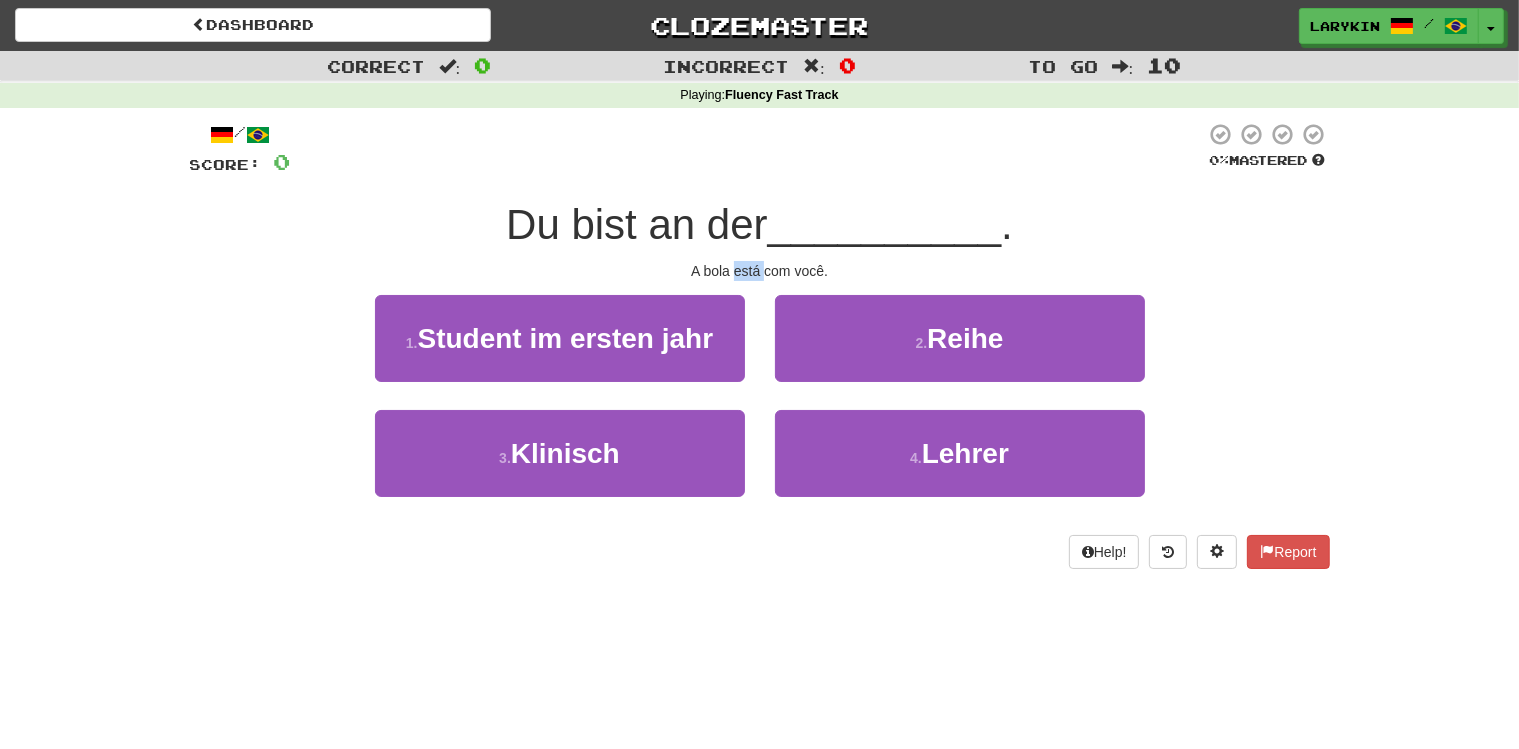 click on "A bola está com você." at bounding box center [760, 271] 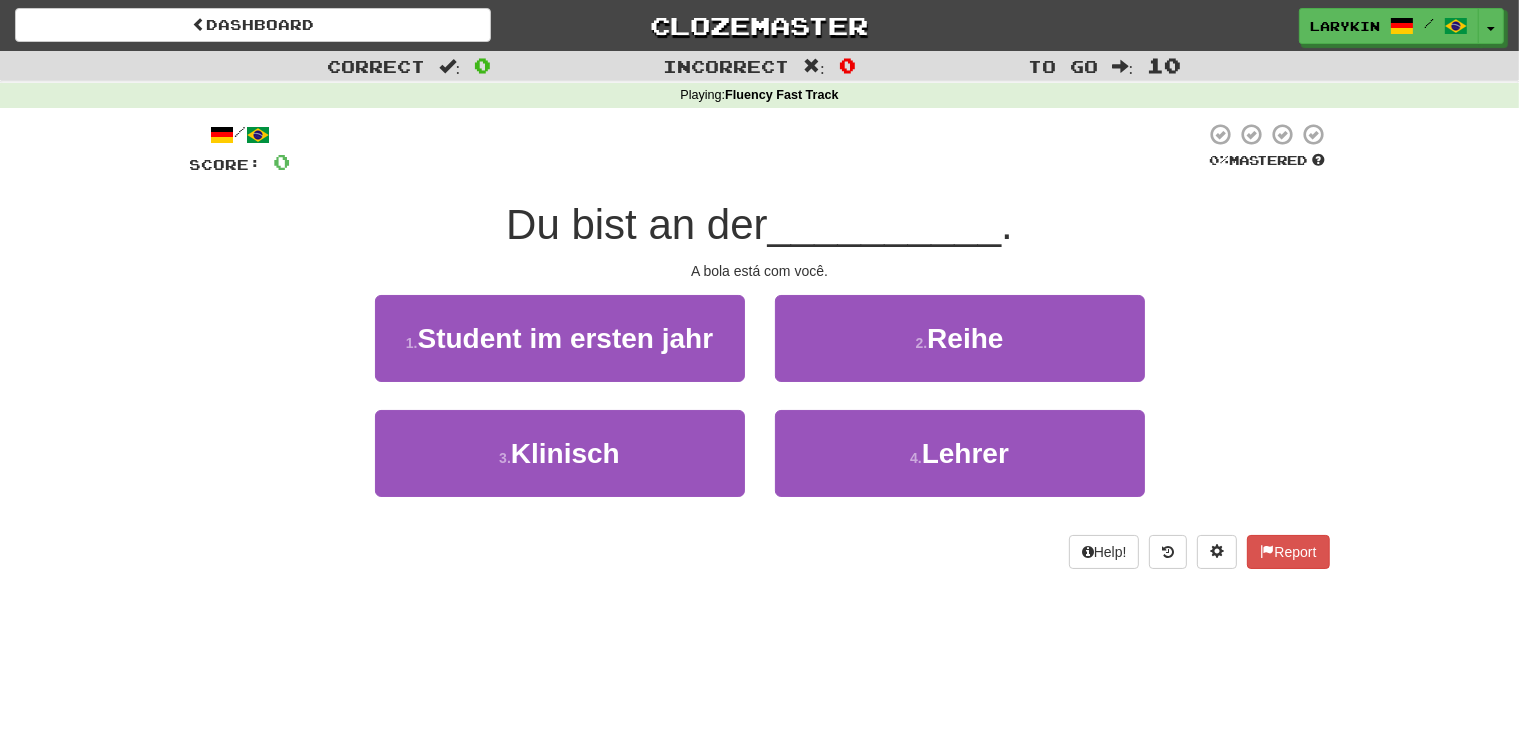 click on "A bola está com você." at bounding box center (760, 271) 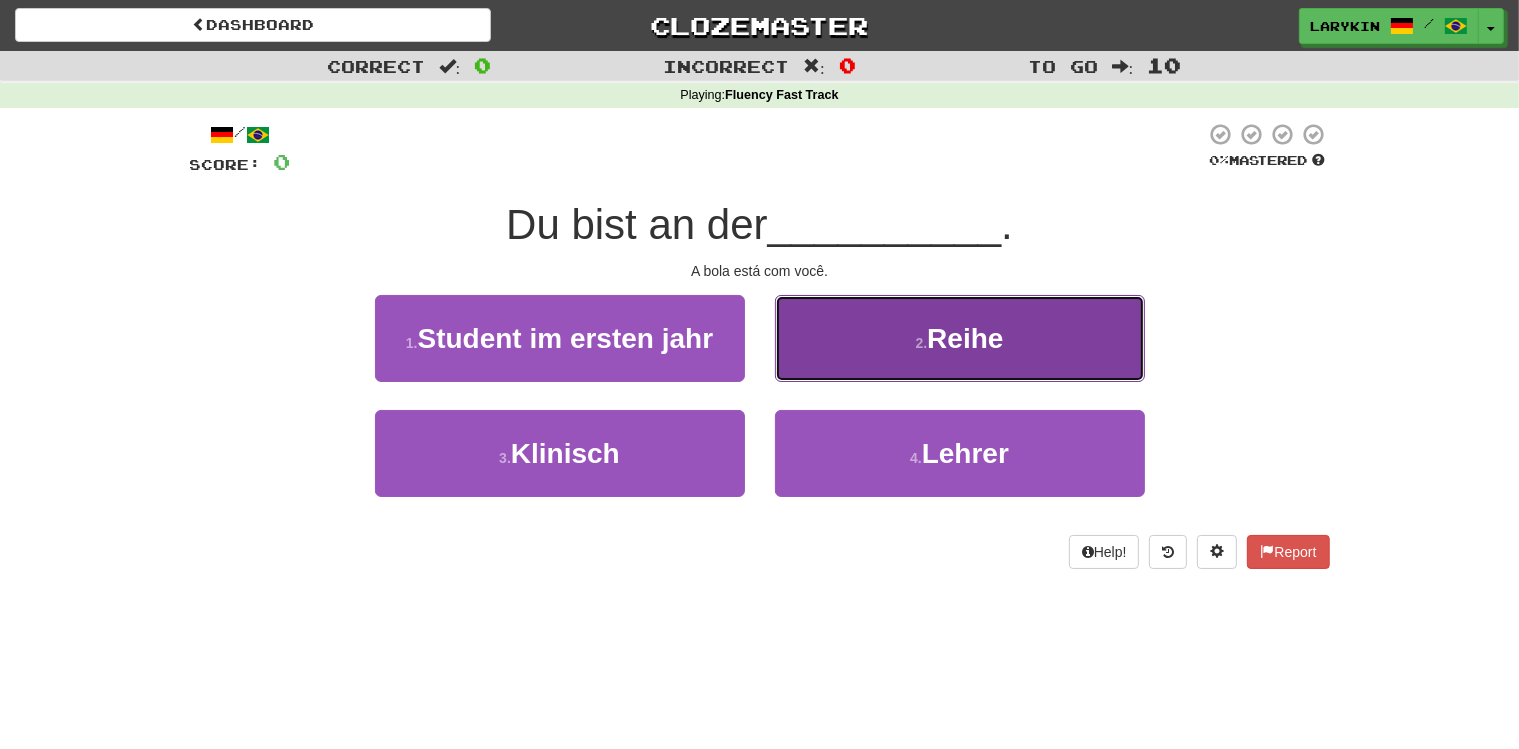 click on "2 ." at bounding box center (922, 343) 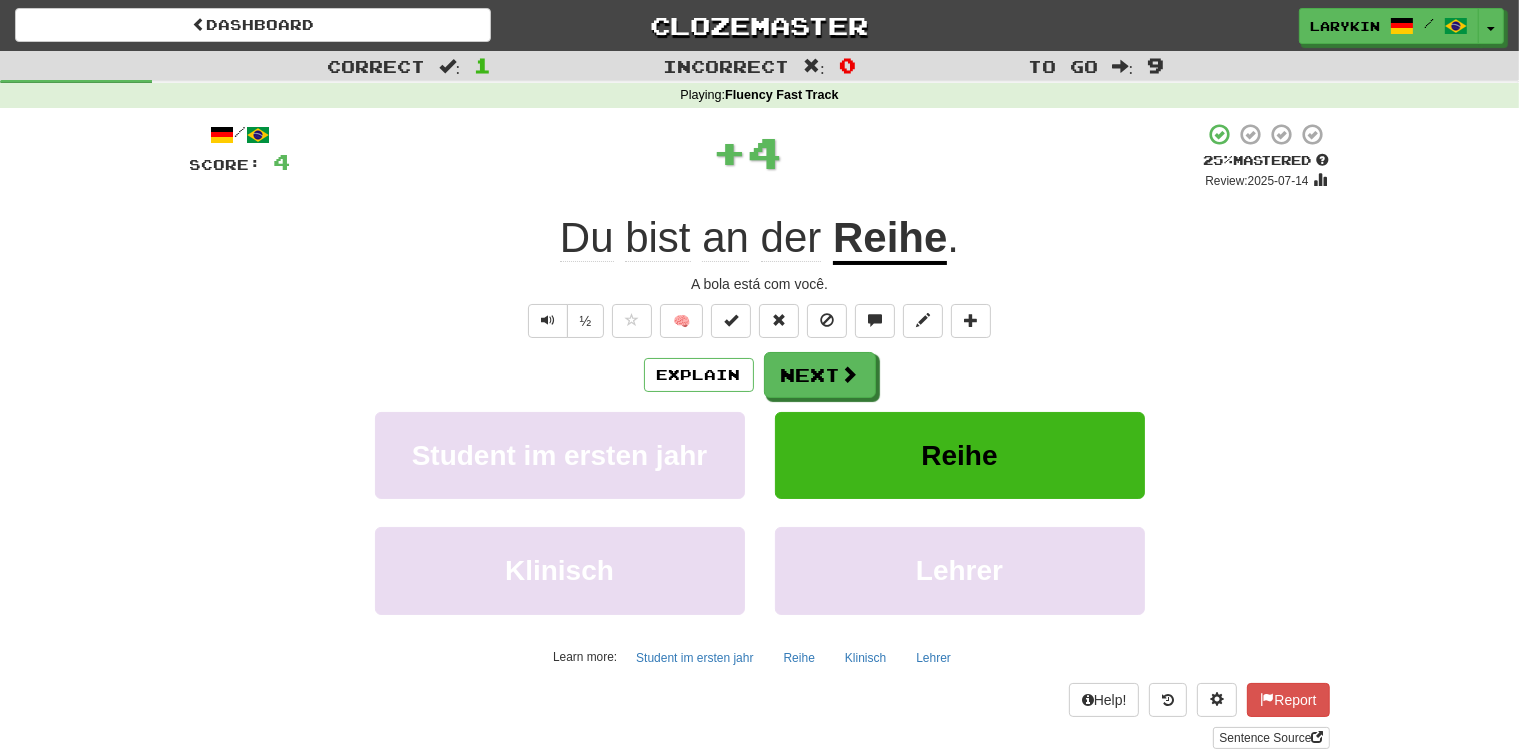 click on "Reihe" at bounding box center [890, 239] 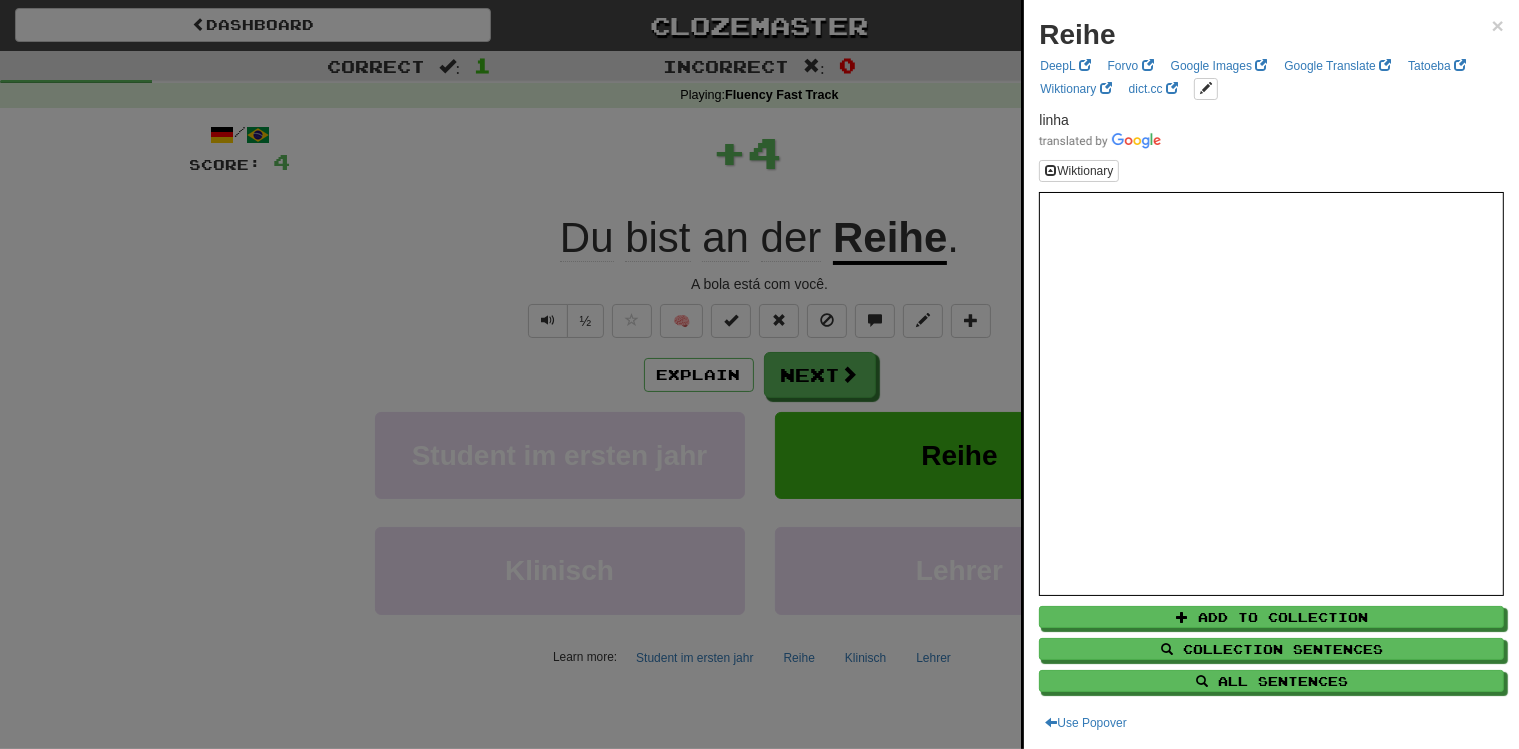 click at bounding box center [759, 374] 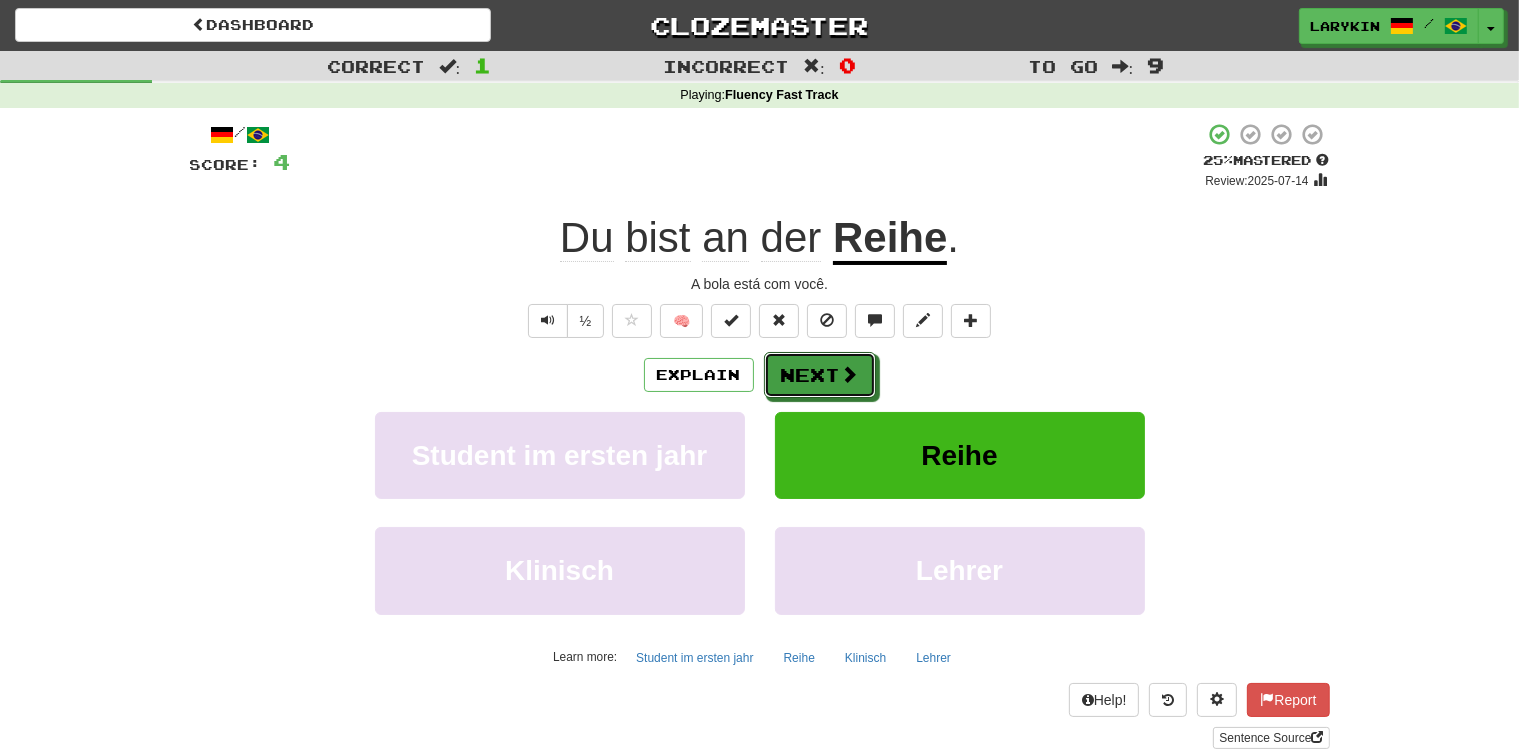 click on "Next" at bounding box center [820, 375] 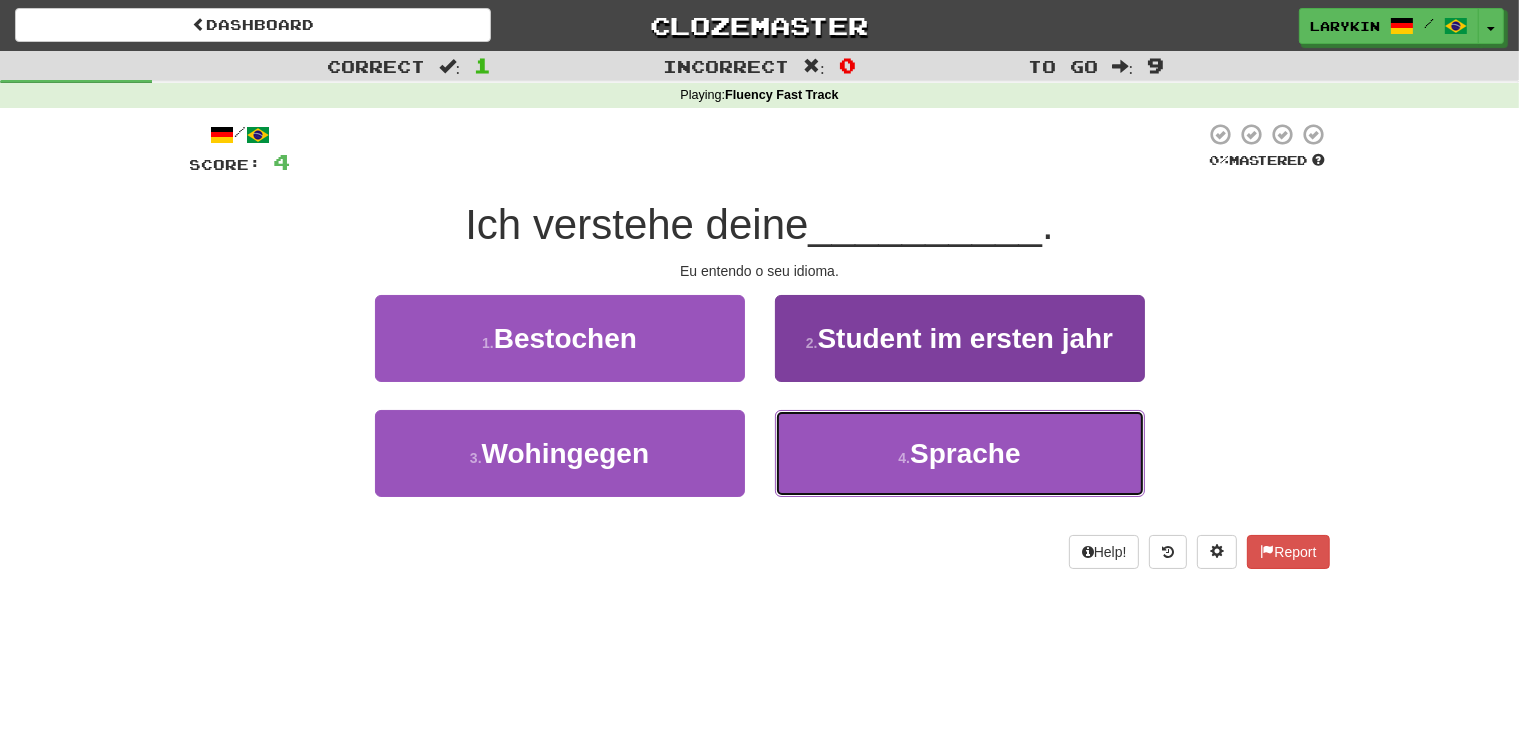 click on "4 .  Sprache" at bounding box center (960, 453) 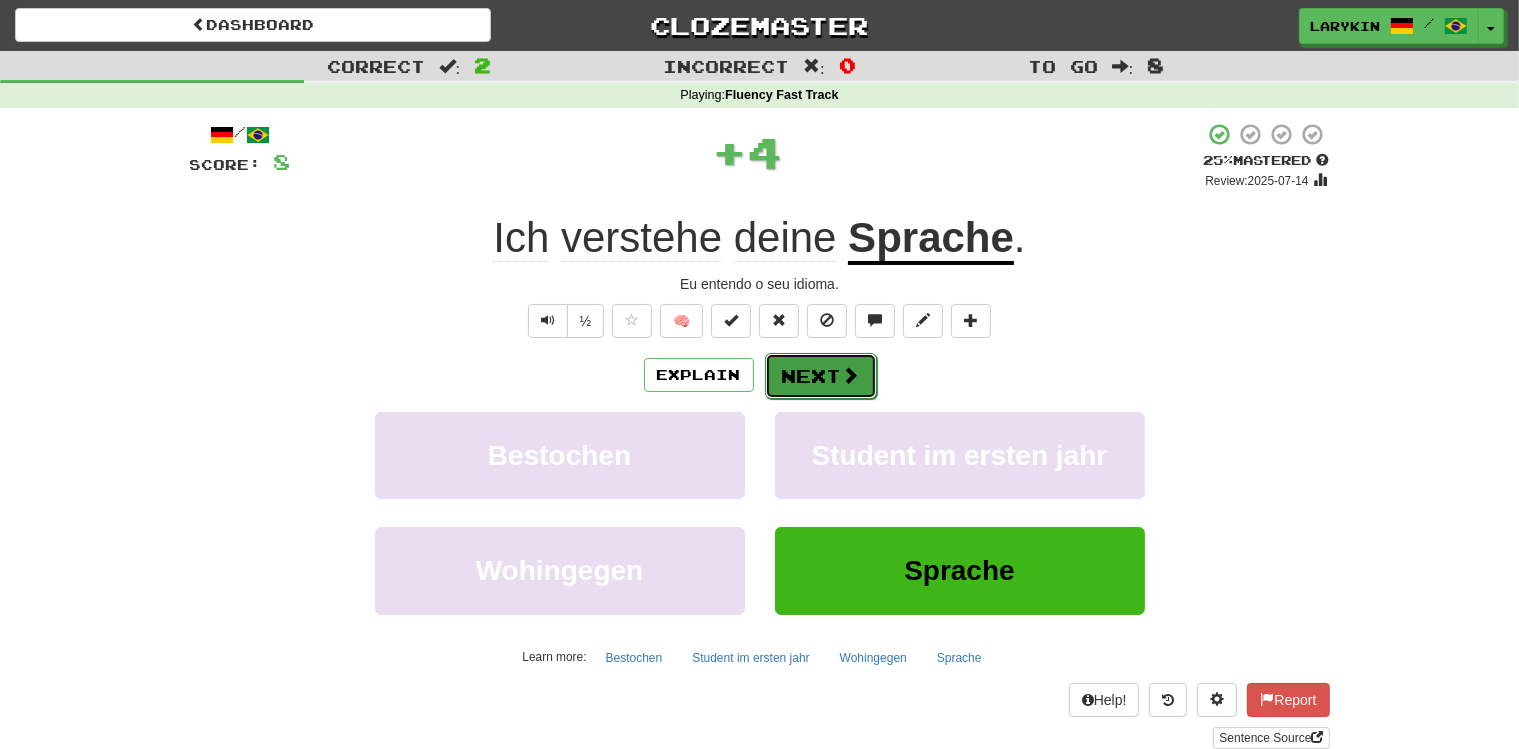 click on "Next" at bounding box center (821, 376) 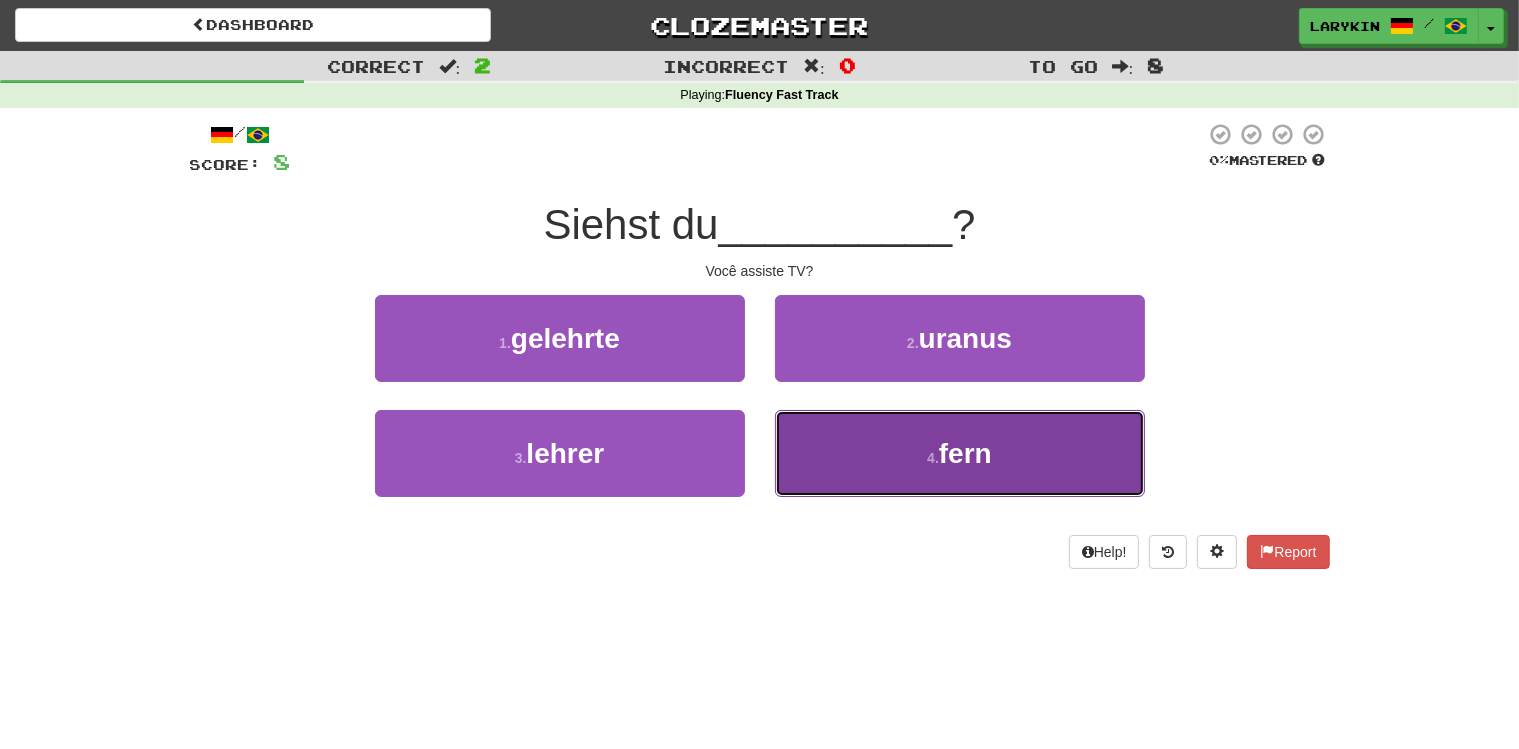 click on "4 .  fern" at bounding box center [960, 453] 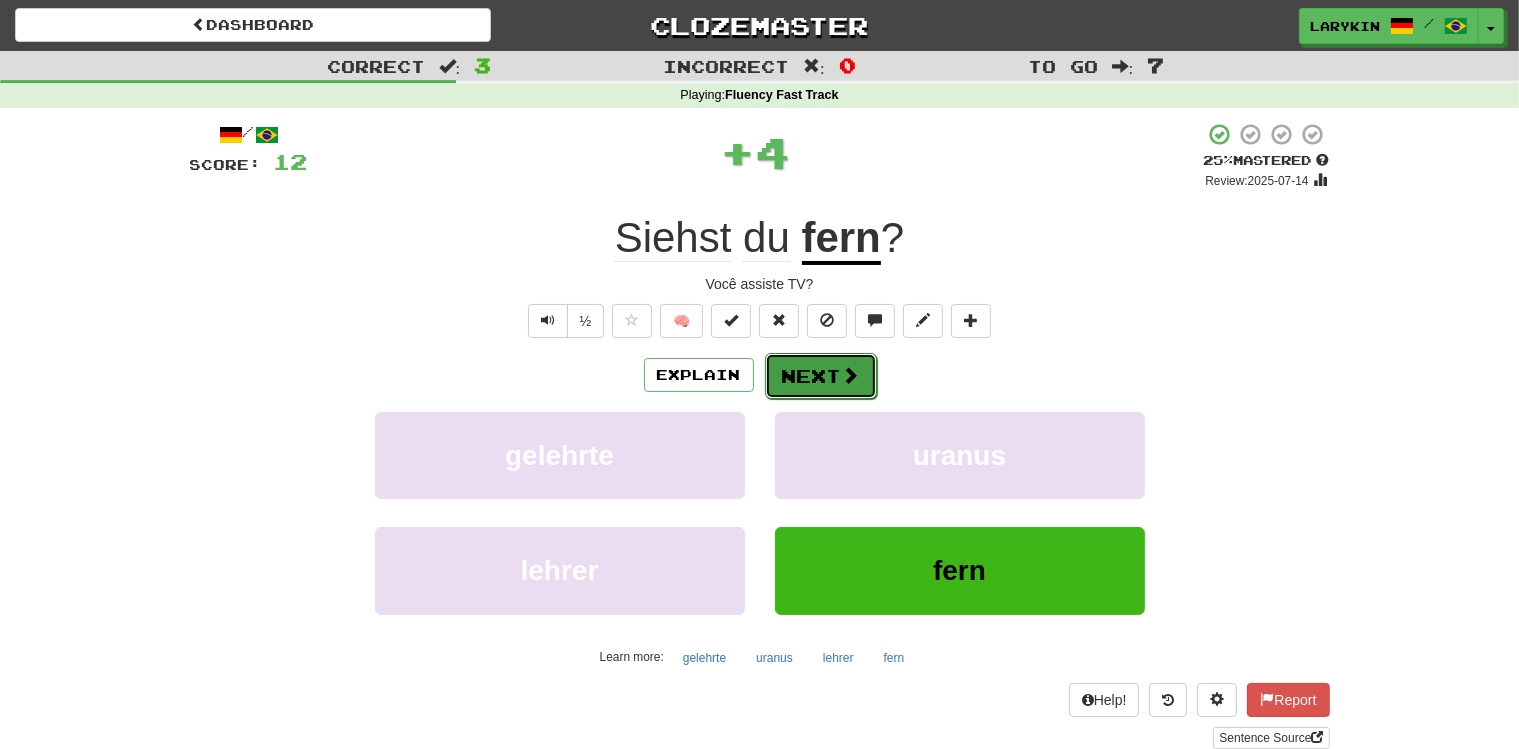 click on "Next" at bounding box center [821, 376] 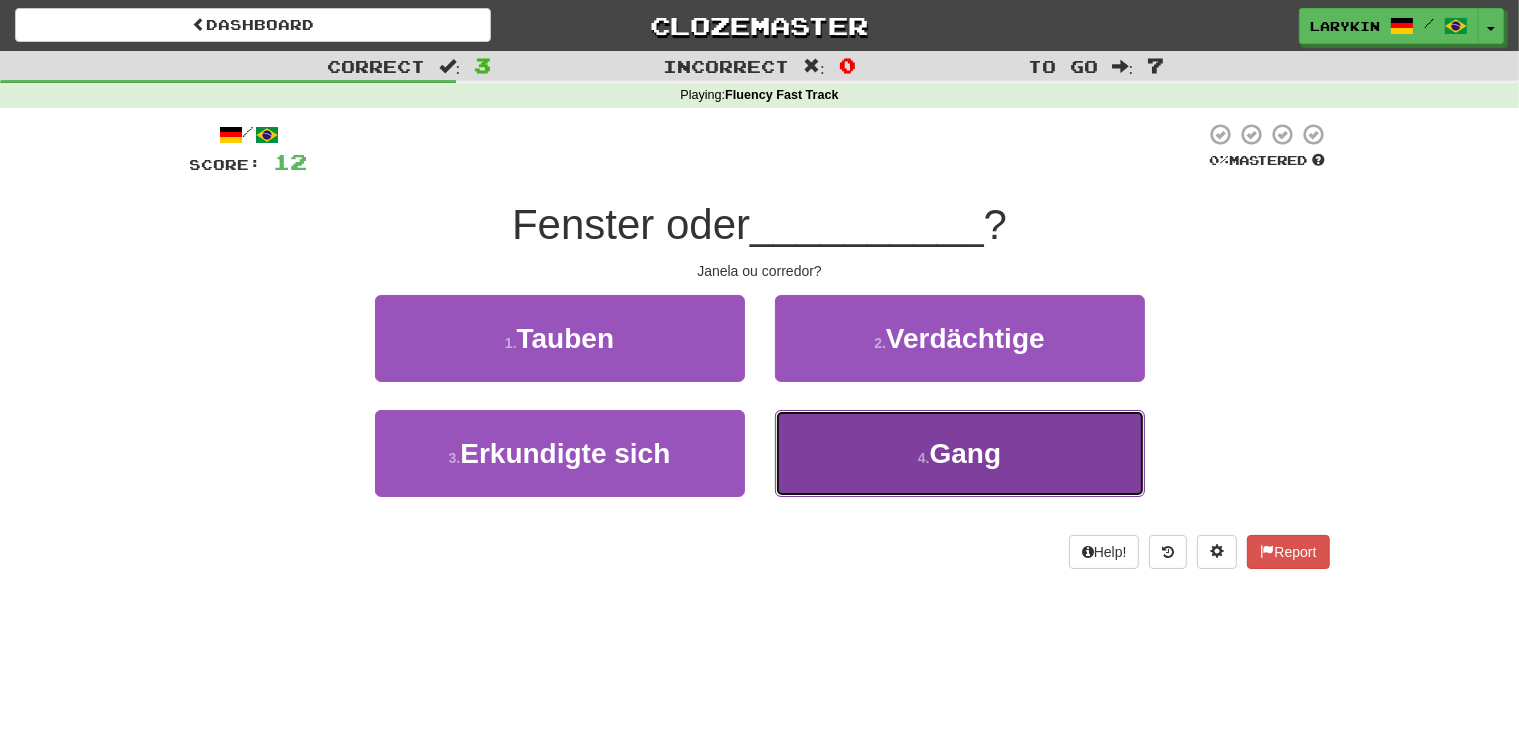 click on "4 .  Gang" at bounding box center [960, 453] 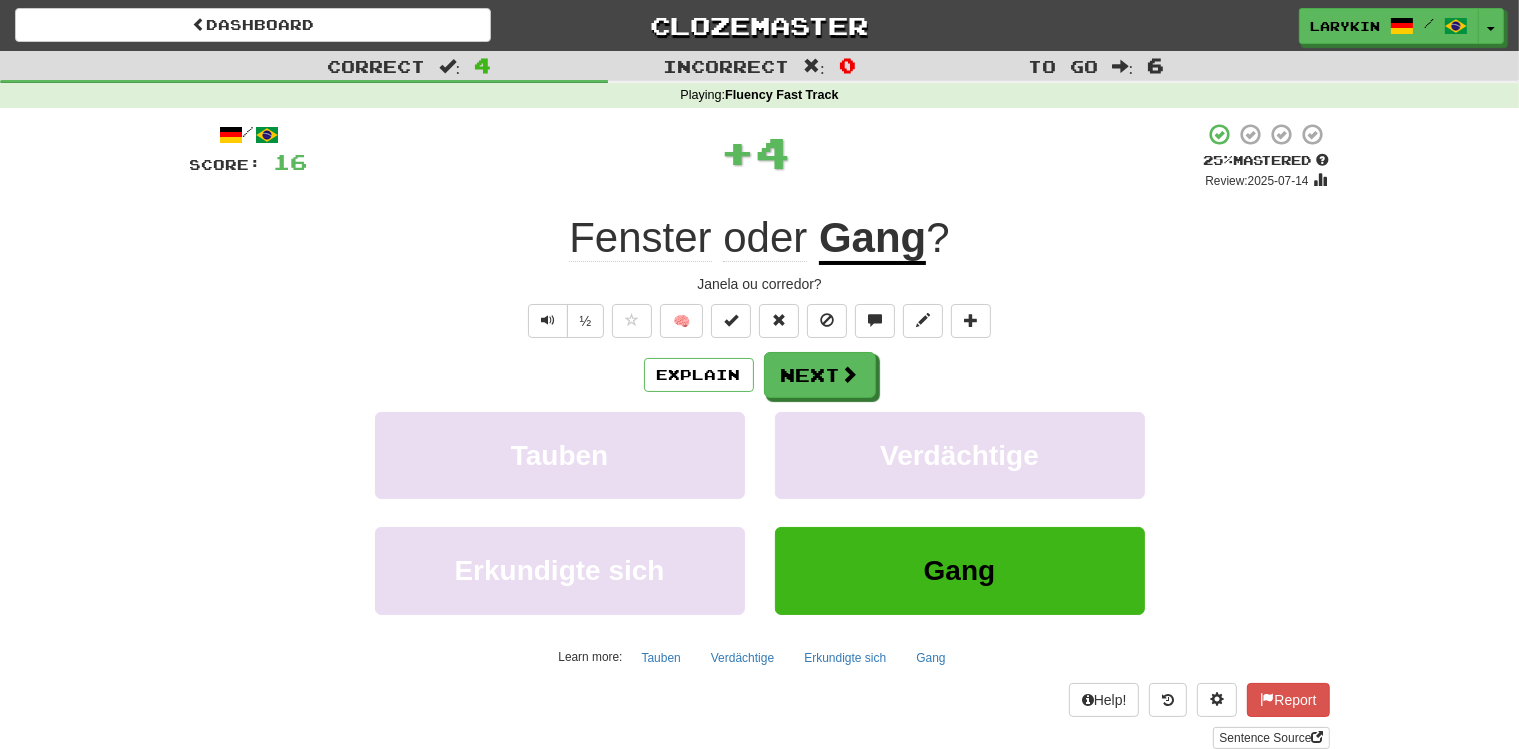 click on "Gang" at bounding box center [872, 239] 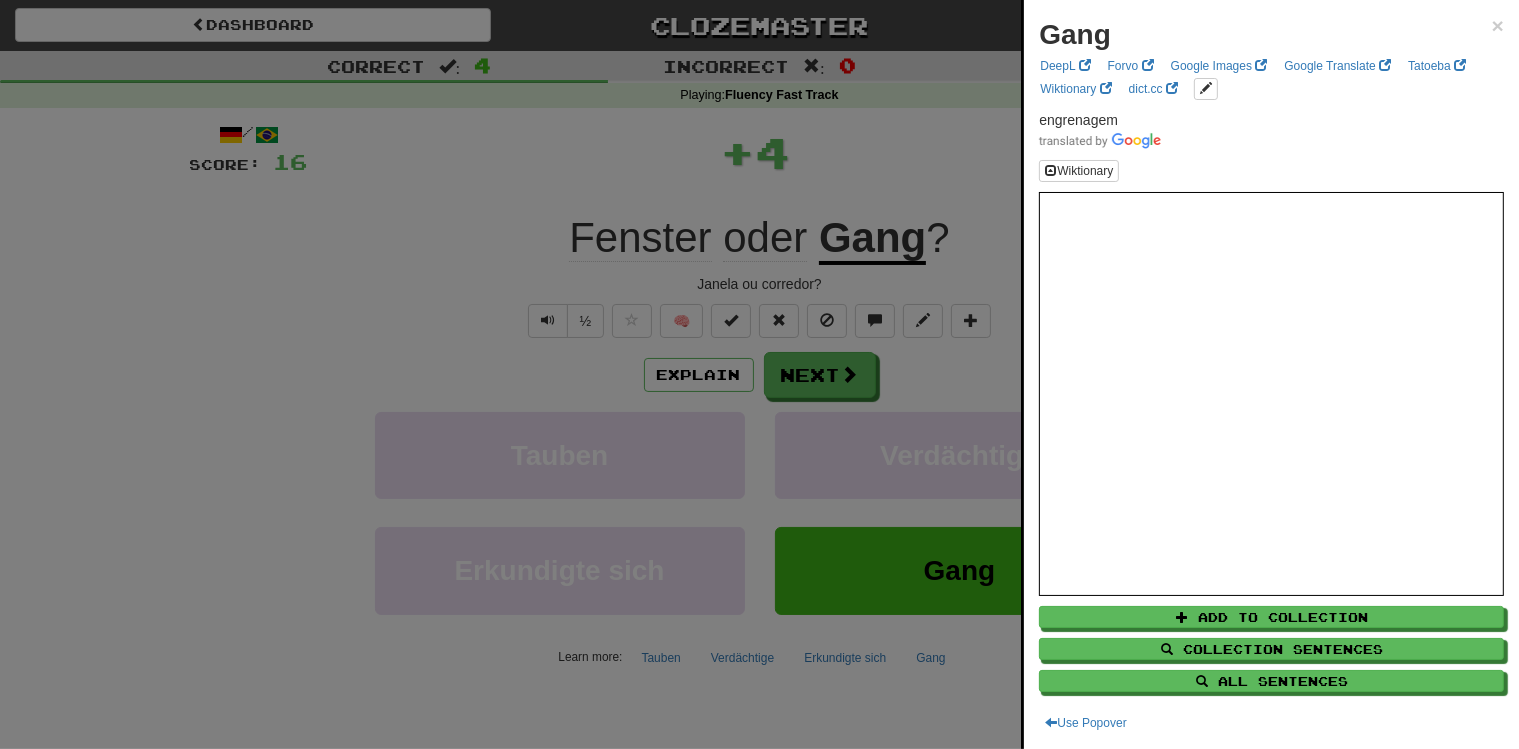 click at bounding box center (759, 374) 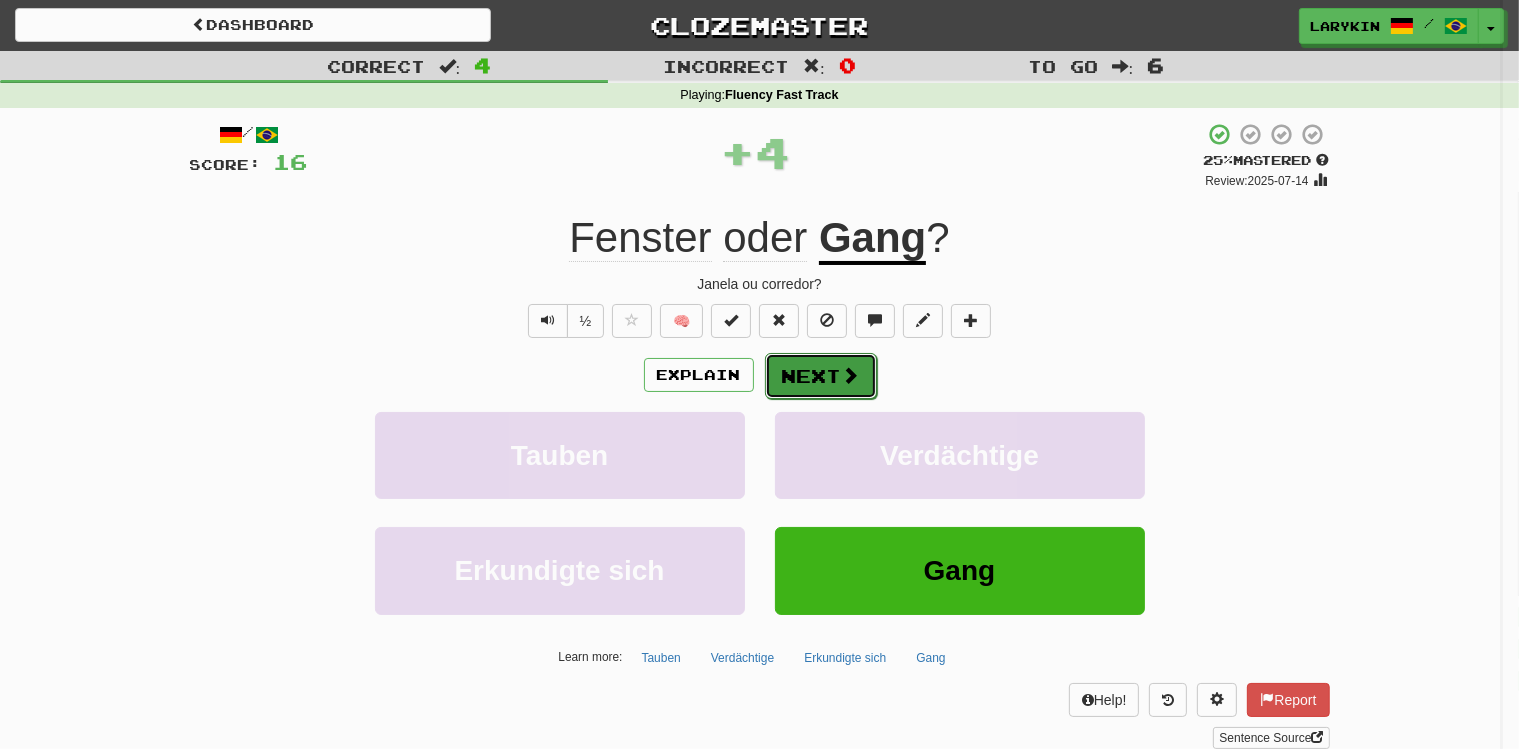 click on "Next" at bounding box center (821, 376) 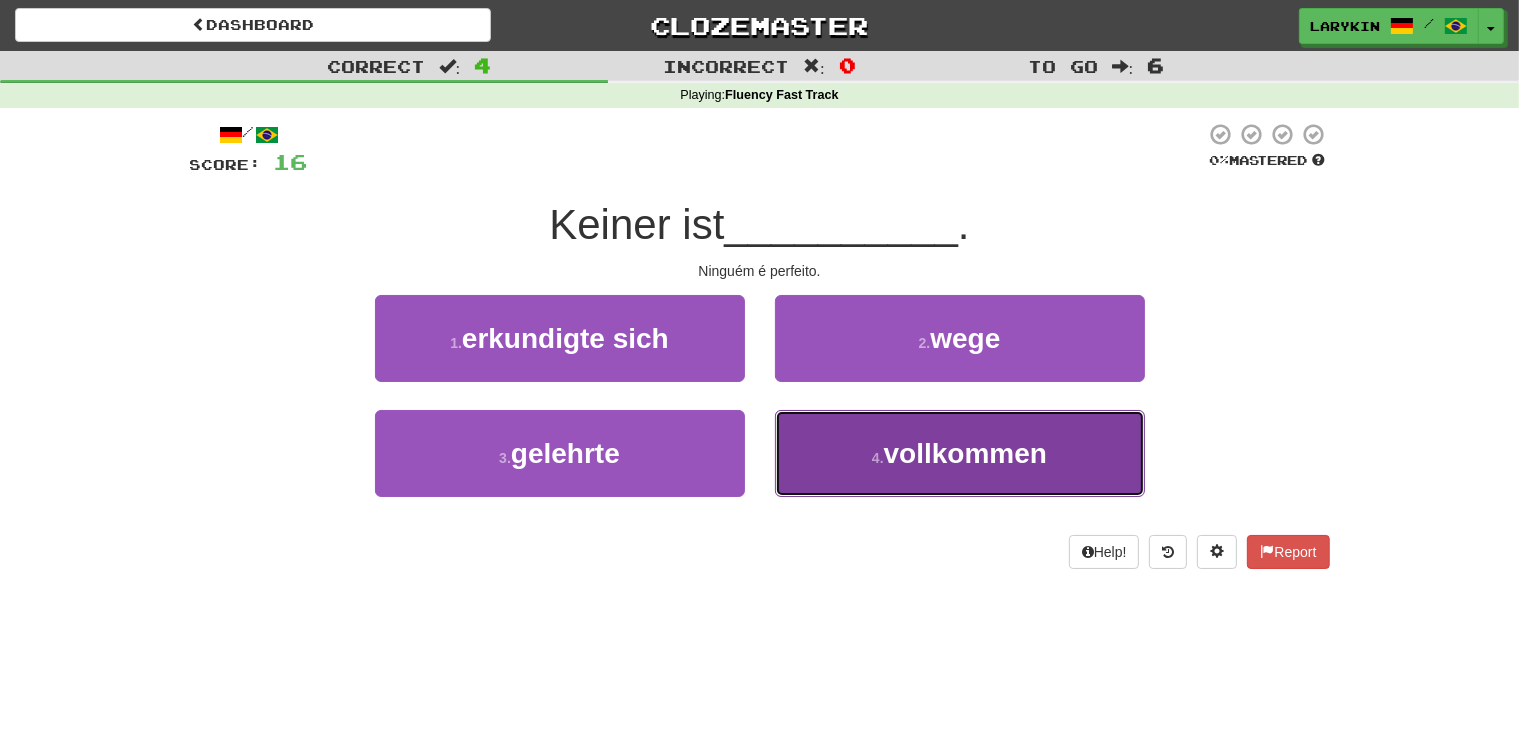 click on "4 .  vollkommen" at bounding box center [960, 453] 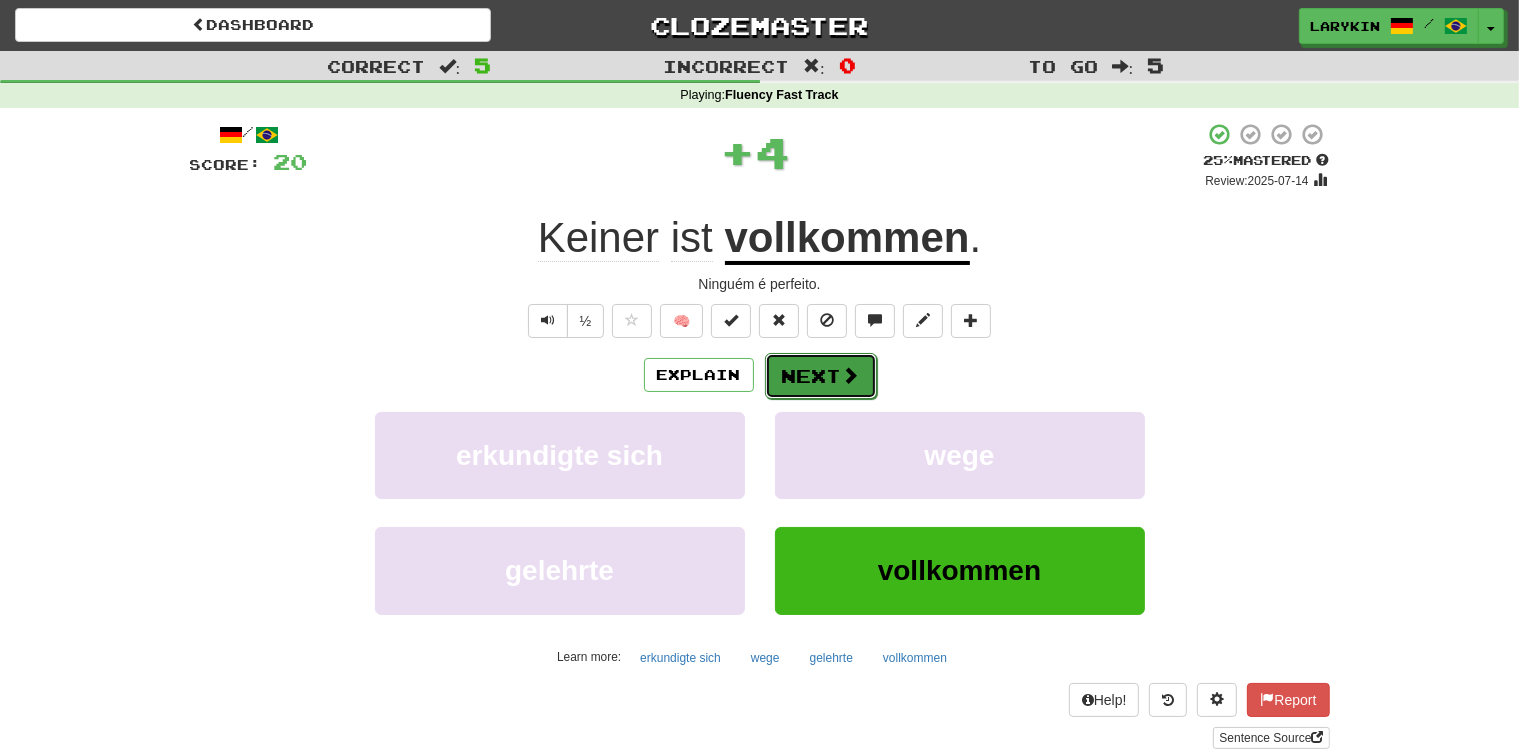click on "Next" at bounding box center [821, 376] 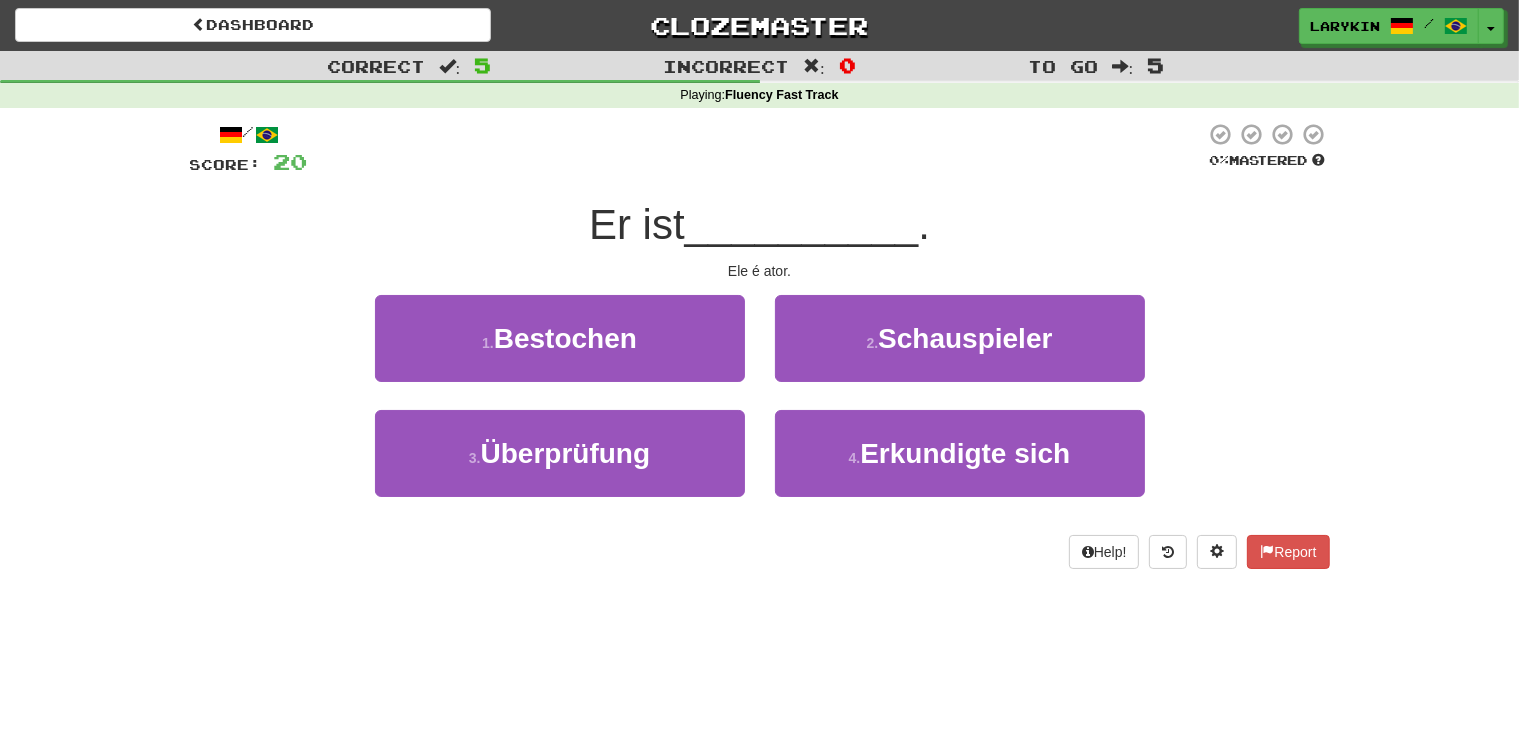 click on "Ele é ator." at bounding box center [760, 271] 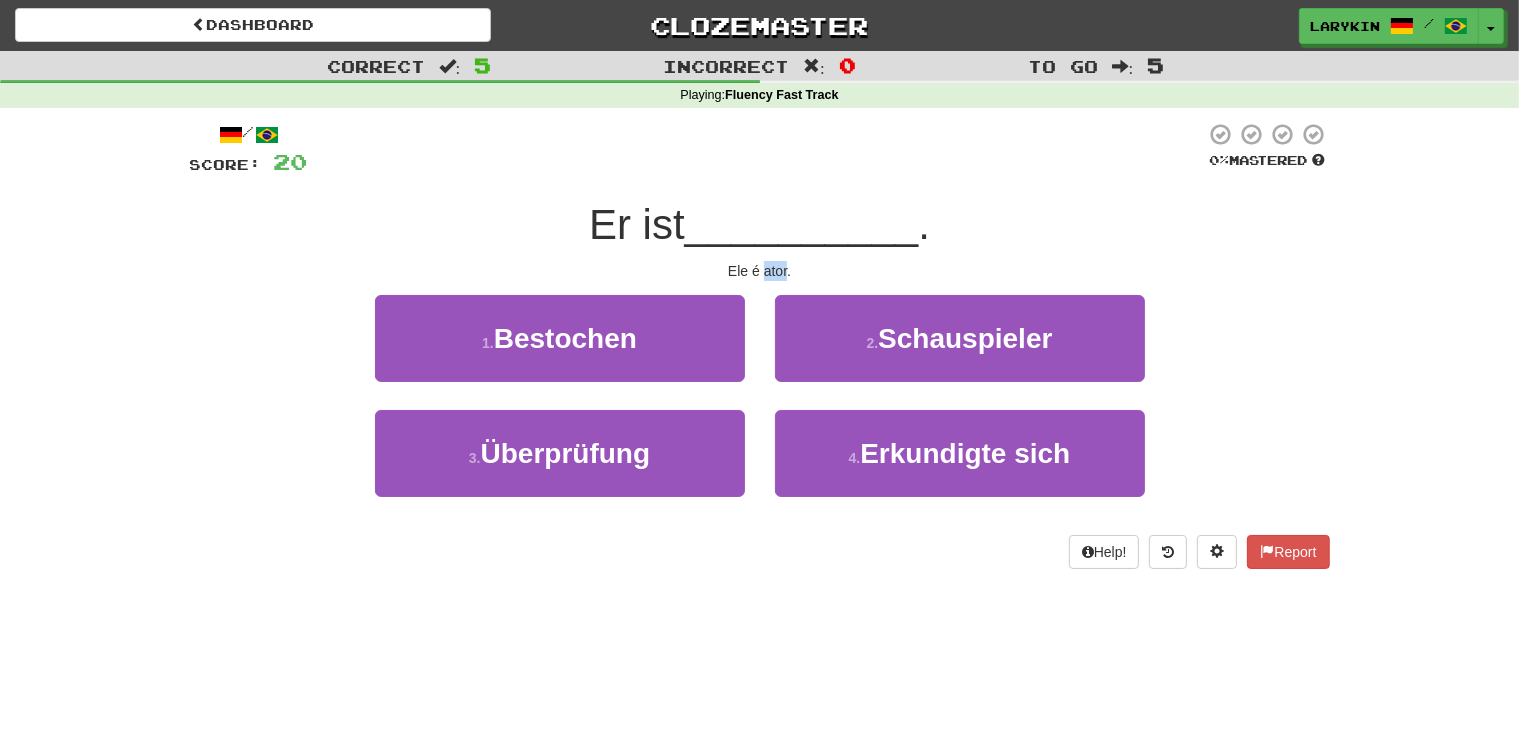 click on "Ele é ator." at bounding box center [760, 271] 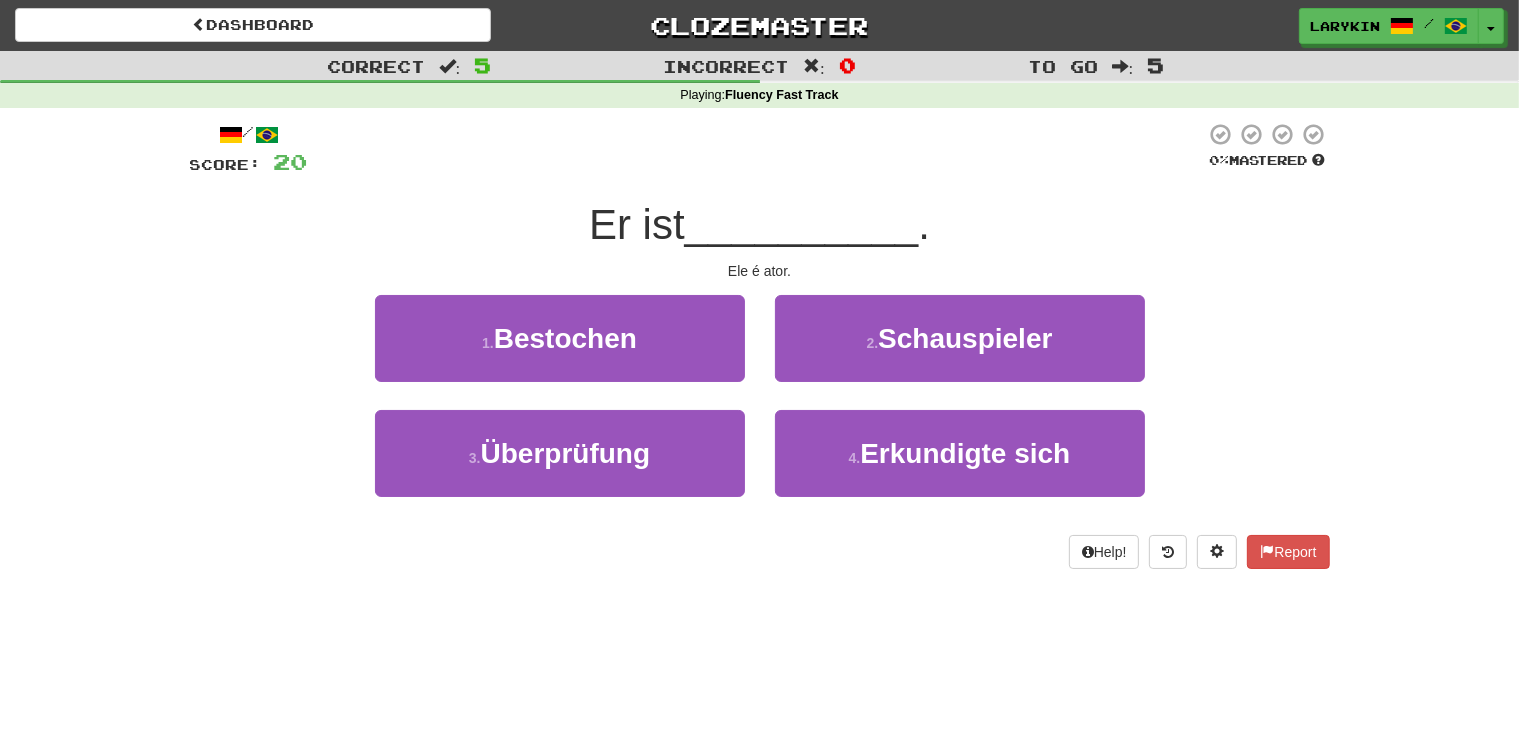 click on "Ele é ator." at bounding box center [760, 271] 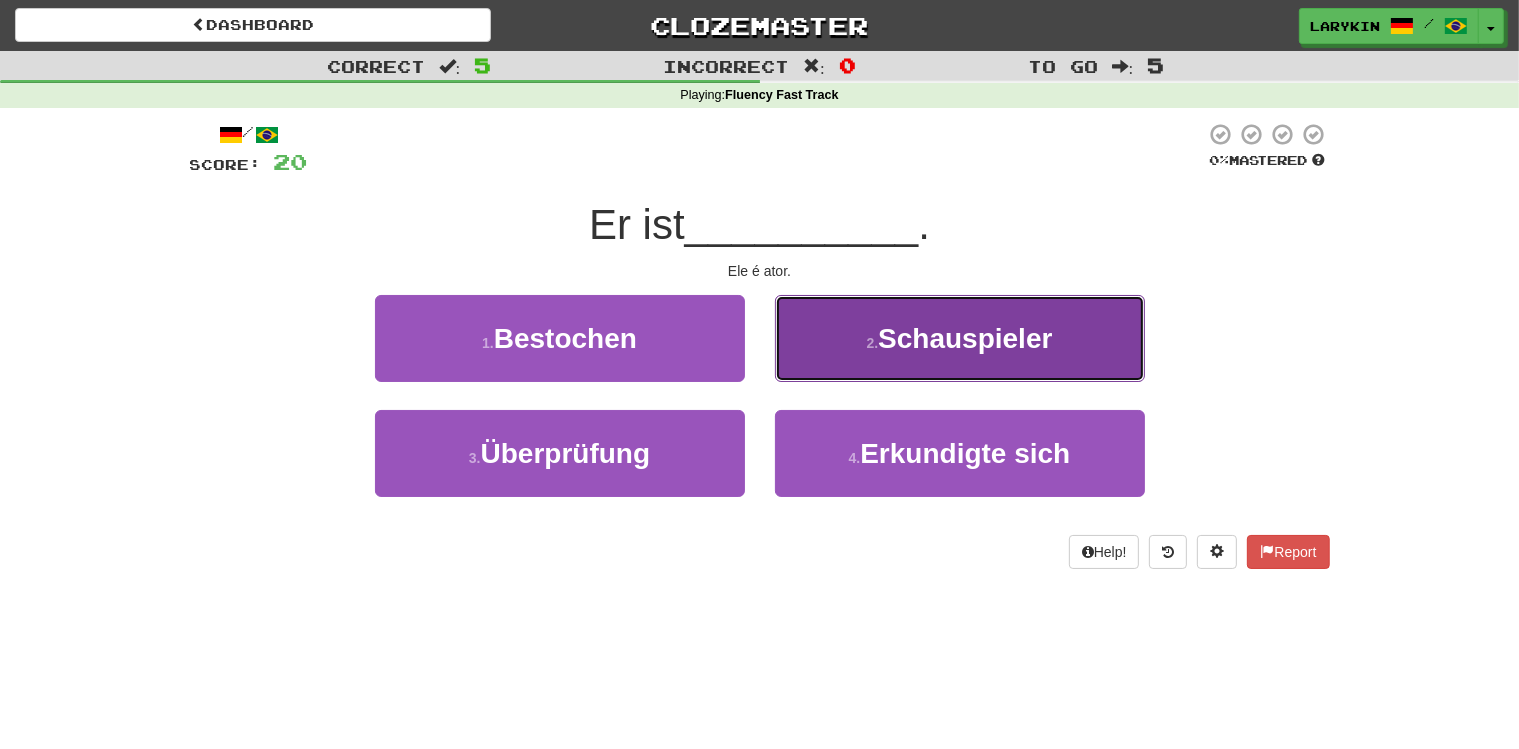 click on "Schauspieler" at bounding box center [965, 338] 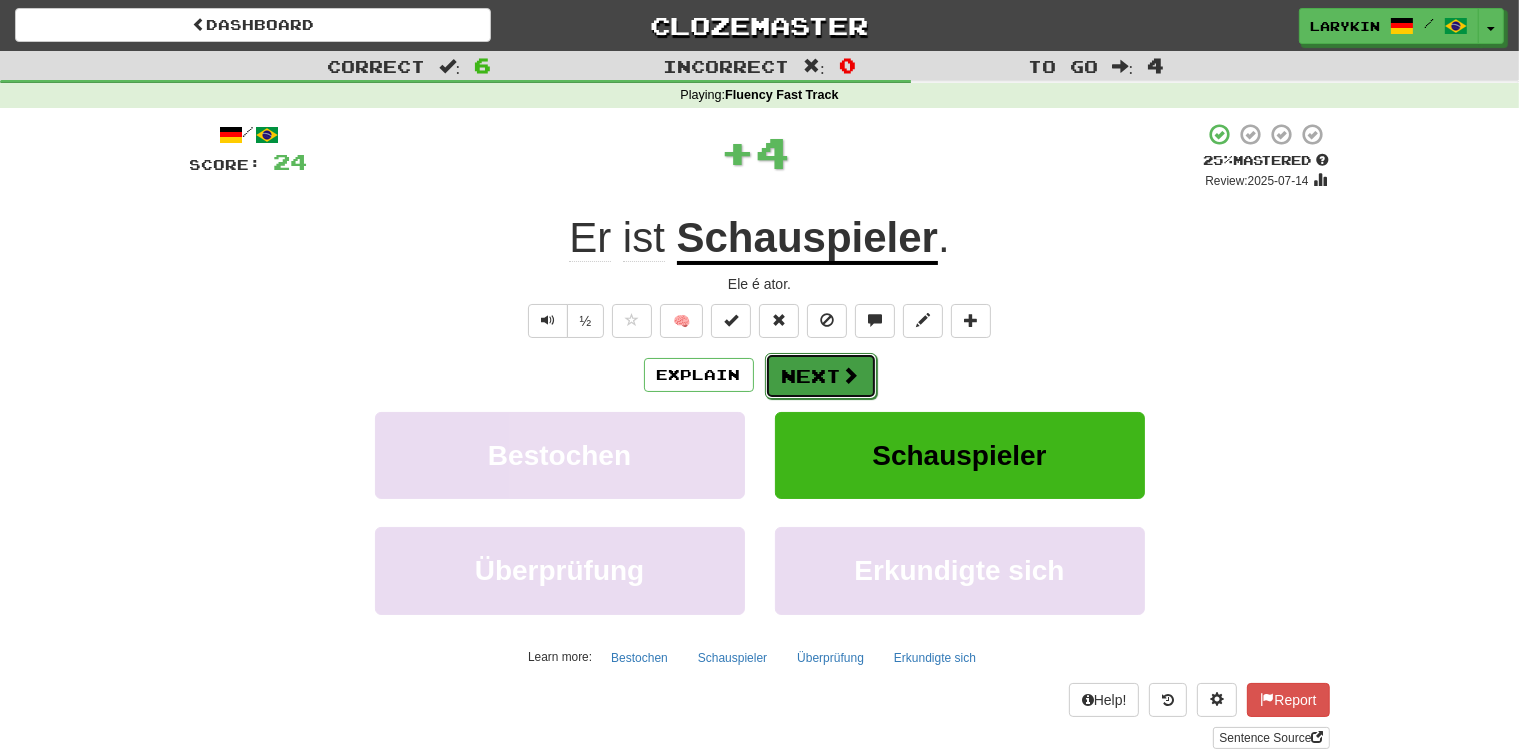 click on "Next" at bounding box center (821, 376) 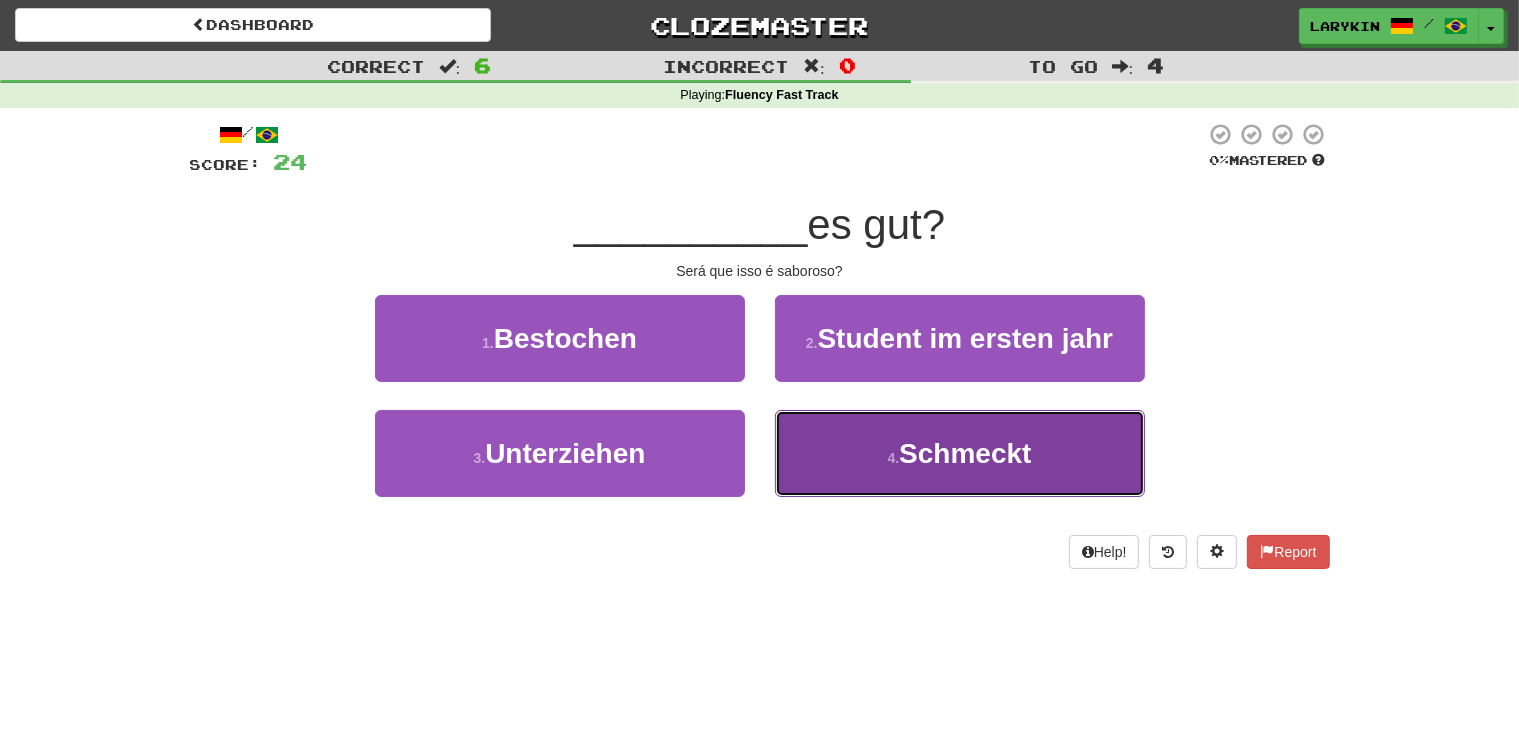 click on "4 .  Schmeckt" at bounding box center (960, 453) 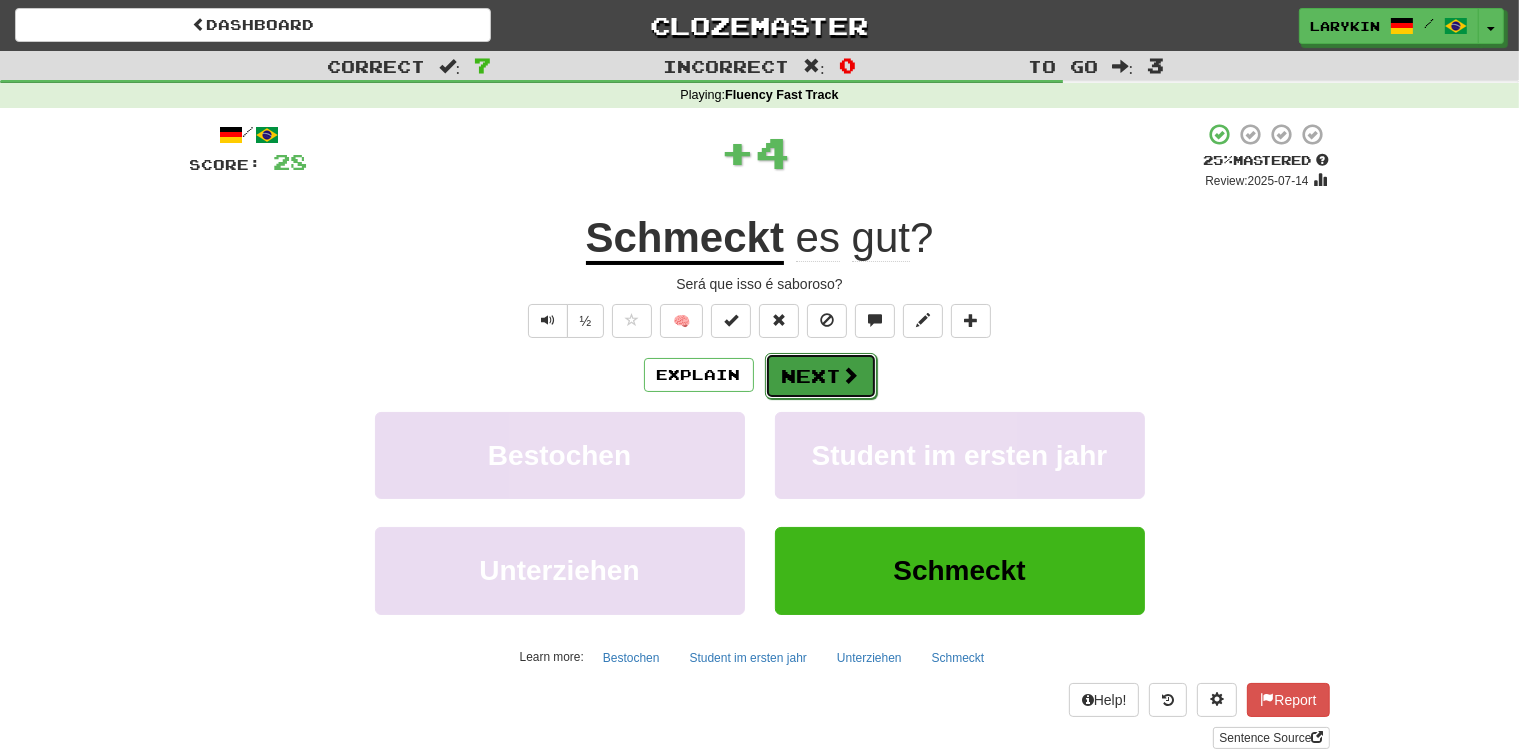 click on "Next" at bounding box center (821, 376) 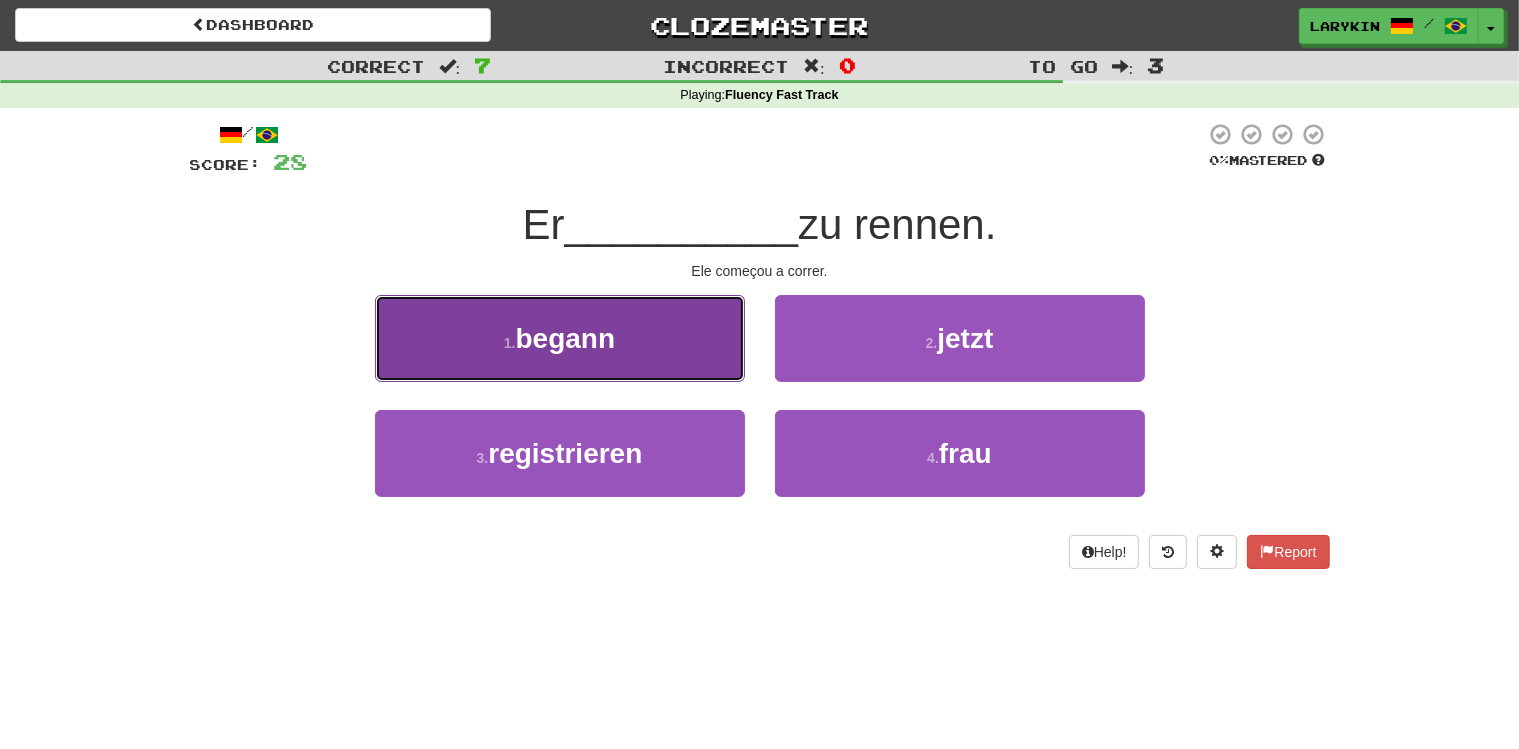click on "1 .  begann" at bounding box center (560, 338) 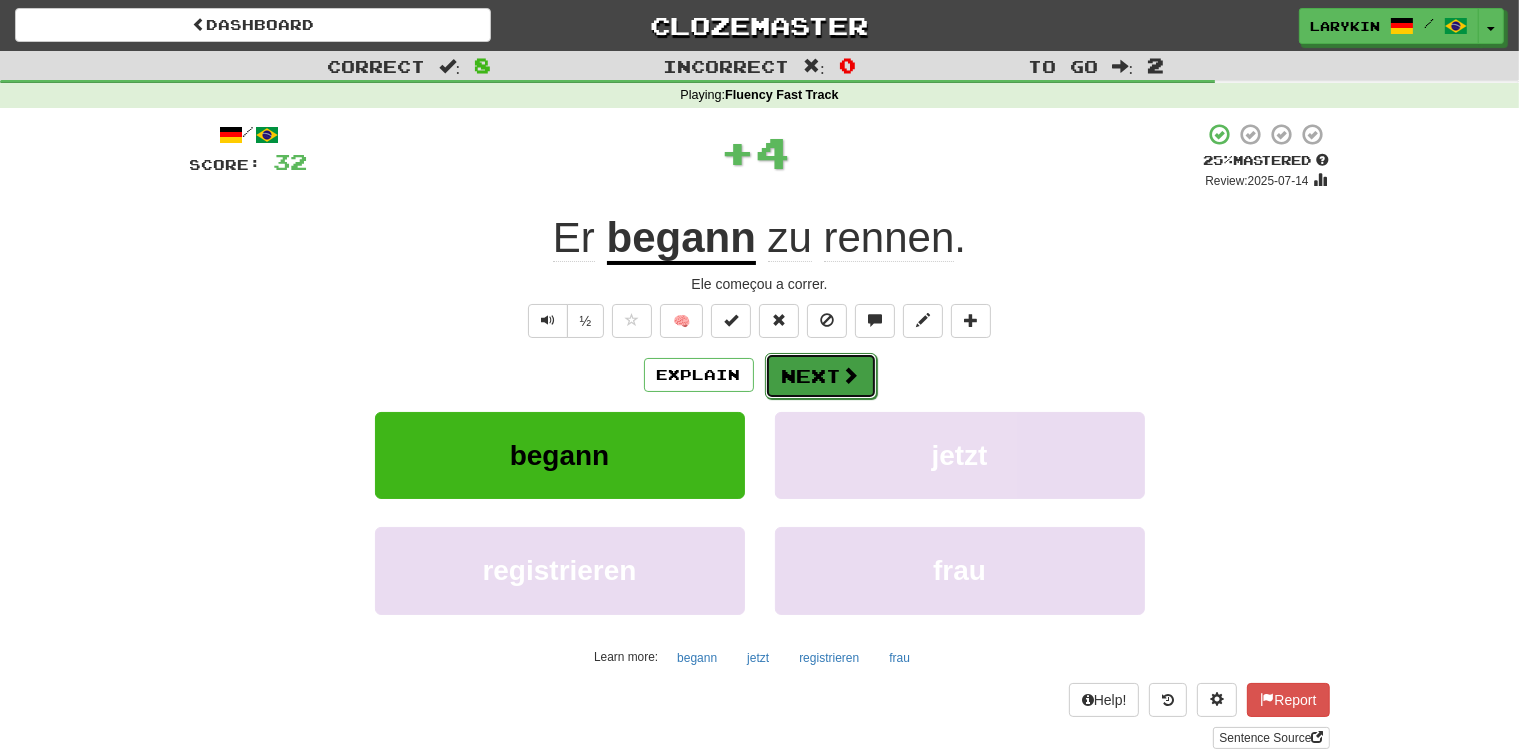 click on "Next" at bounding box center (821, 376) 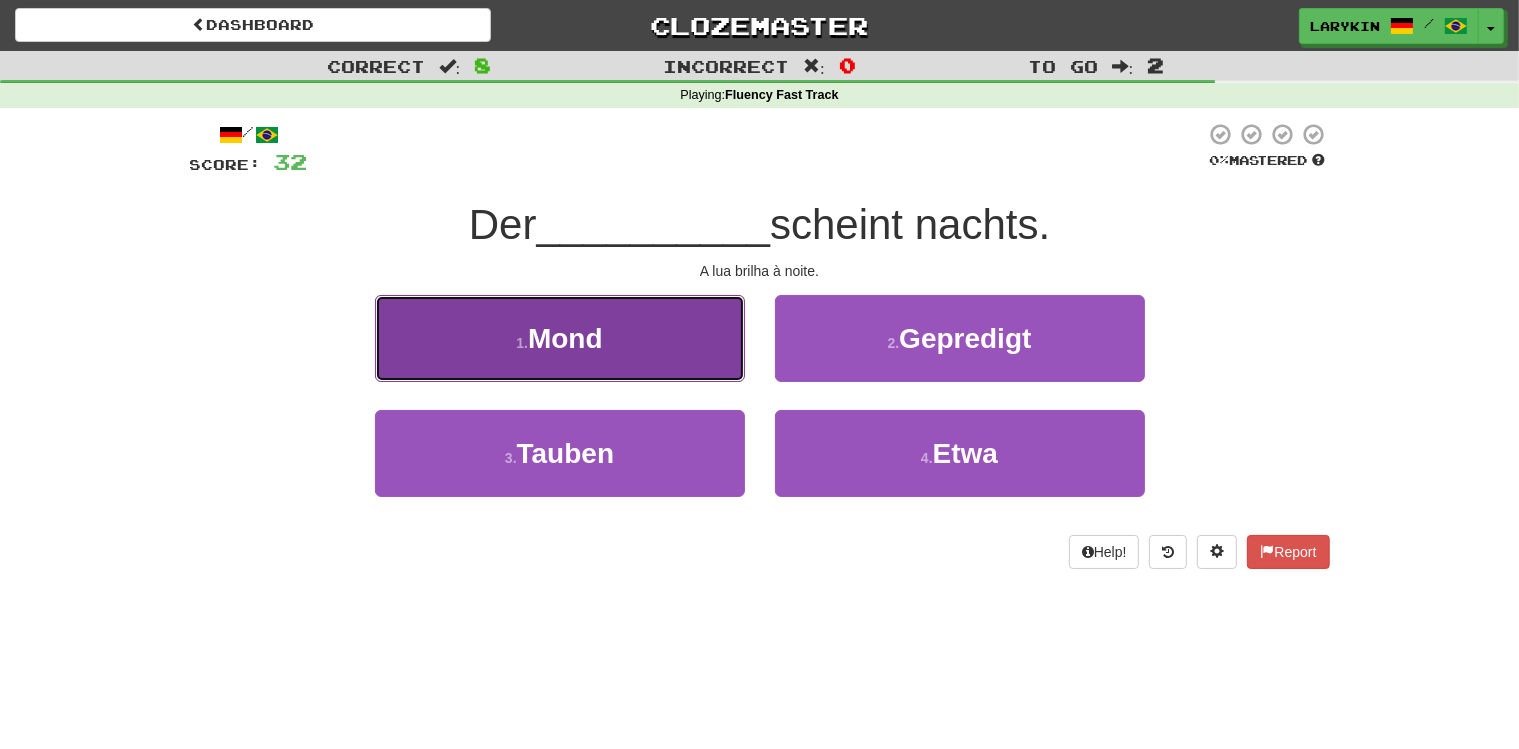 click on "1 .  Mond" at bounding box center [560, 338] 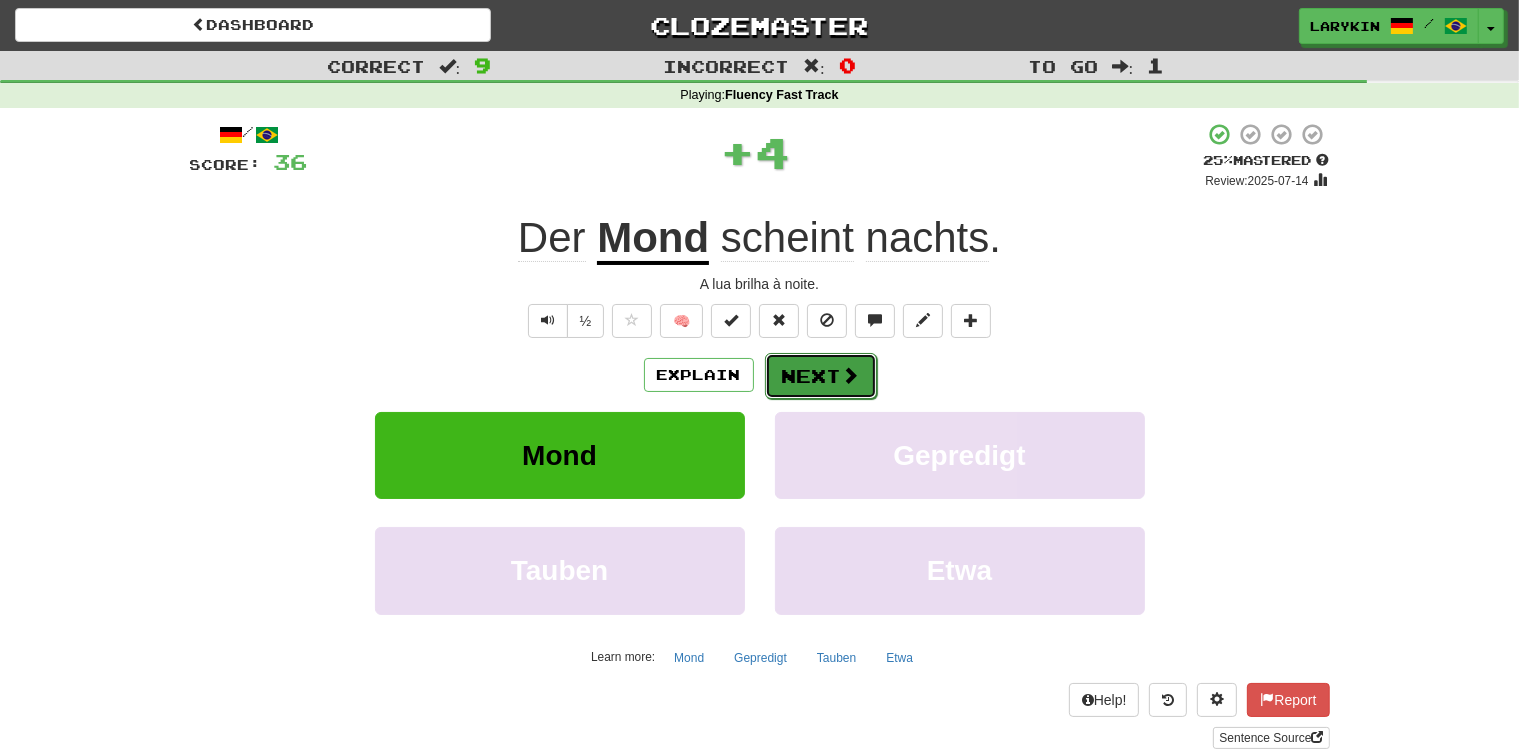 click on "Next" at bounding box center [821, 376] 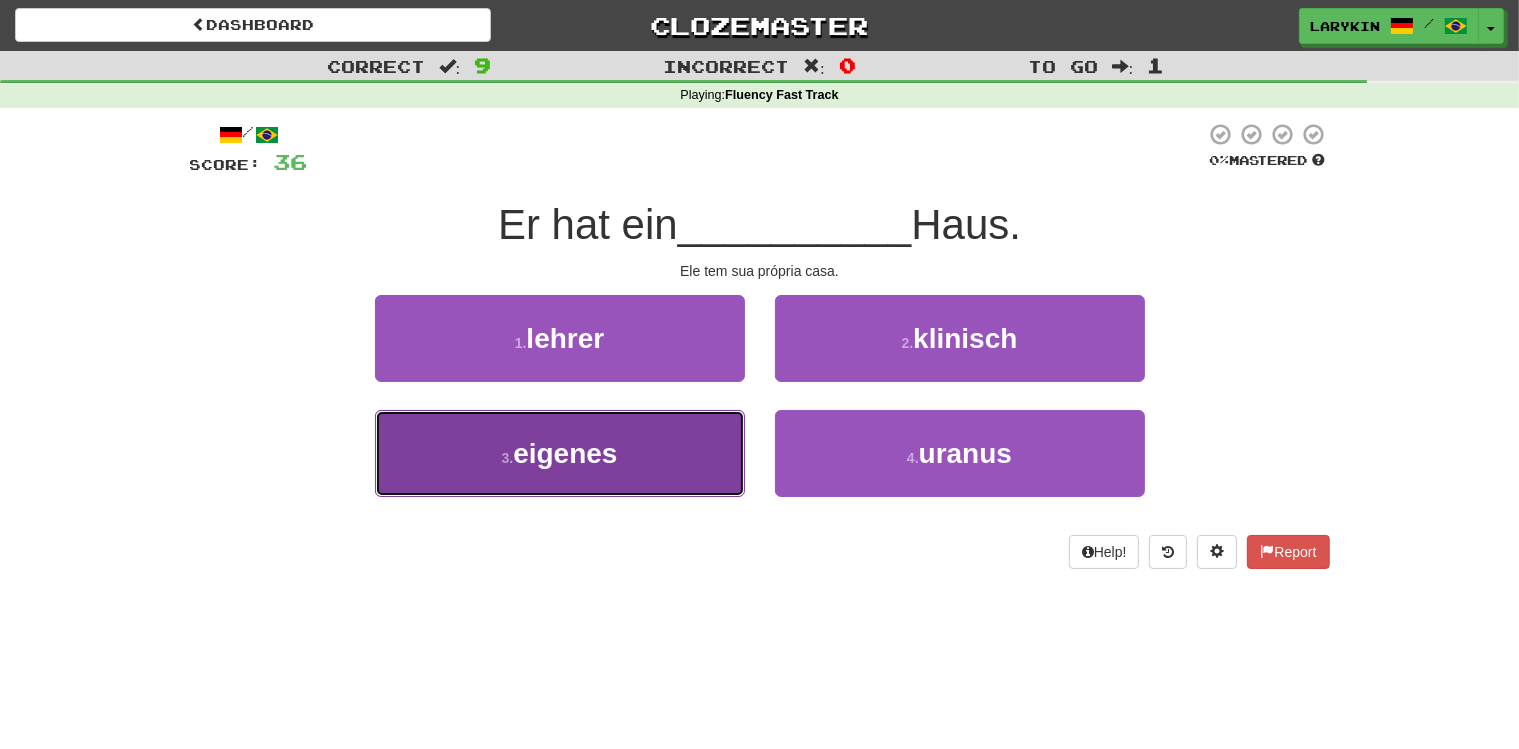 click on "3 .  eigenes" at bounding box center [560, 453] 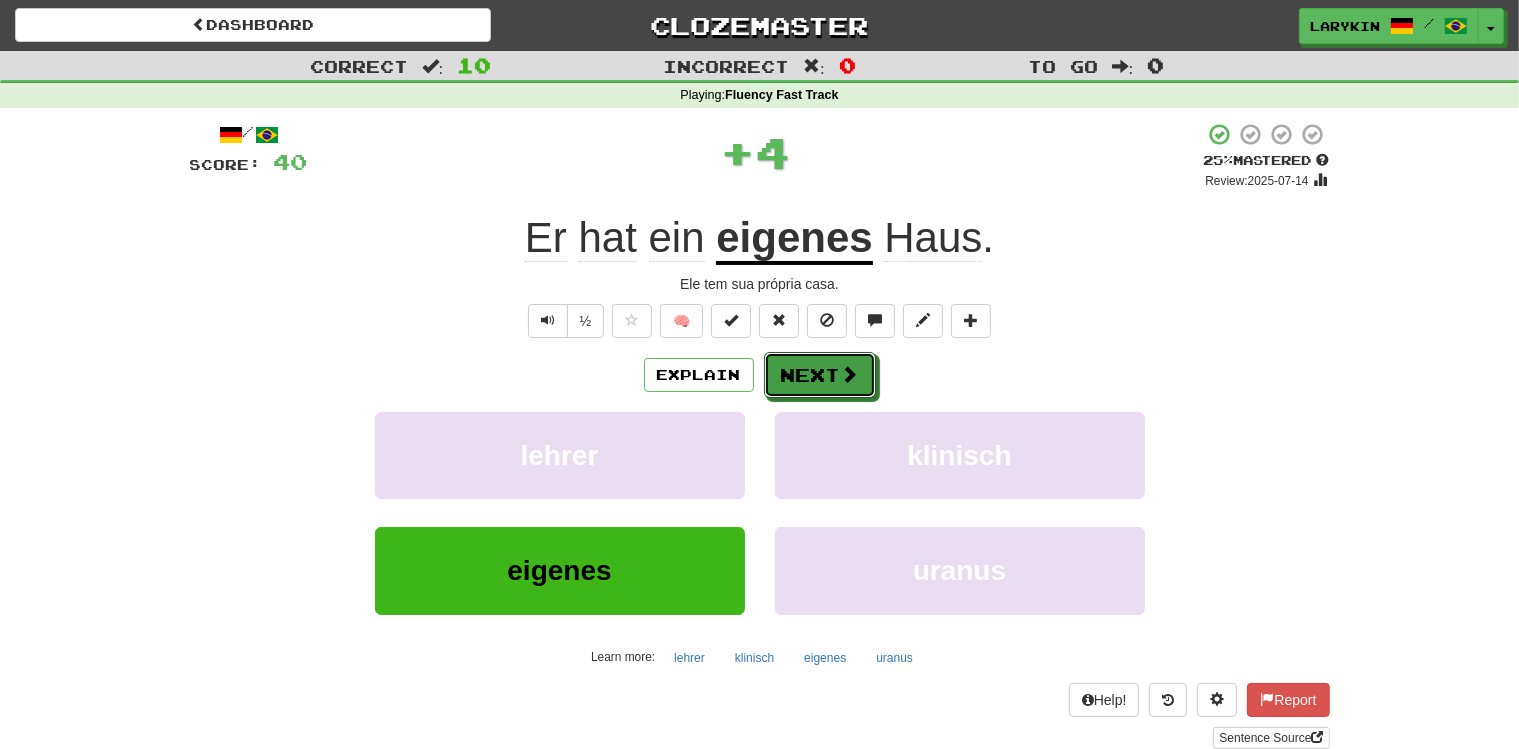 click on "Next" at bounding box center [820, 375] 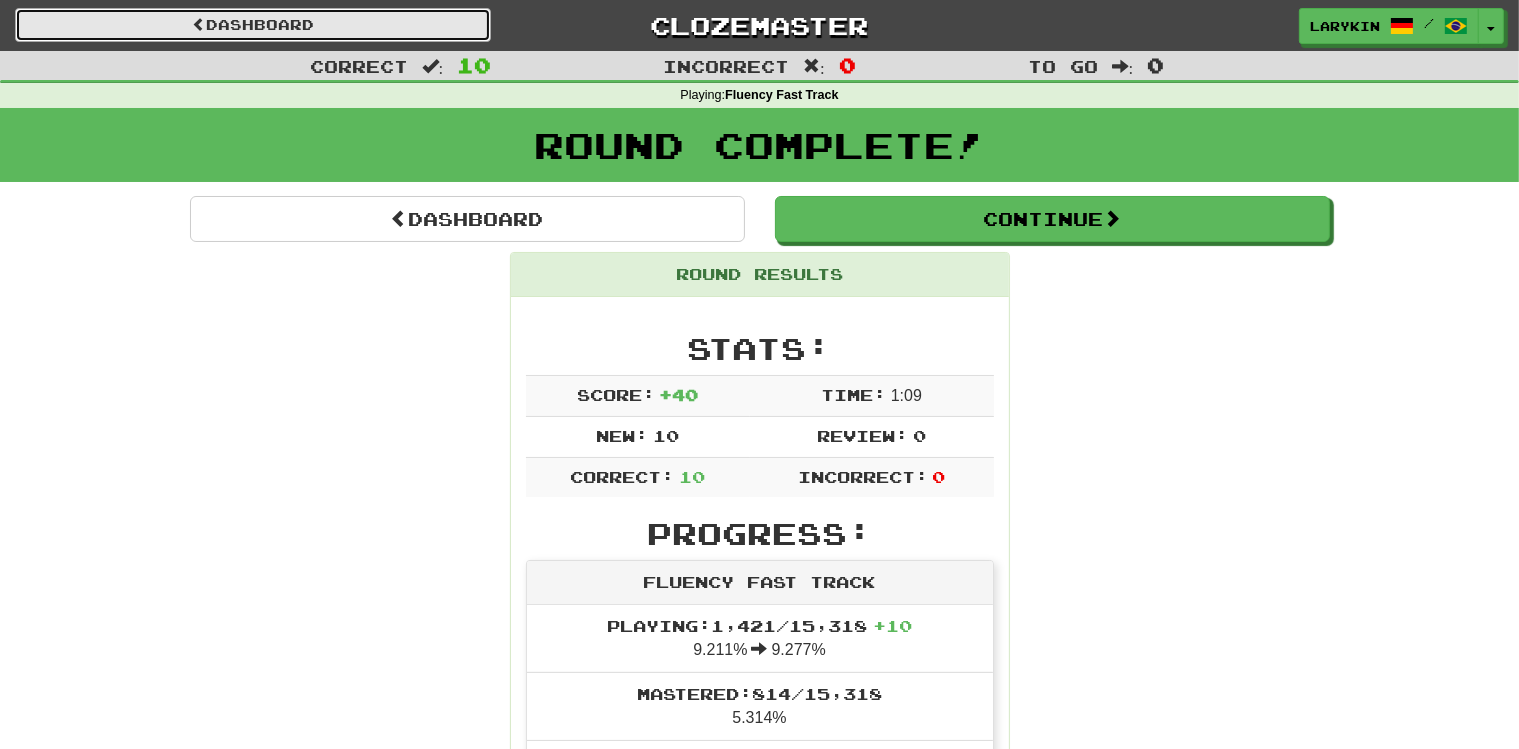 click on "Dashboard" at bounding box center [253, 25] 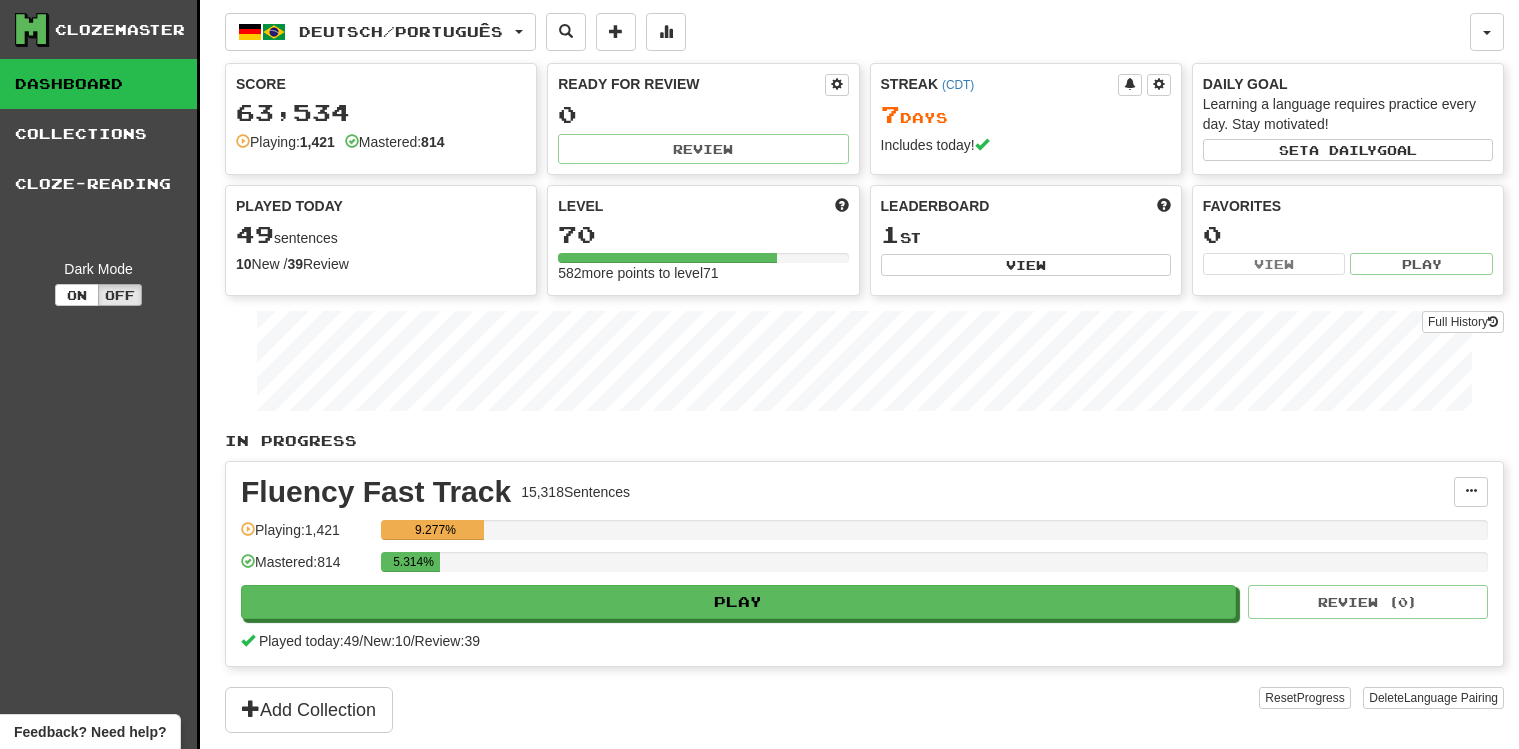 scroll, scrollTop: 0, scrollLeft: 0, axis: both 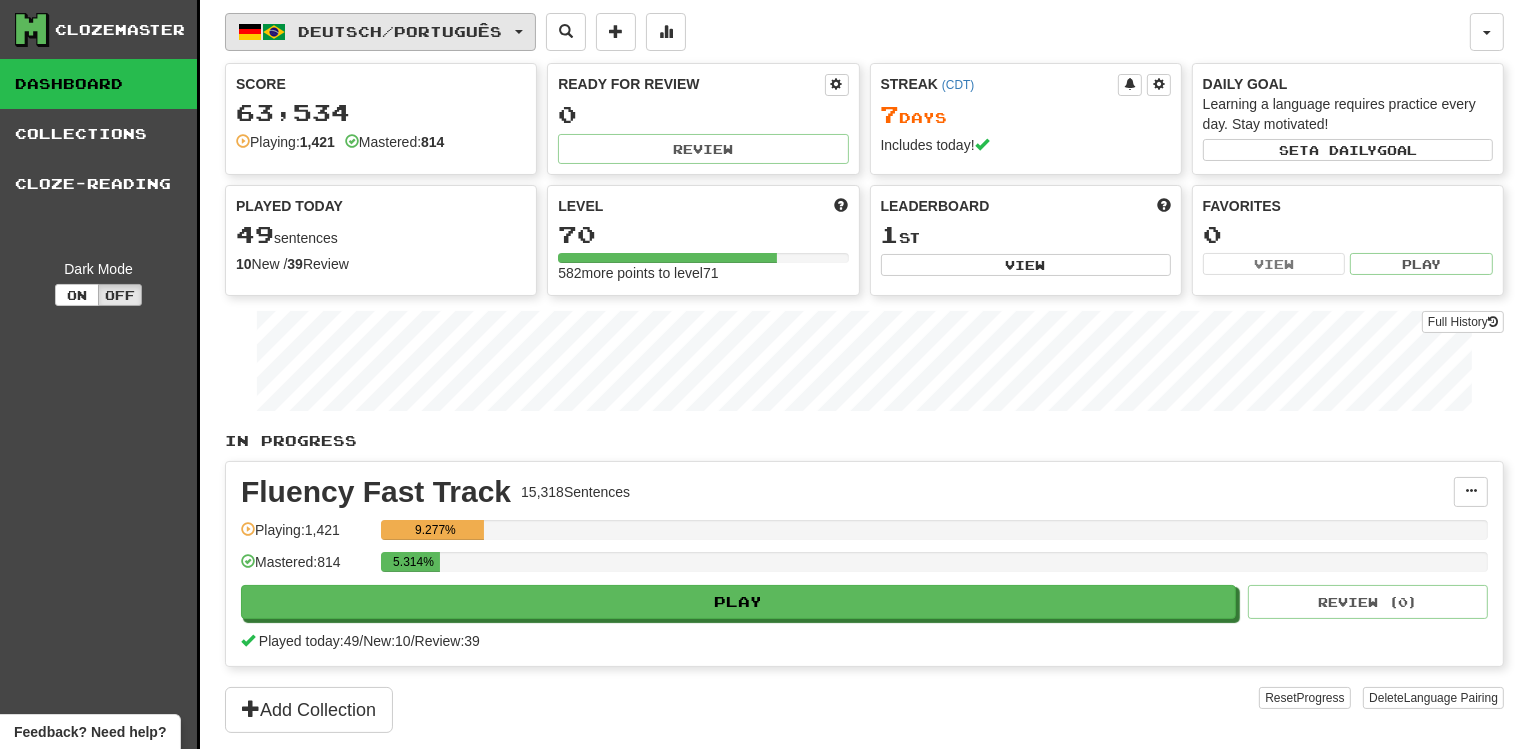 click on "Deutsch  /  Português" at bounding box center (401, 31) 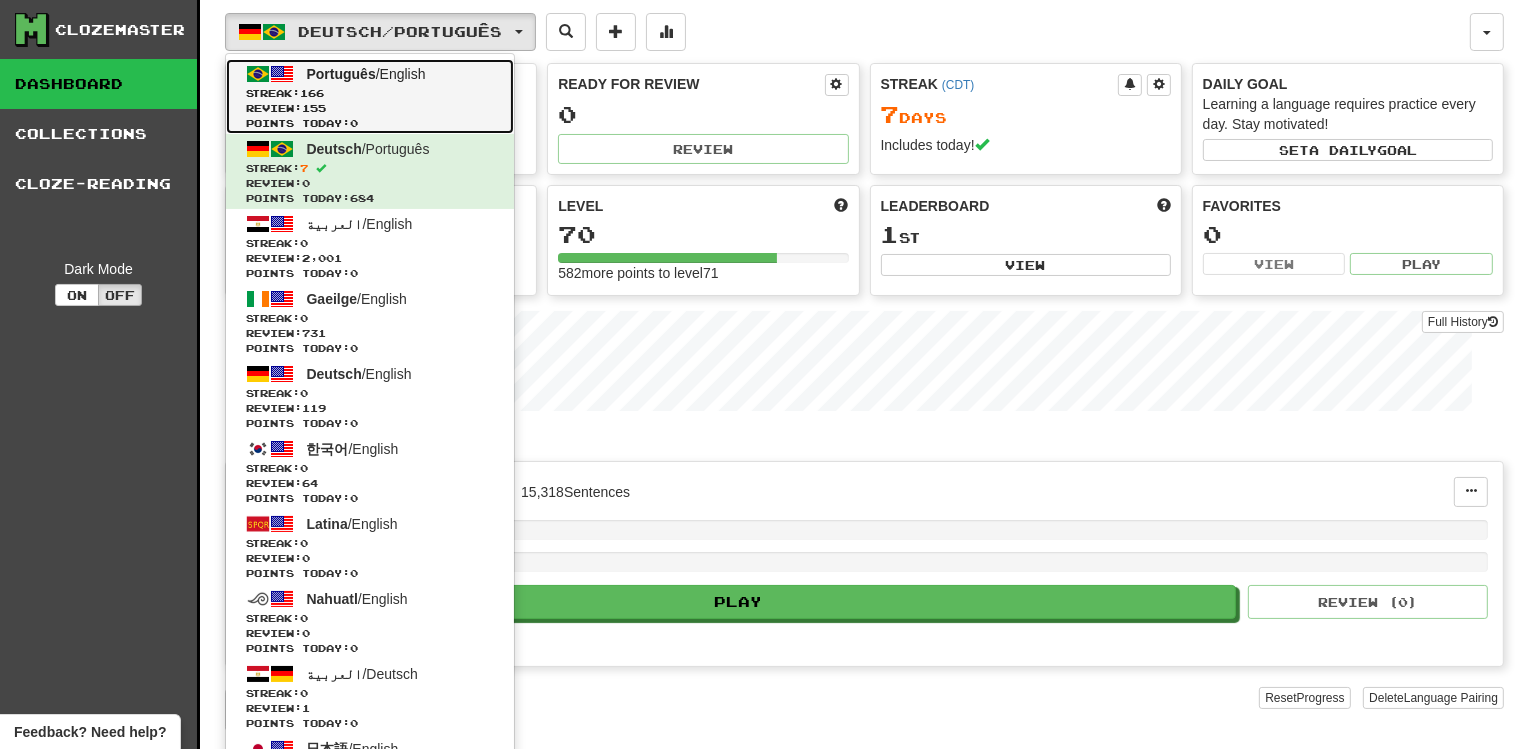 click on "Review:  155" at bounding box center [370, 108] 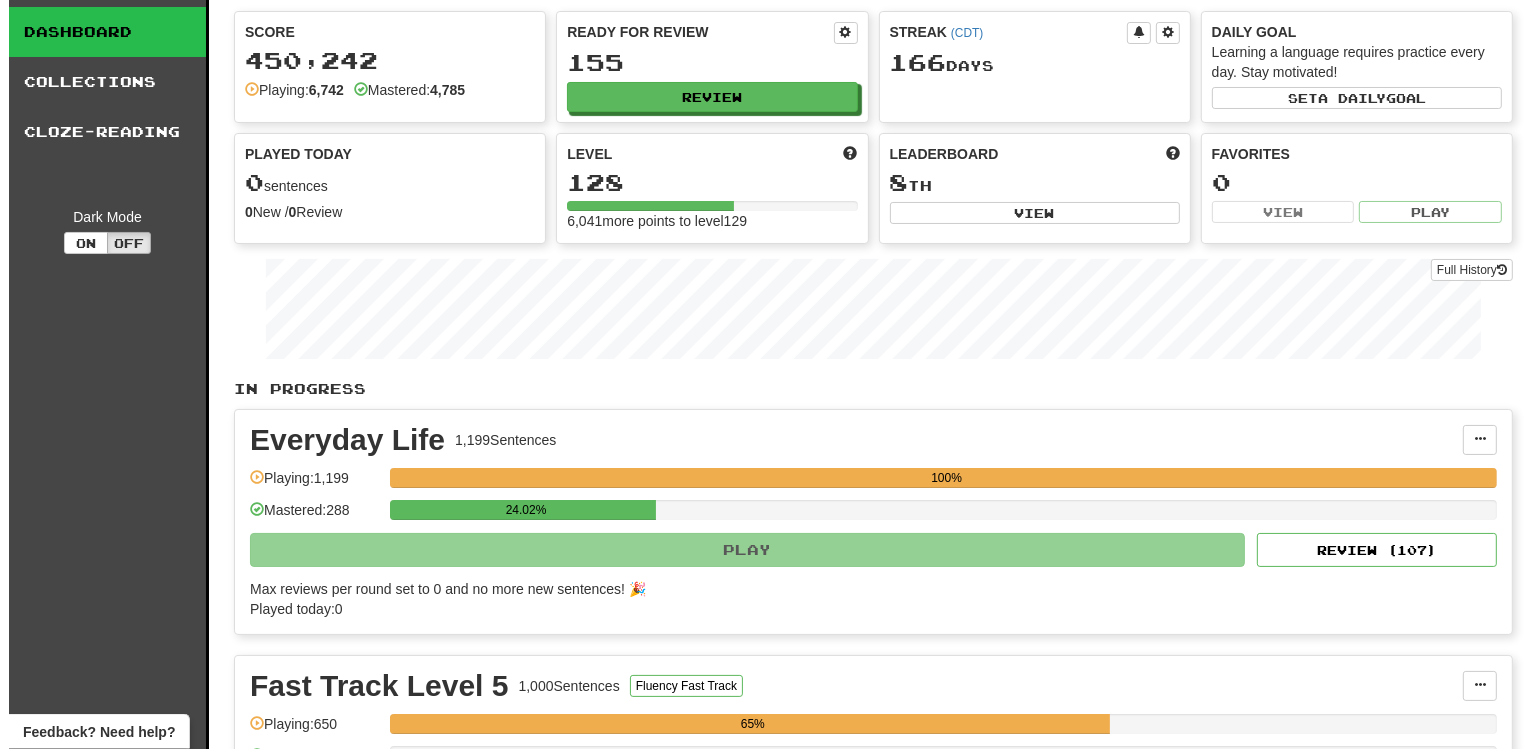 scroll, scrollTop: 0, scrollLeft: 0, axis: both 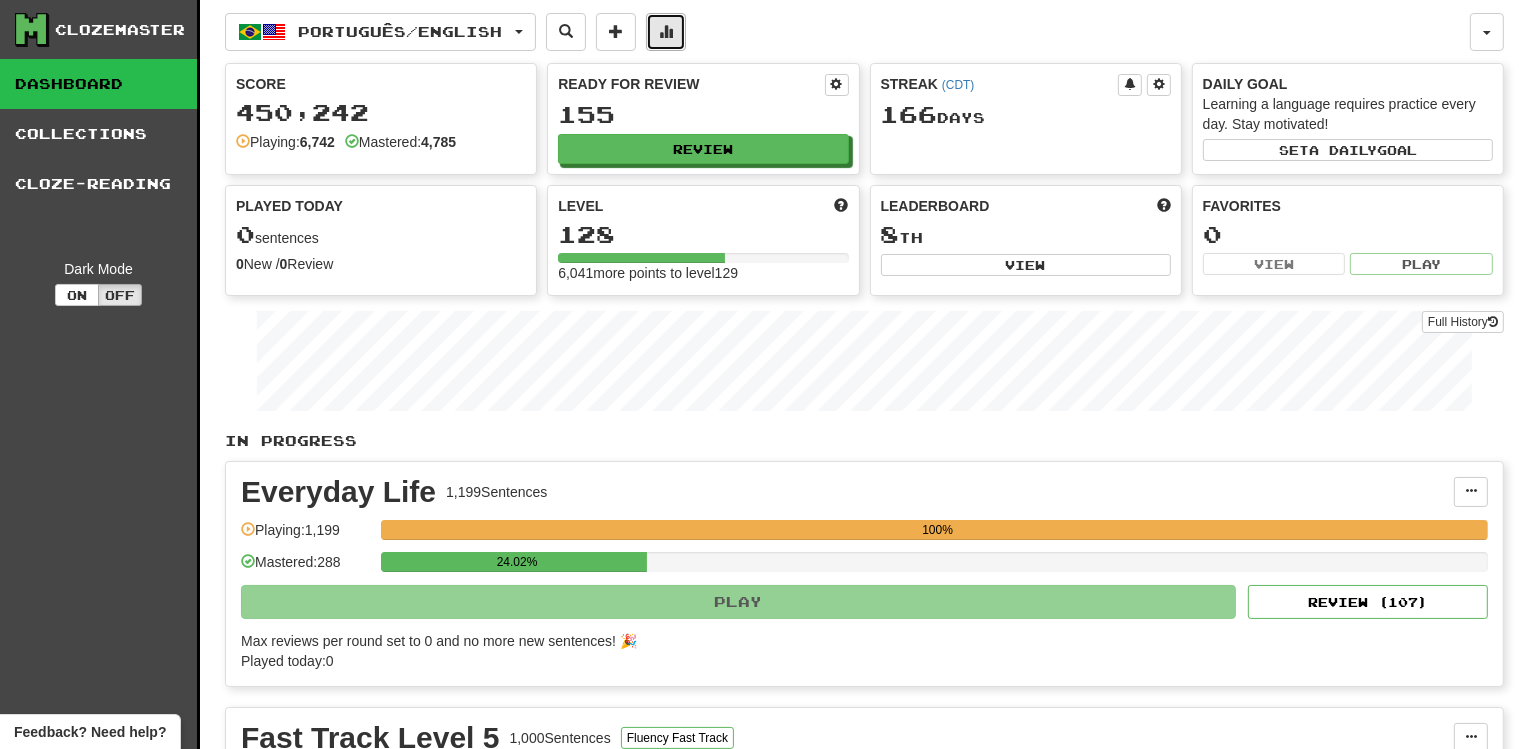 click at bounding box center (666, 32) 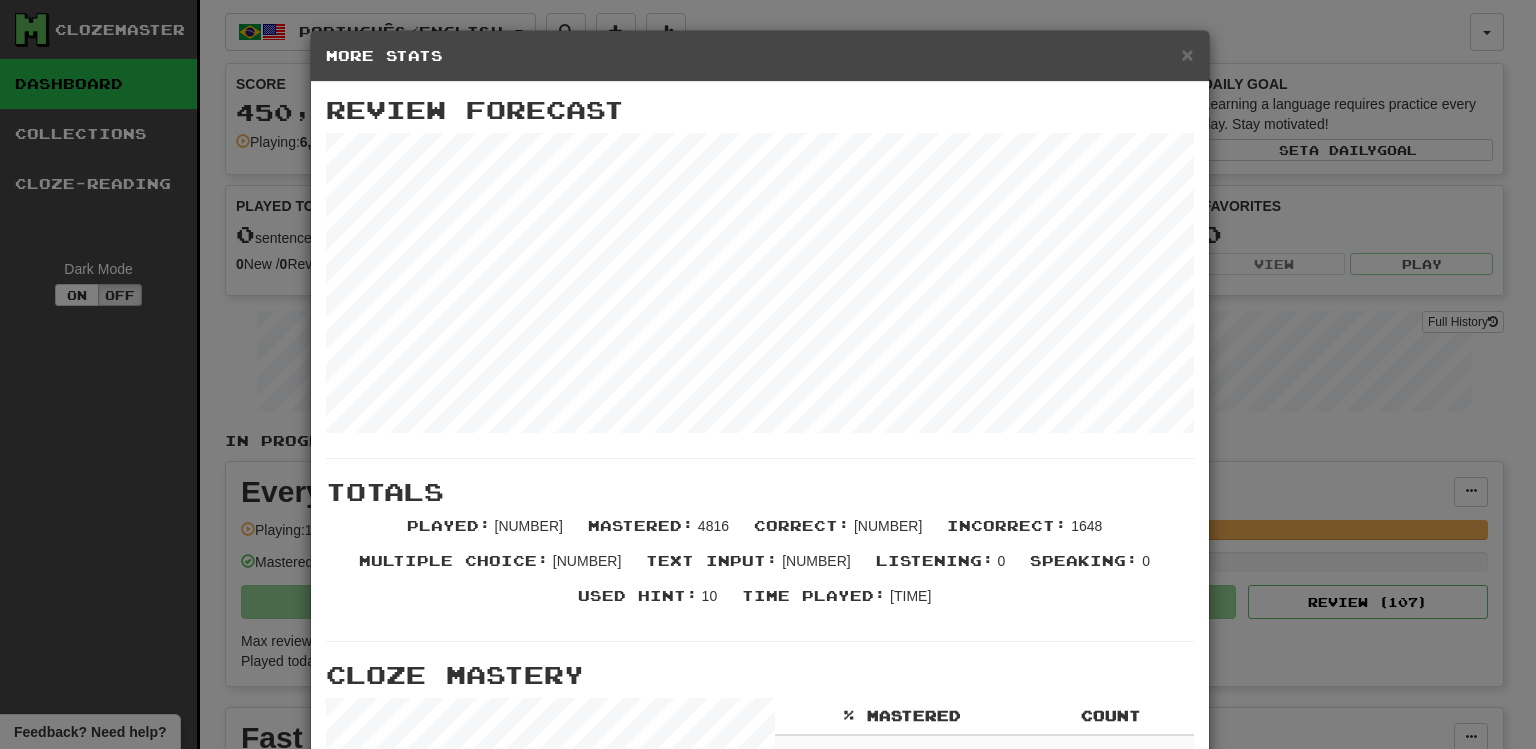 click on "× More Stats Review Forecast Totals Played :   [NUMBER] Mastered :   [NUMBER] Correct :   [NUMBER] Incorrect :   [NUMBER] Multiple Choice :   [NUMBER] Text Input :   [NUMBER] Listening :   0 Speaking :   0 Used Hint :   10 Time Played :   [TIME] Cloze Mastery % Mastered Count 0 % 0 25 % 76 50 % 587 75 % 1294 100 % [NUMBER] Stats Per Day Close" at bounding box center (768, 374) 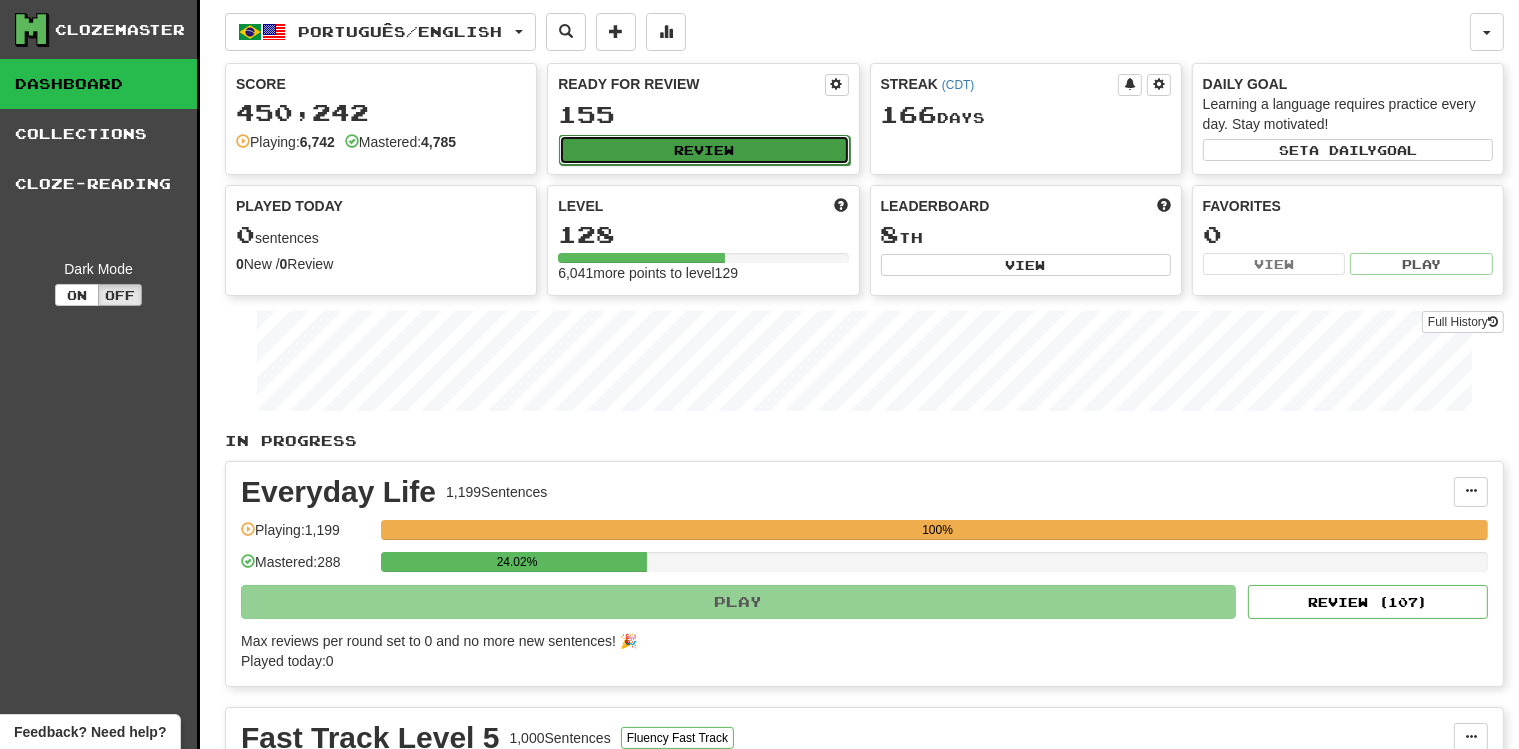 click on "Review" at bounding box center [704, 150] 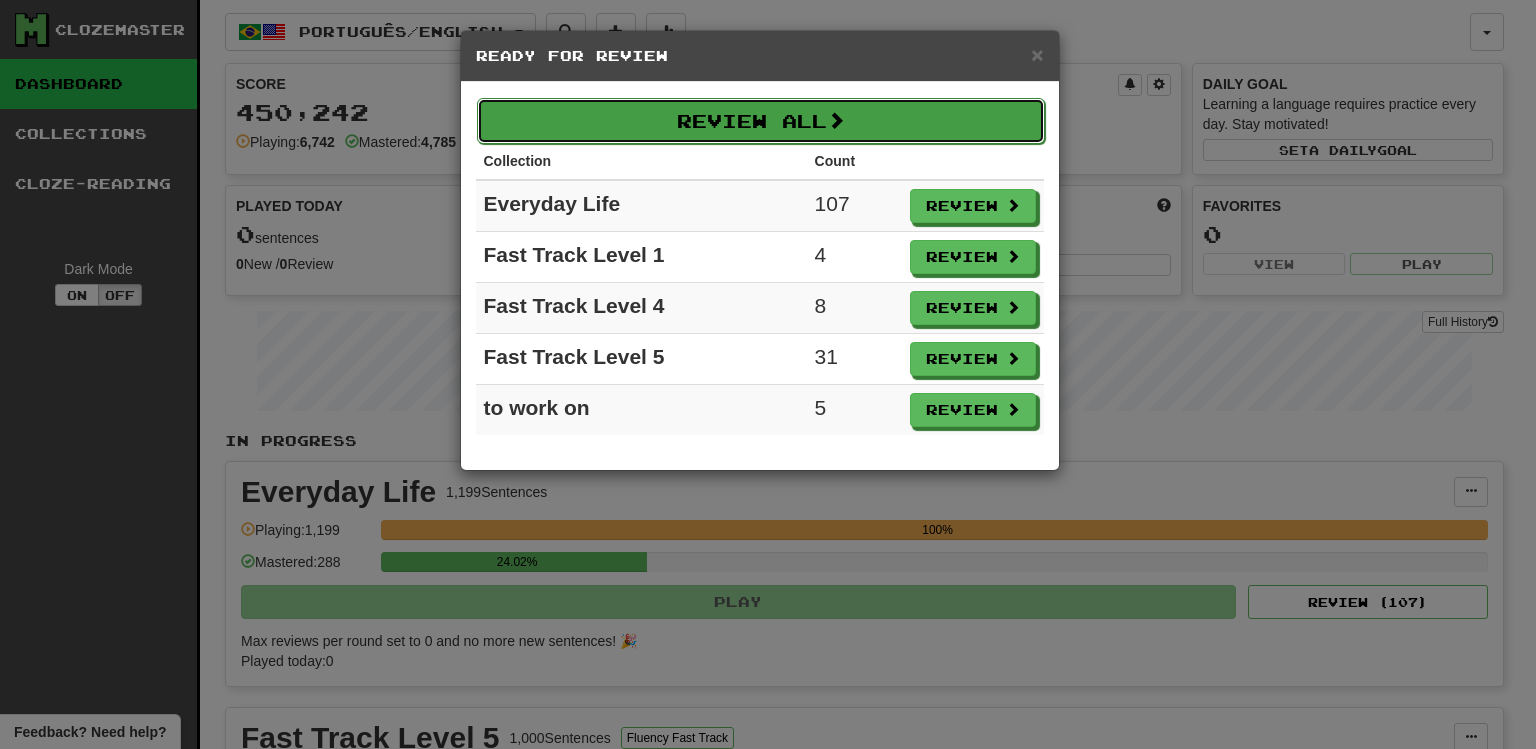 click on "Review All" at bounding box center (761, 121) 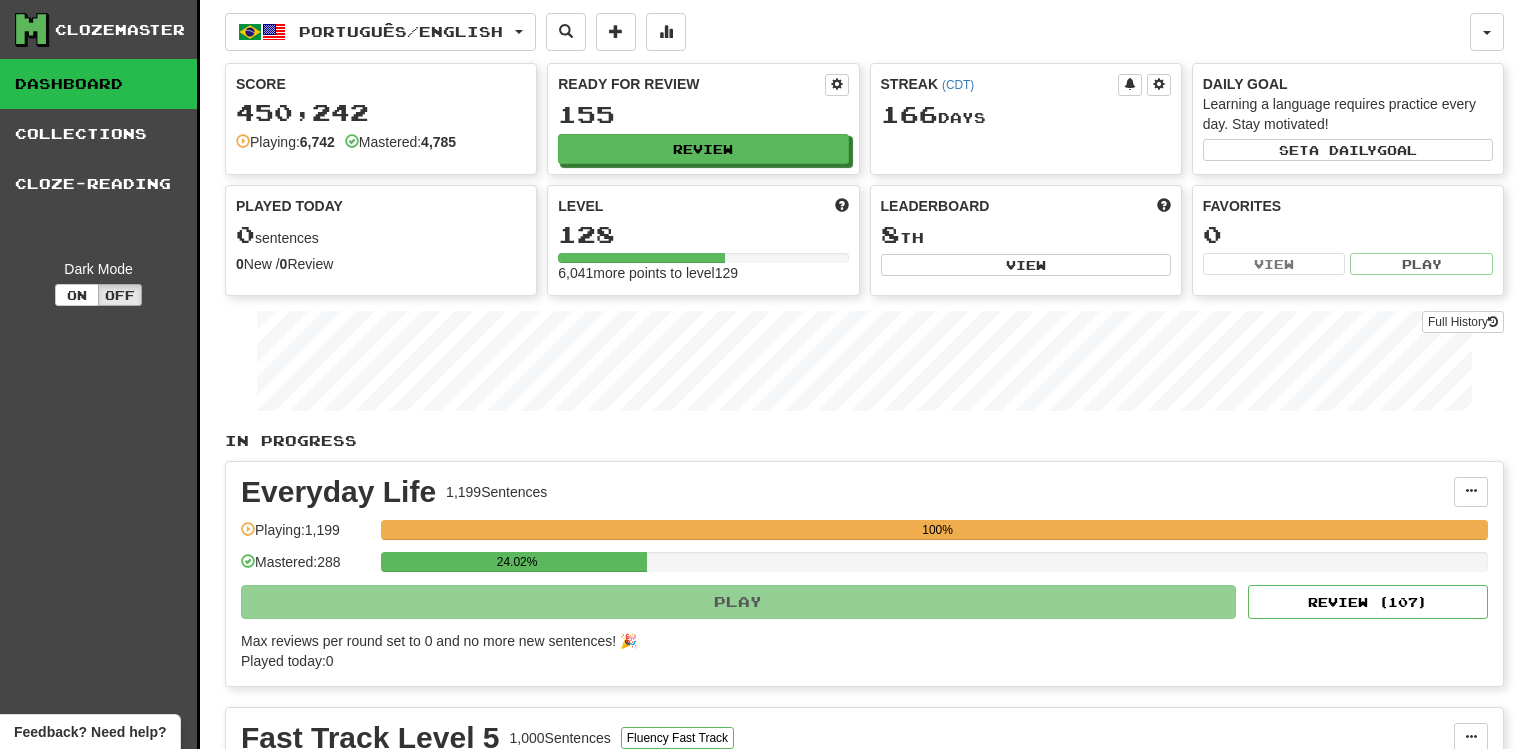 select on "**" 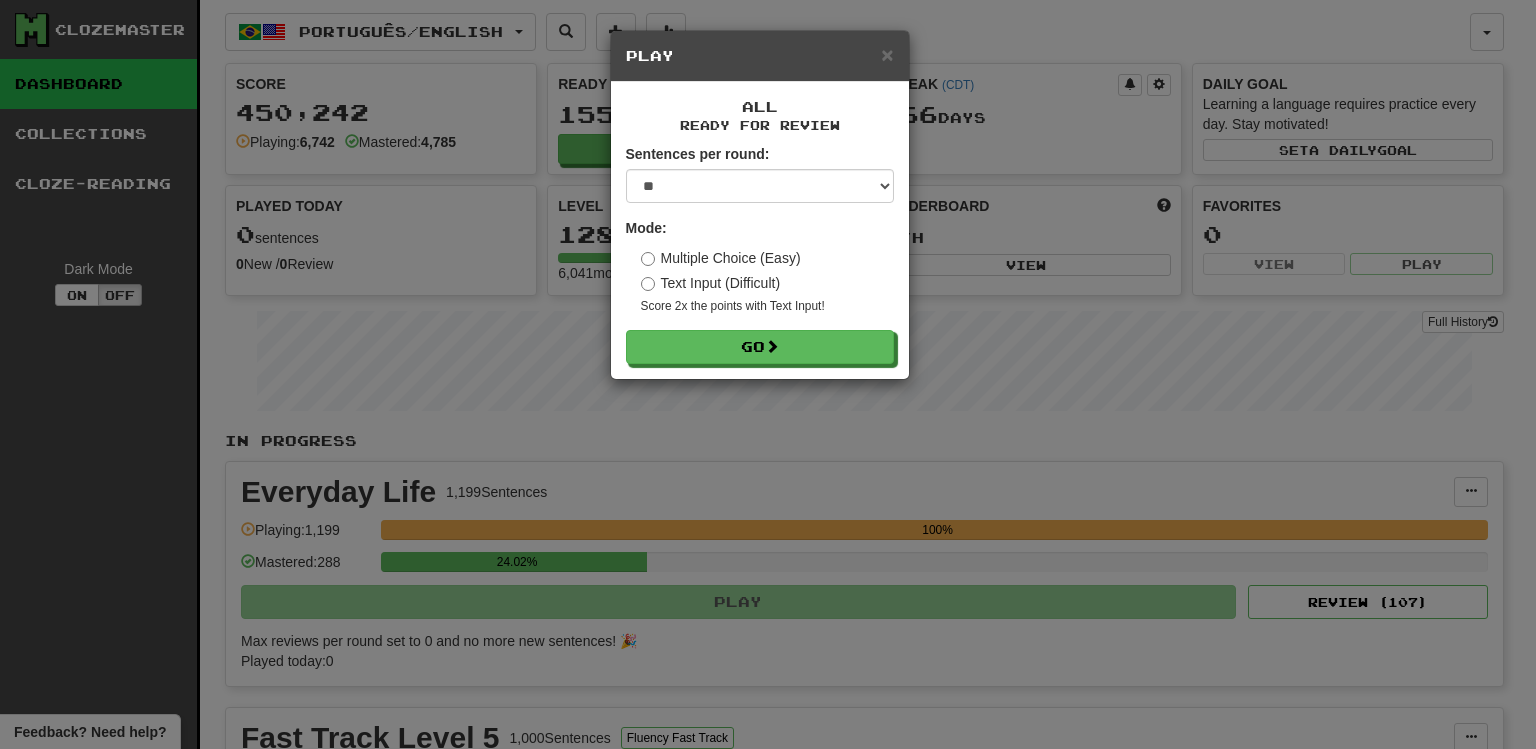 click on "Text Input (Difficult)" at bounding box center [711, 283] 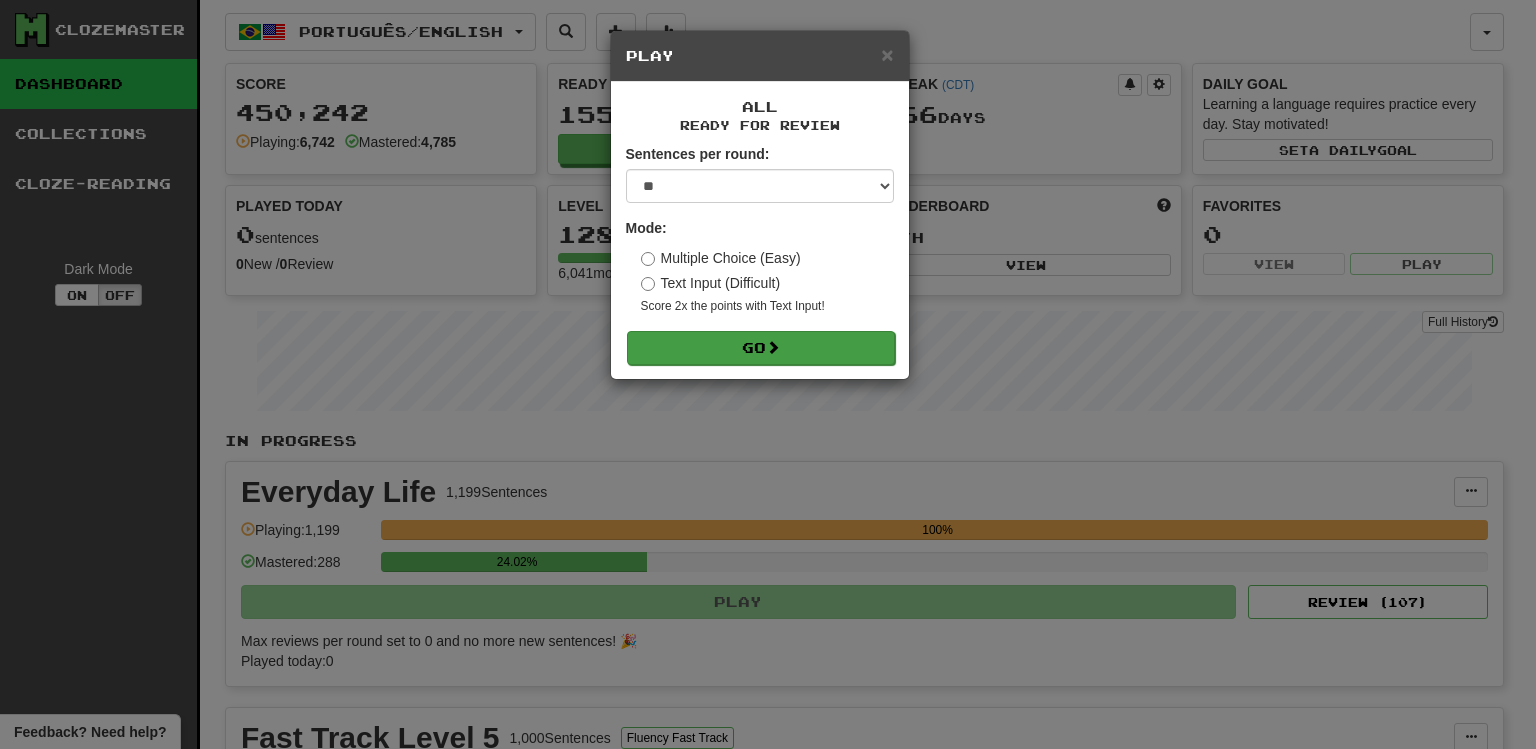 drag, startPoint x: 746, startPoint y: 321, endPoint x: 747, endPoint y: 332, distance: 11.045361 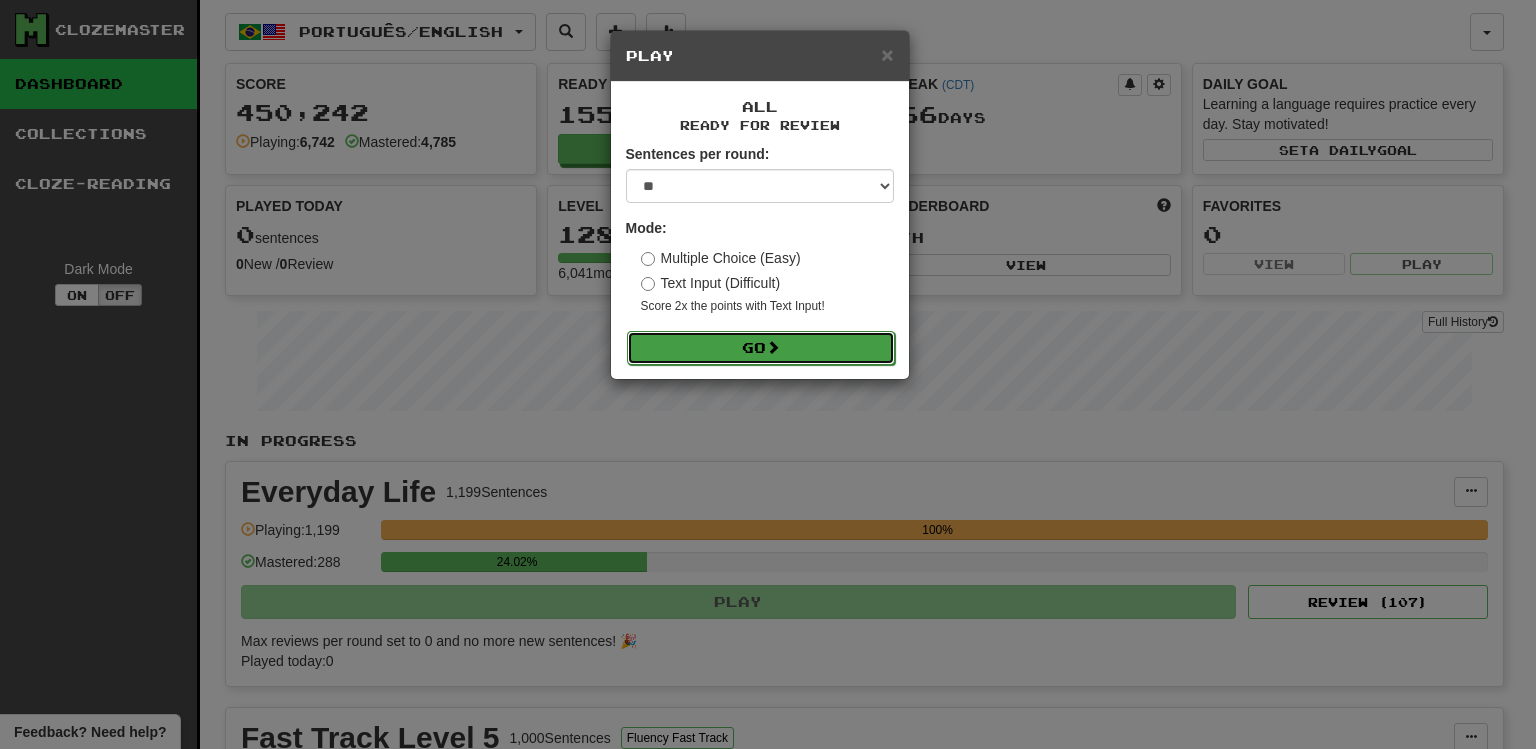 click on "Go" at bounding box center (761, 348) 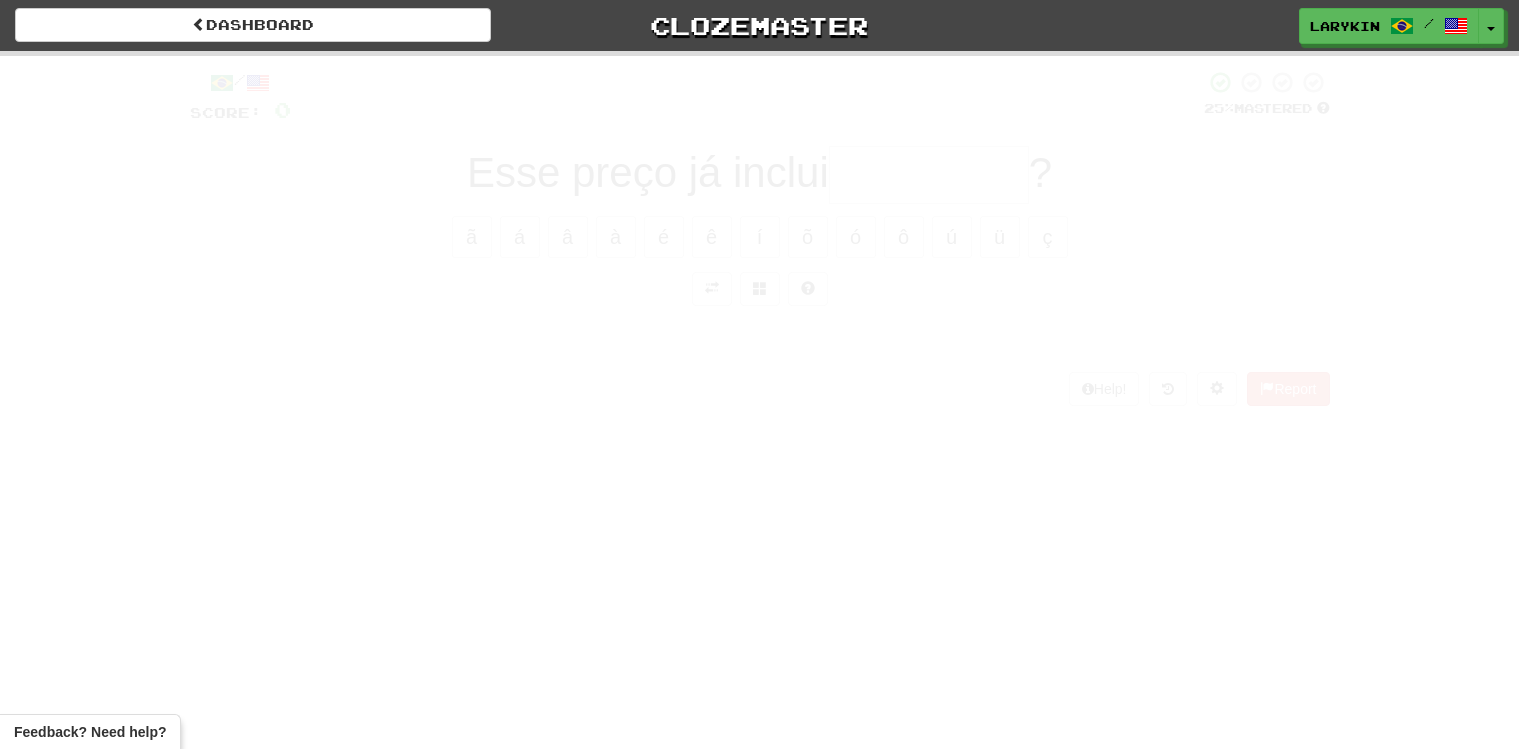 scroll, scrollTop: 0, scrollLeft: 0, axis: both 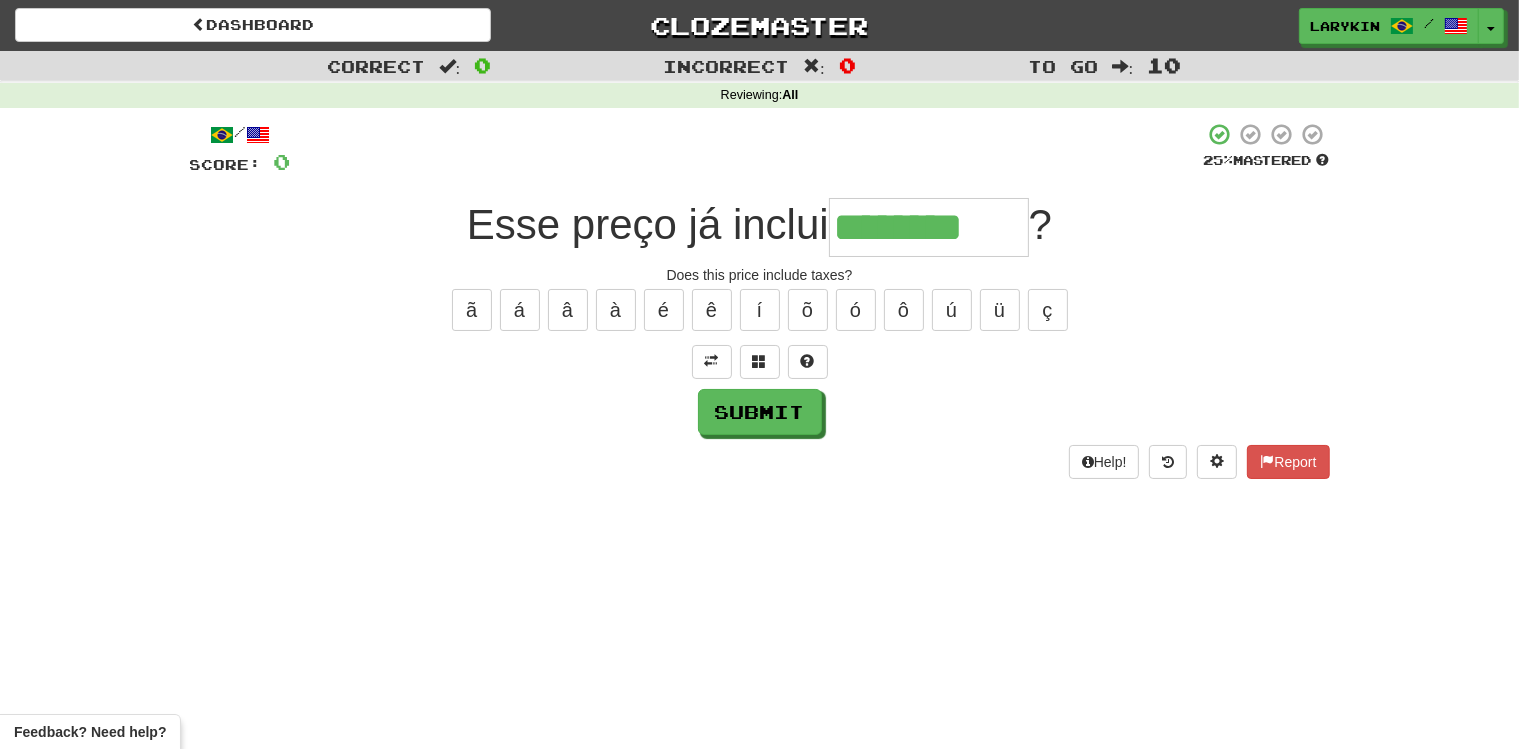 type on "********" 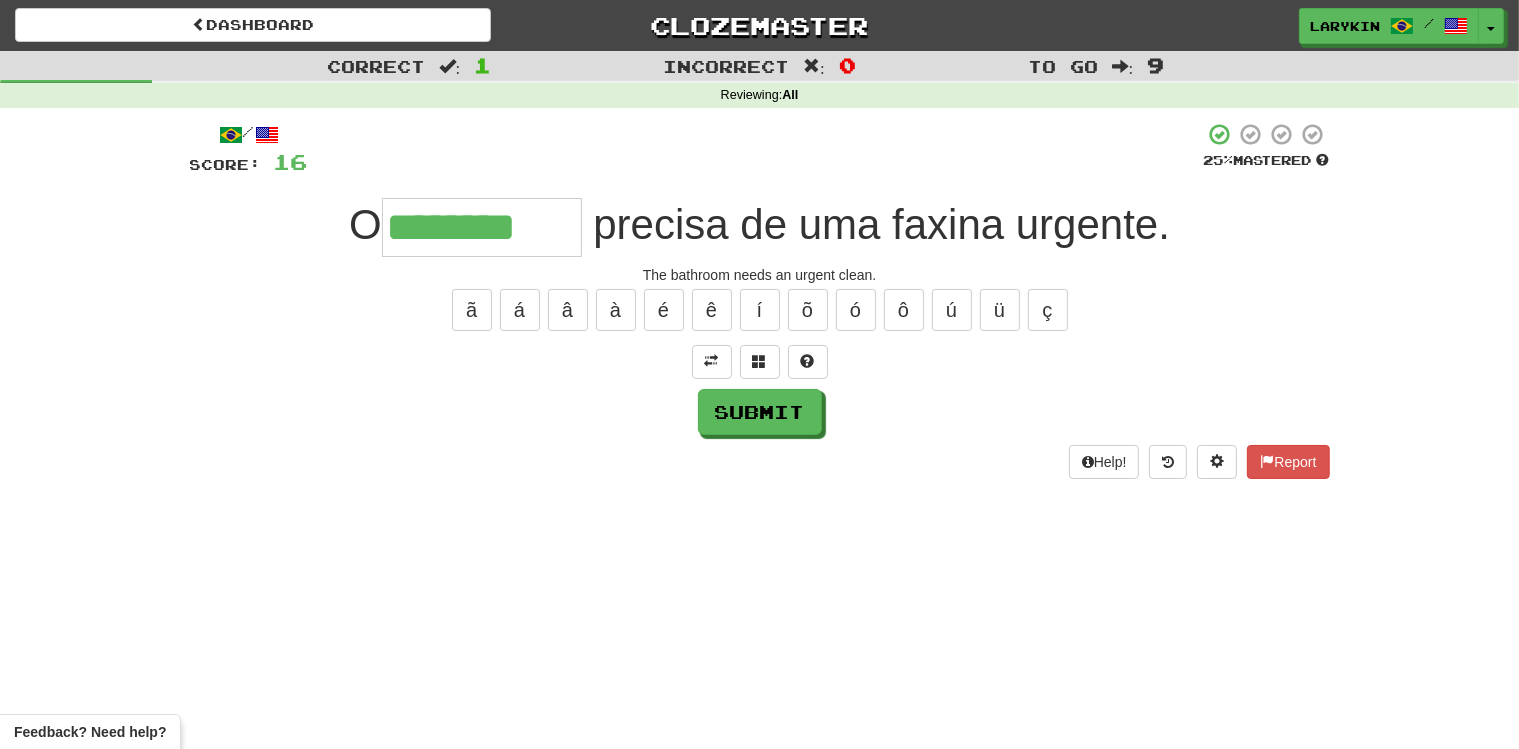 type on "********" 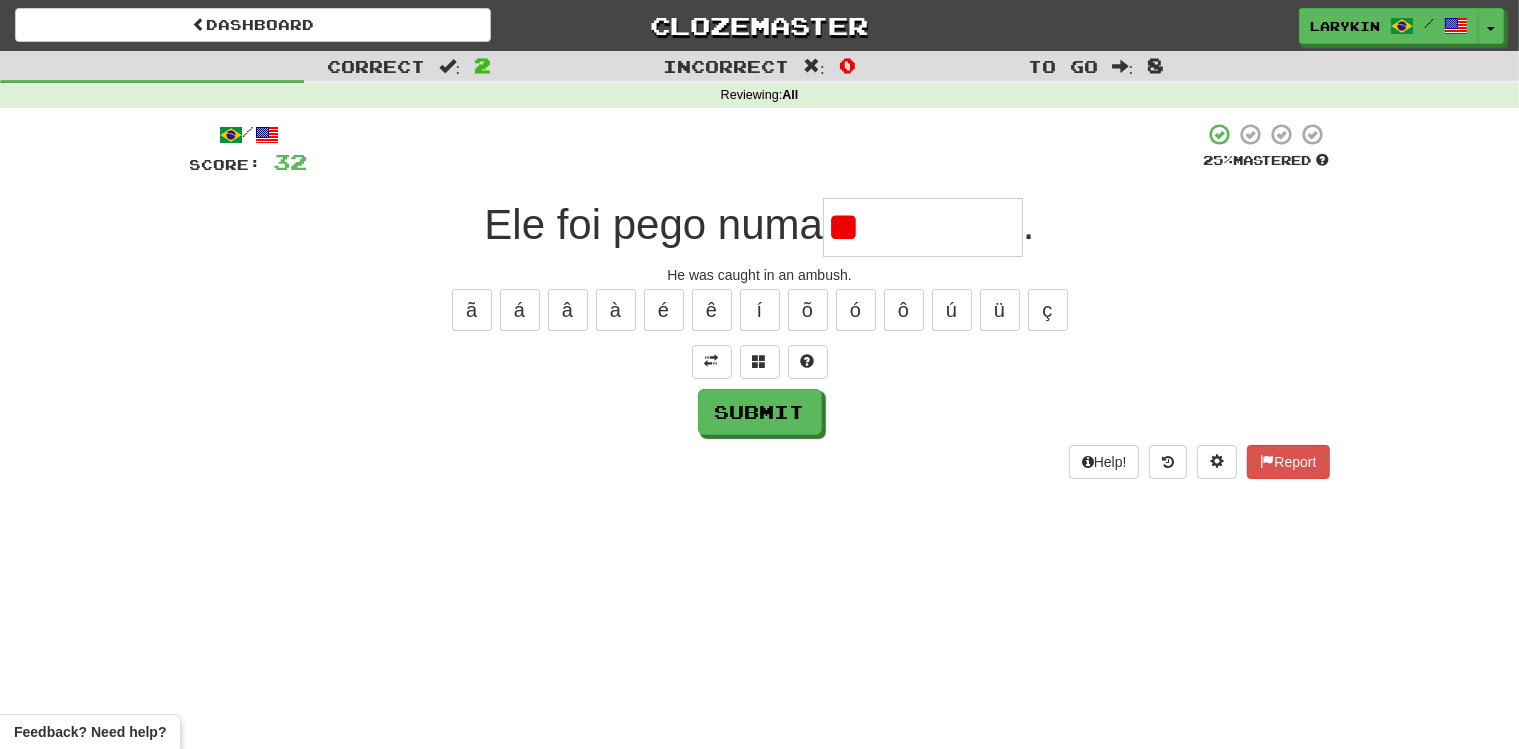 type on "*" 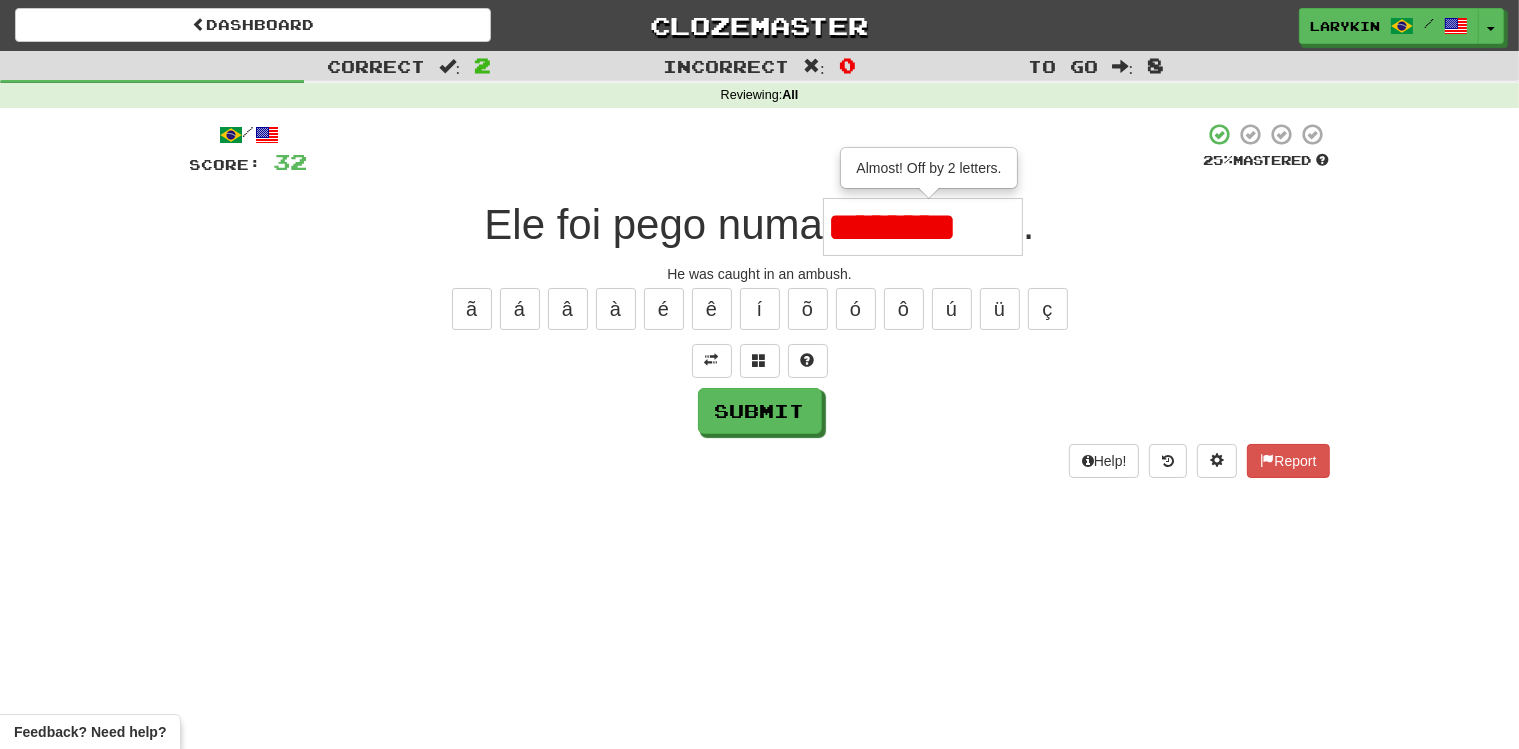 scroll, scrollTop: 0, scrollLeft: 2, axis: horizontal 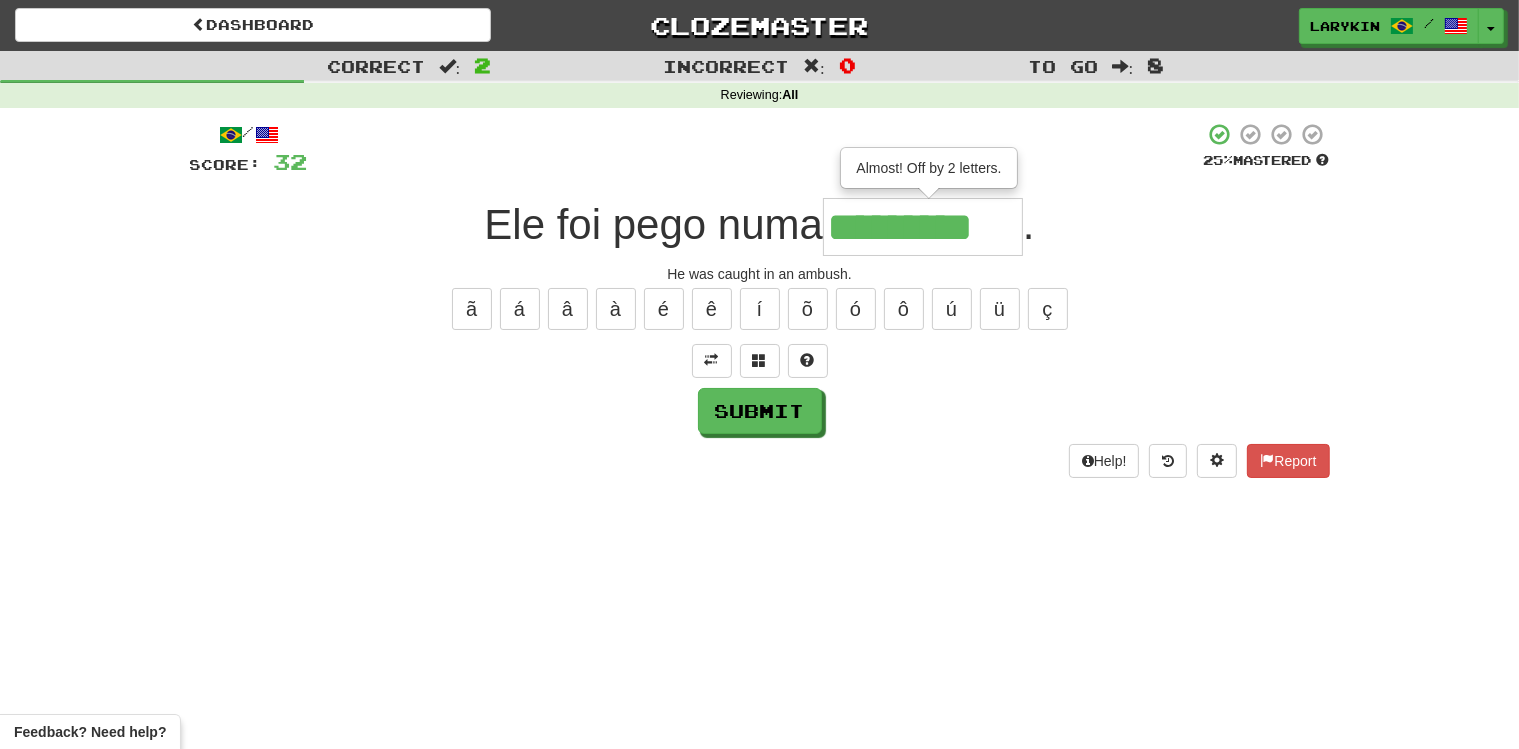 type on "*********" 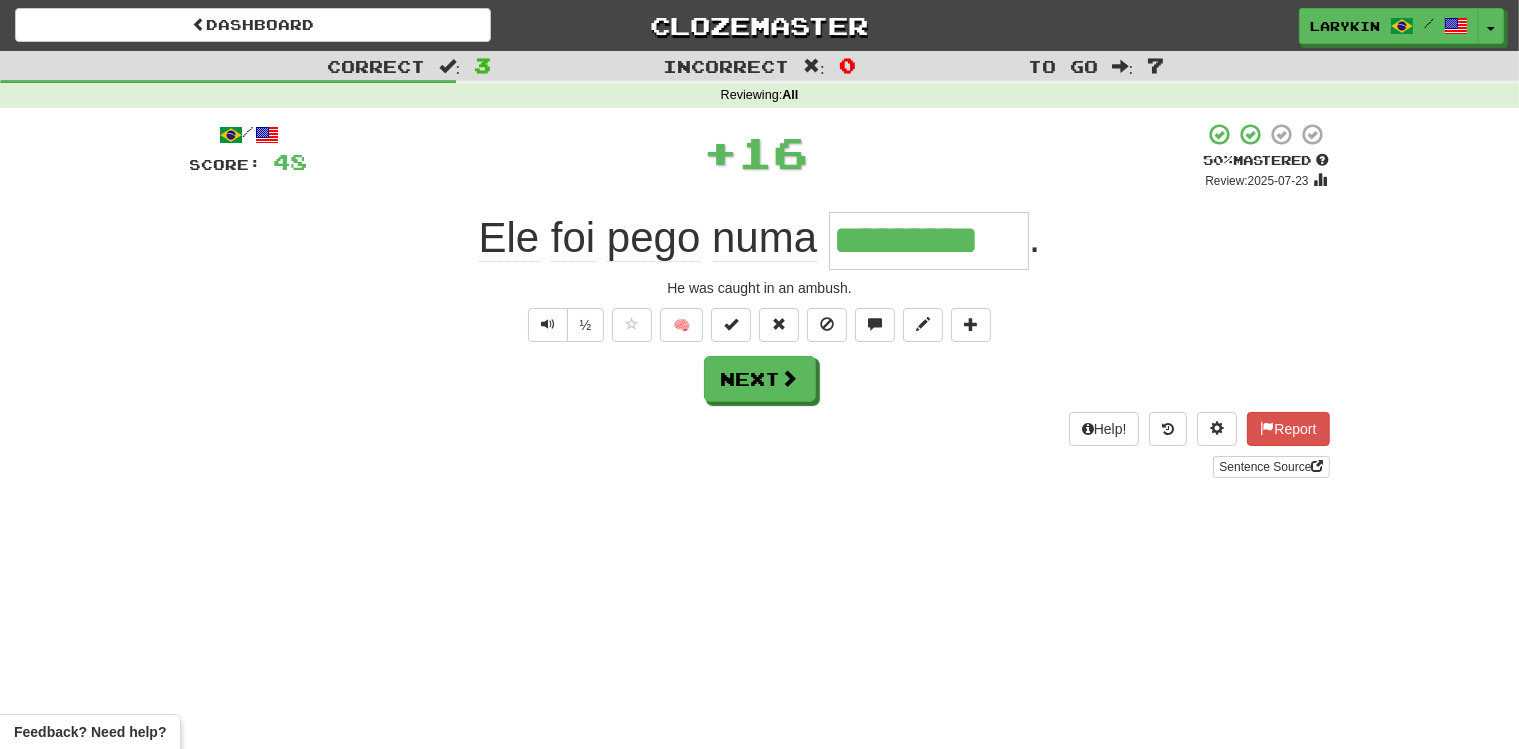 scroll, scrollTop: 0, scrollLeft: 0, axis: both 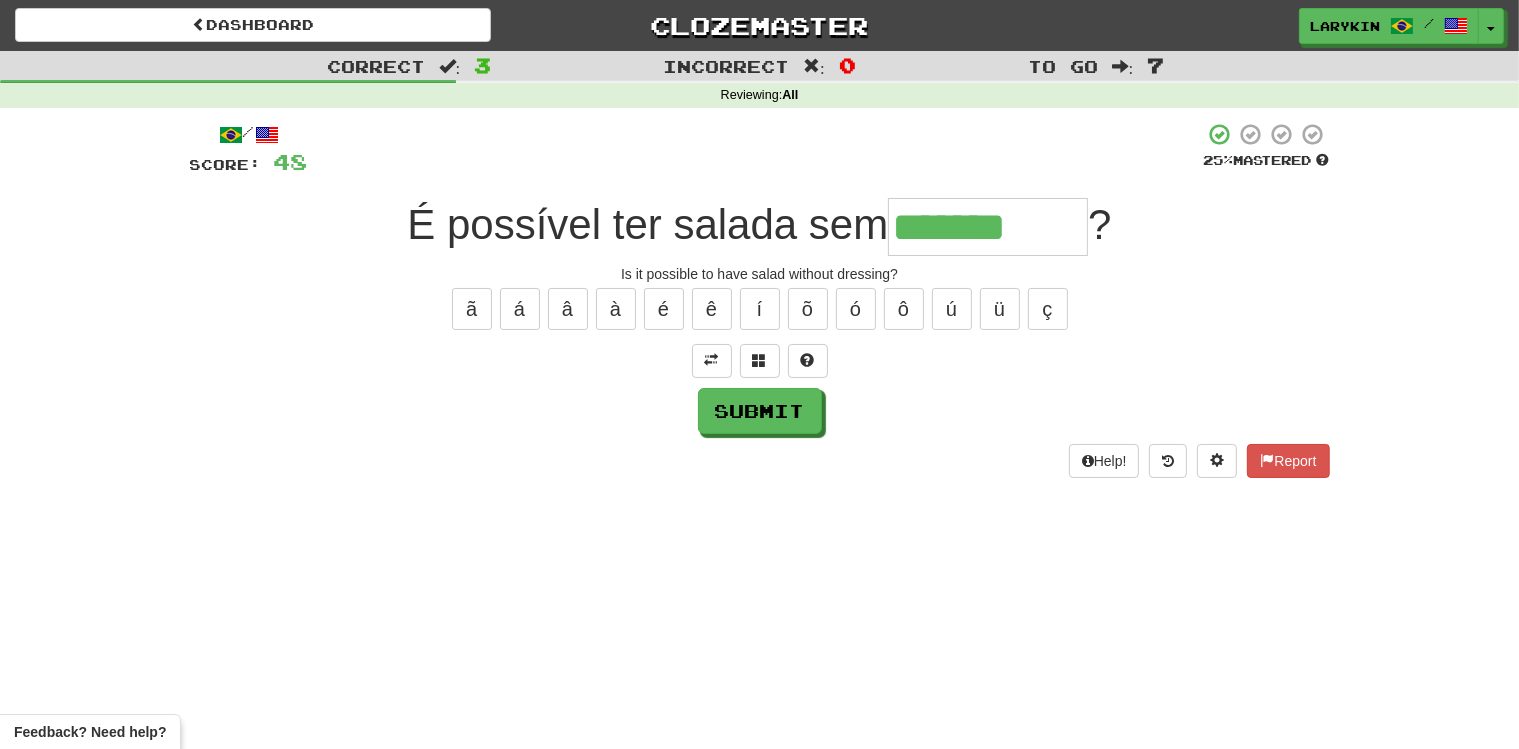 type on "*******" 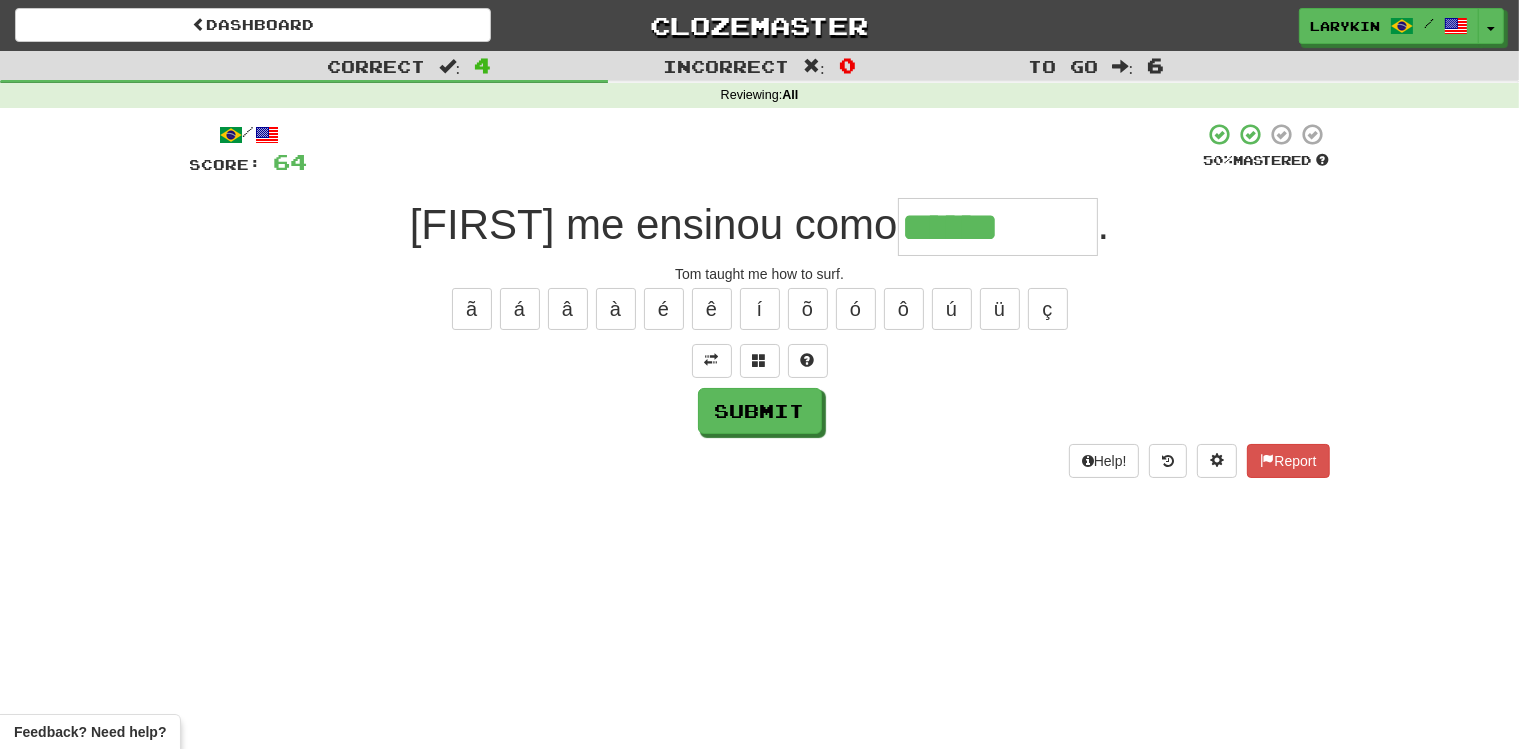 type on "******" 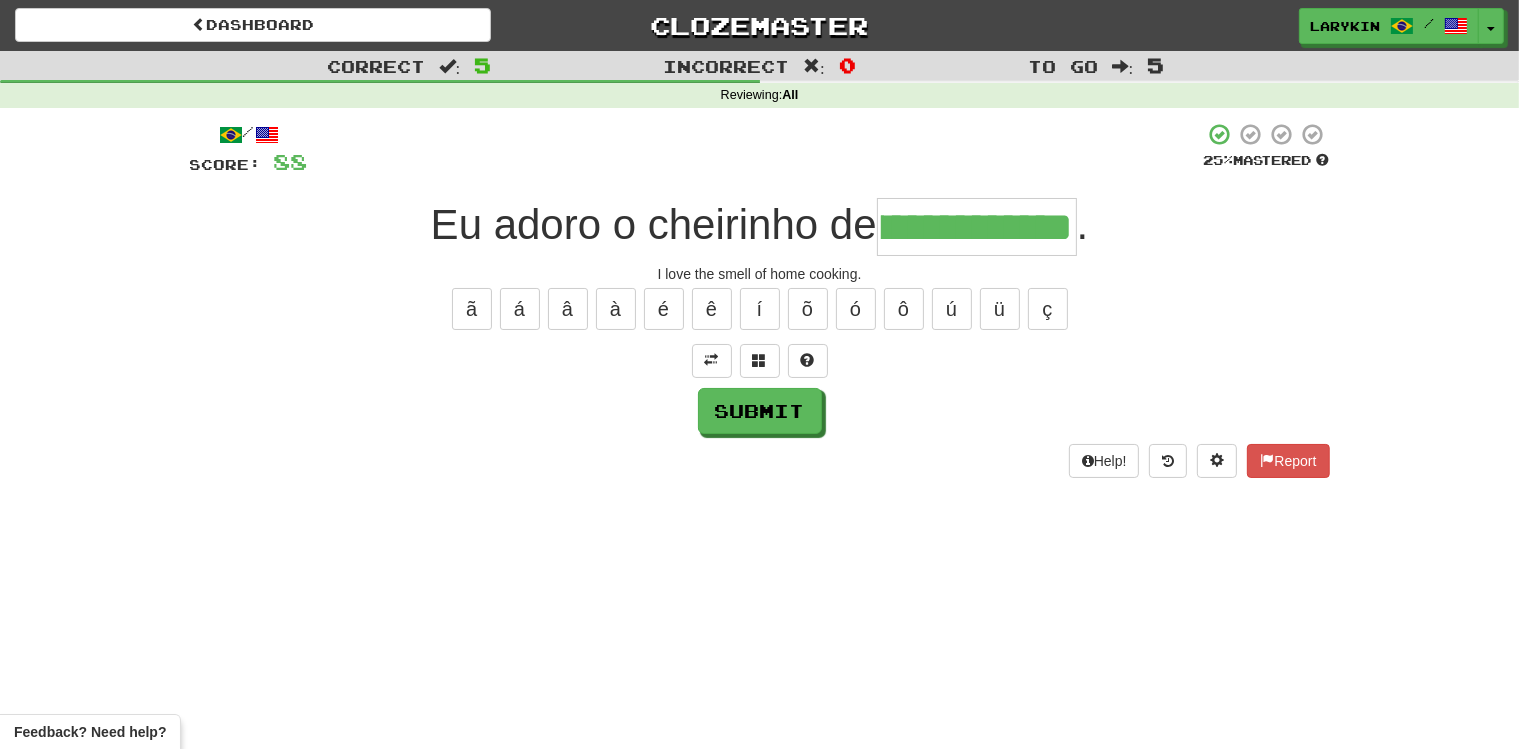 scroll, scrollTop: 0, scrollLeft: 90, axis: horizontal 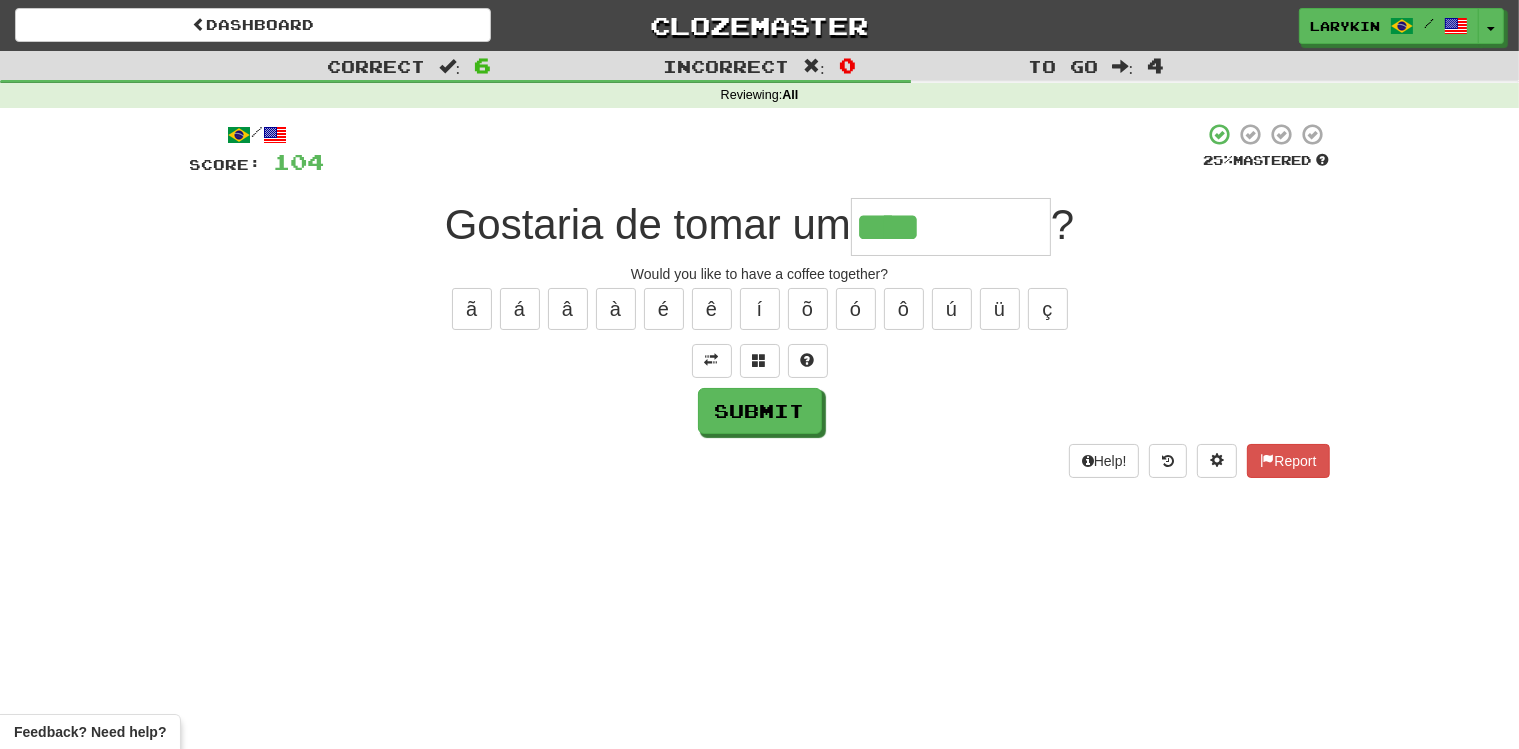 type on "****" 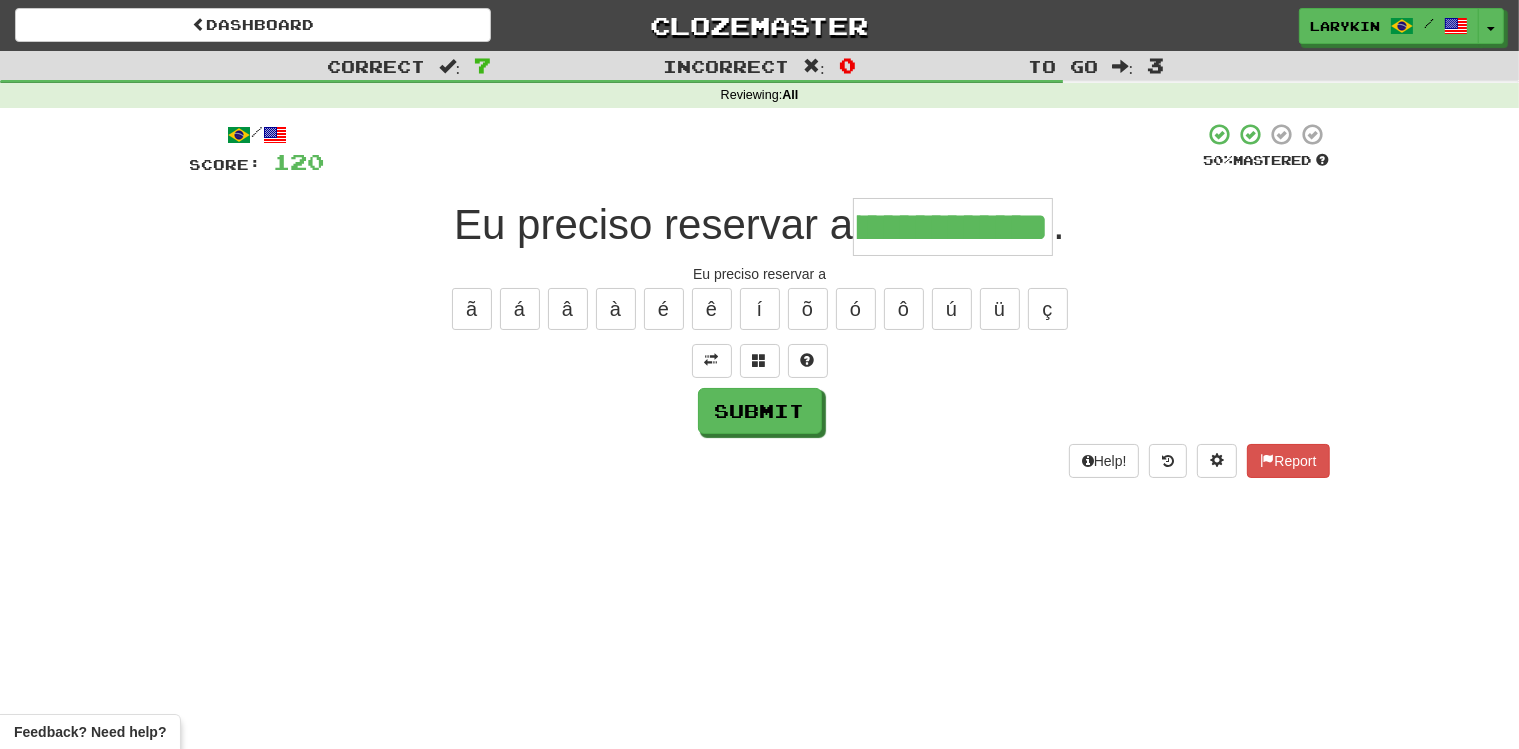 scroll, scrollTop: 0, scrollLeft: 95, axis: horizontal 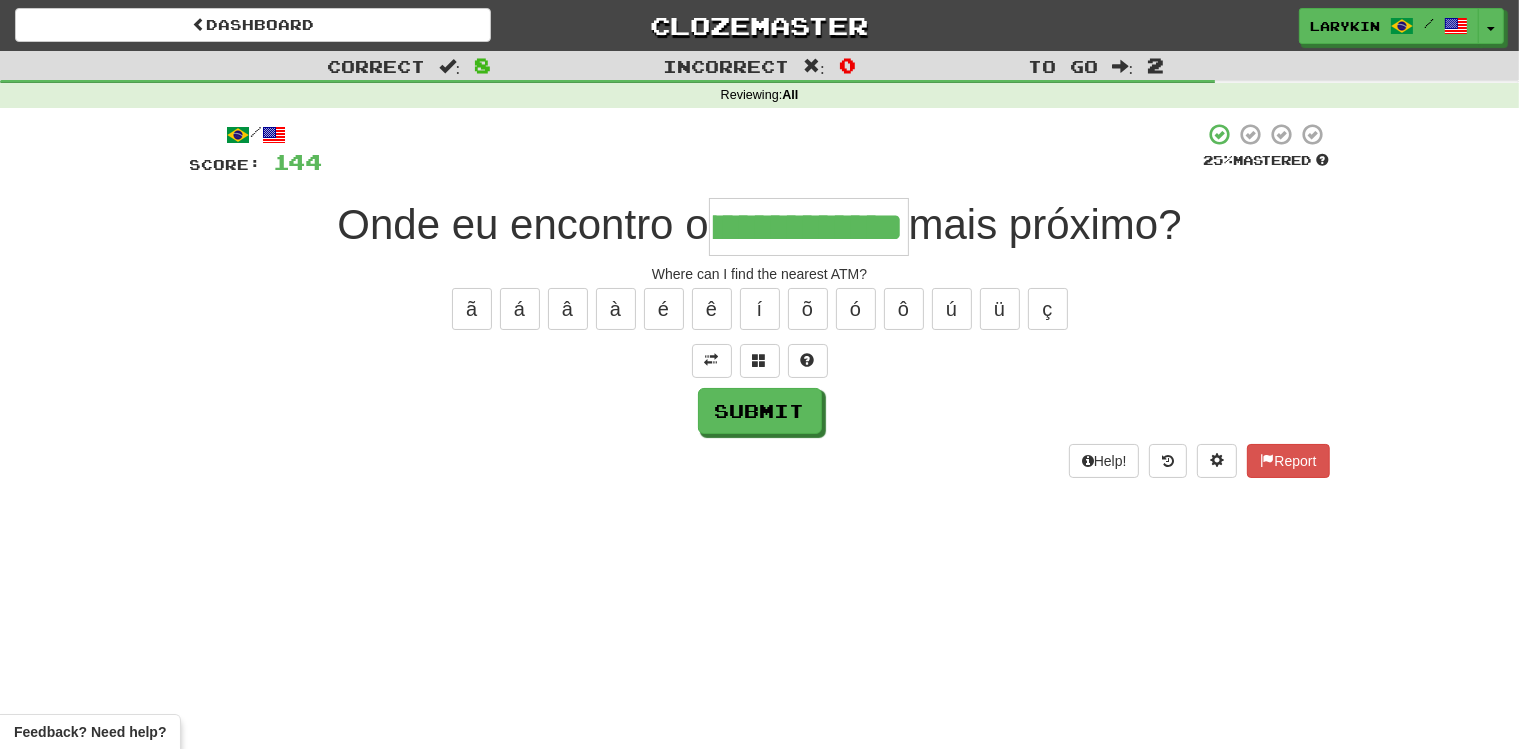 type on "**********" 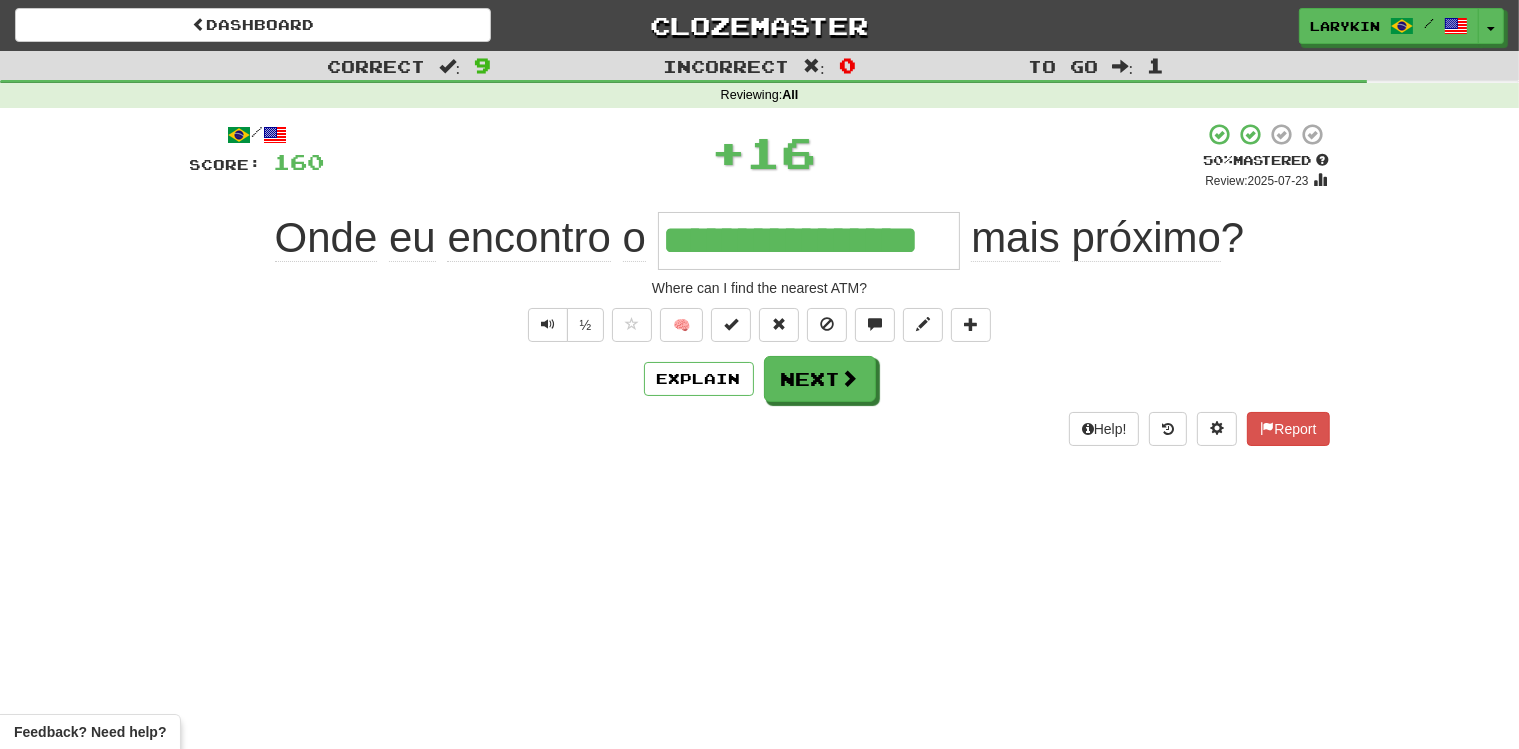 scroll, scrollTop: 0, scrollLeft: 0, axis: both 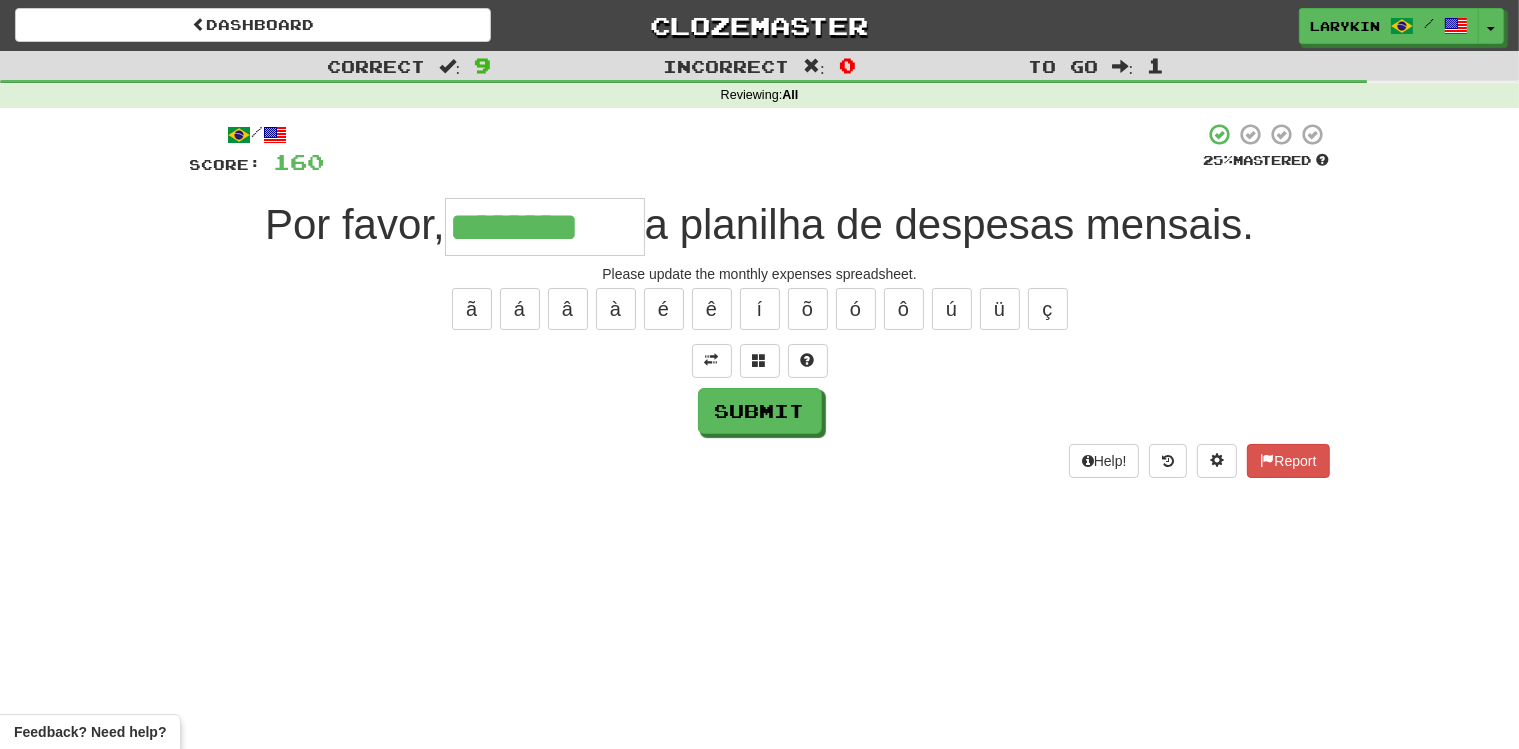 type on "********" 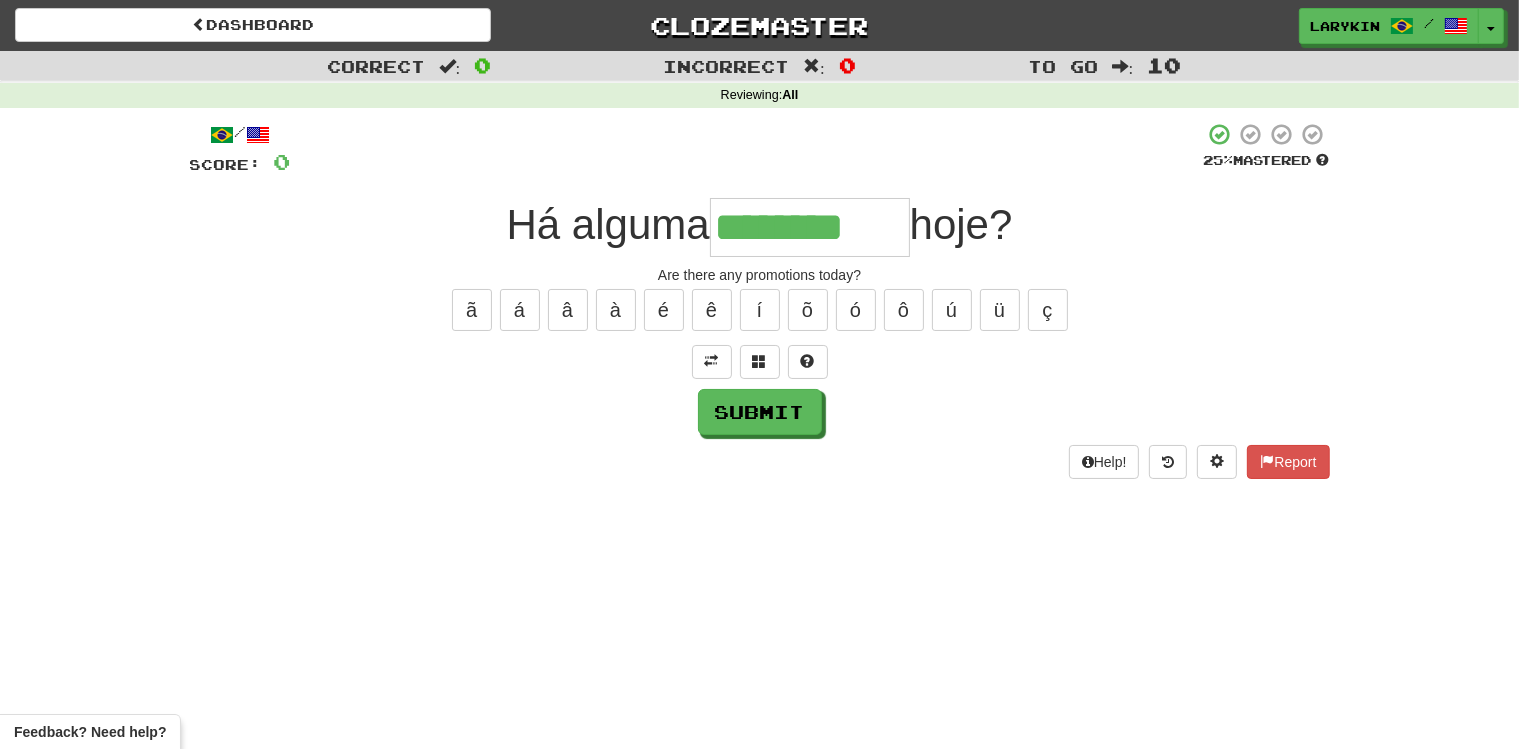 type on "********" 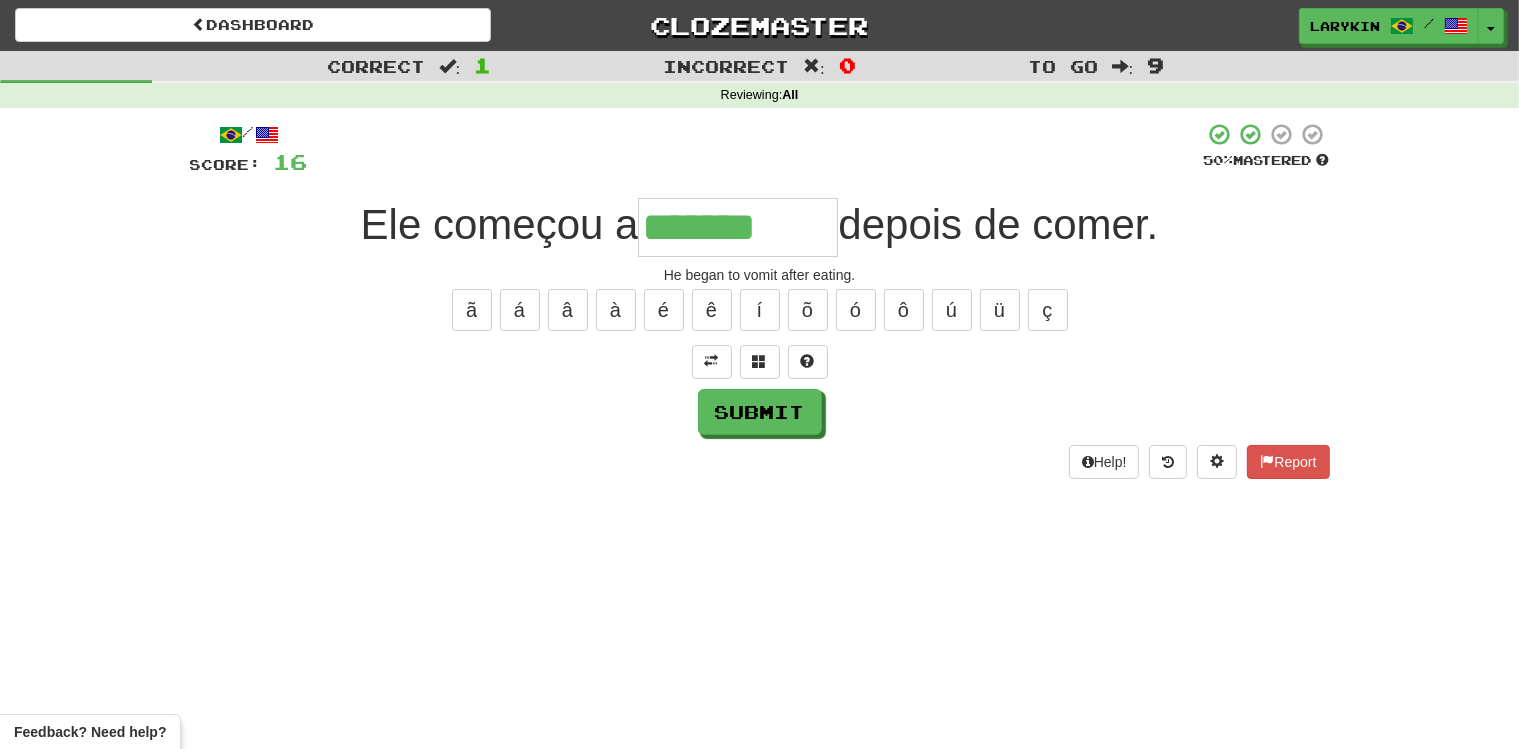 type on "*******" 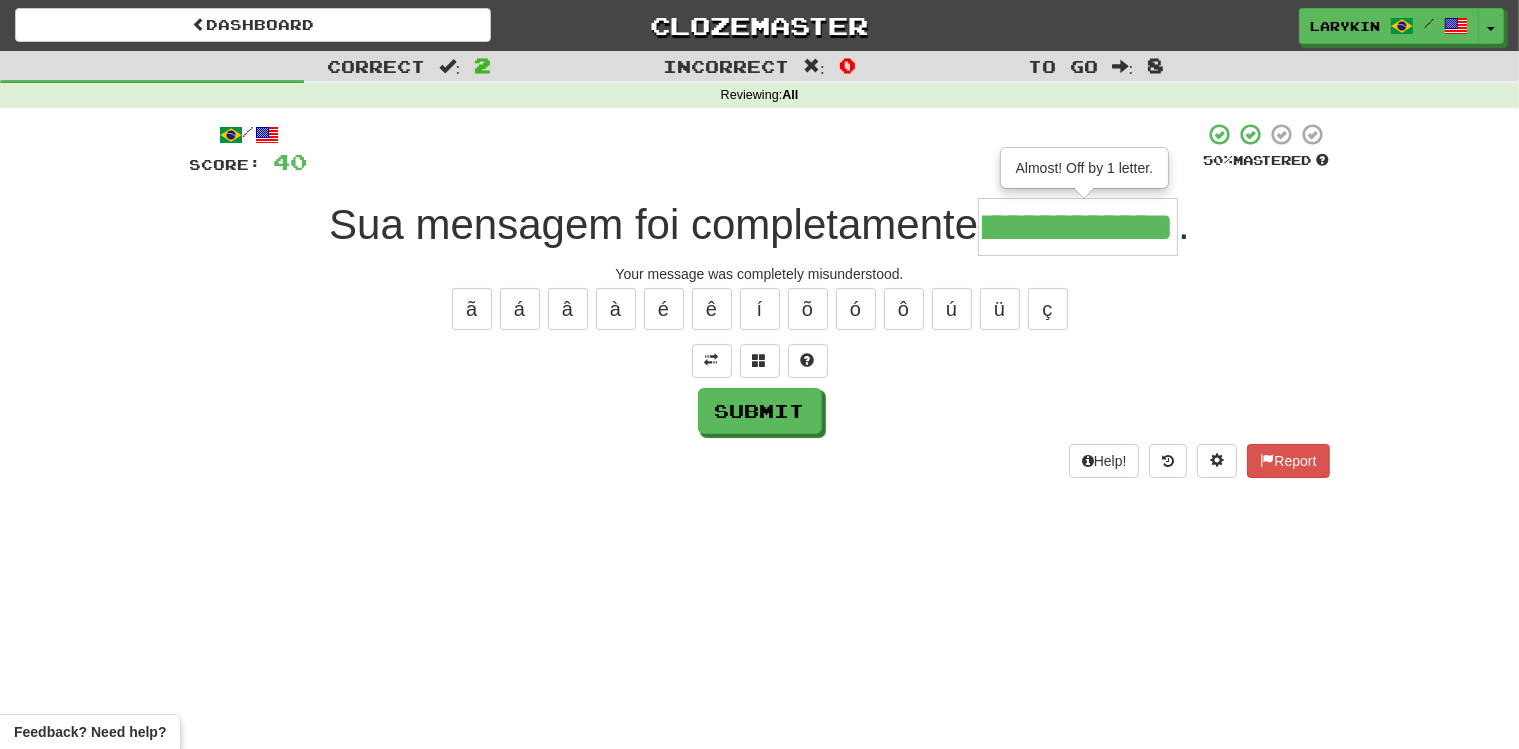 scroll, scrollTop: 0, scrollLeft: 74, axis: horizontal 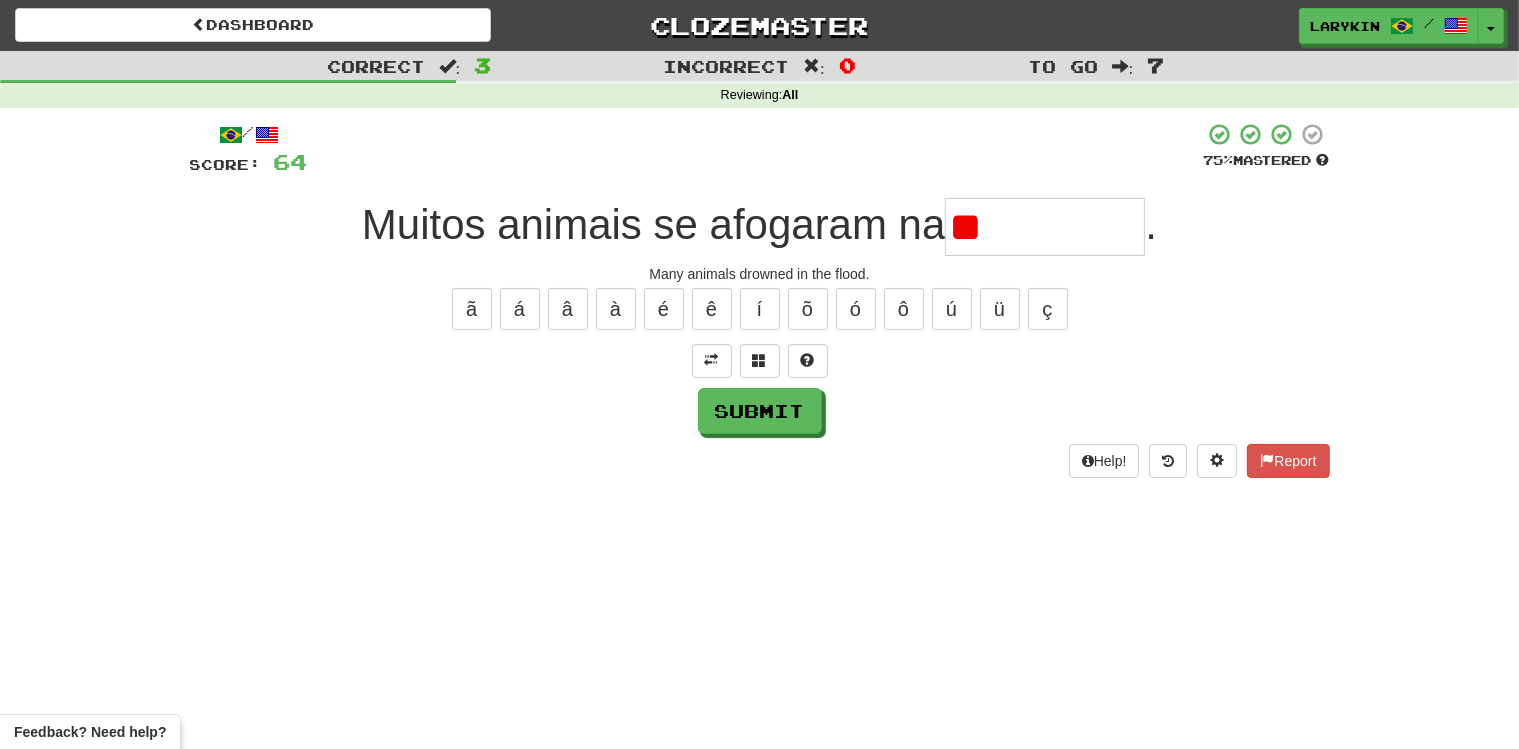 type on "*" 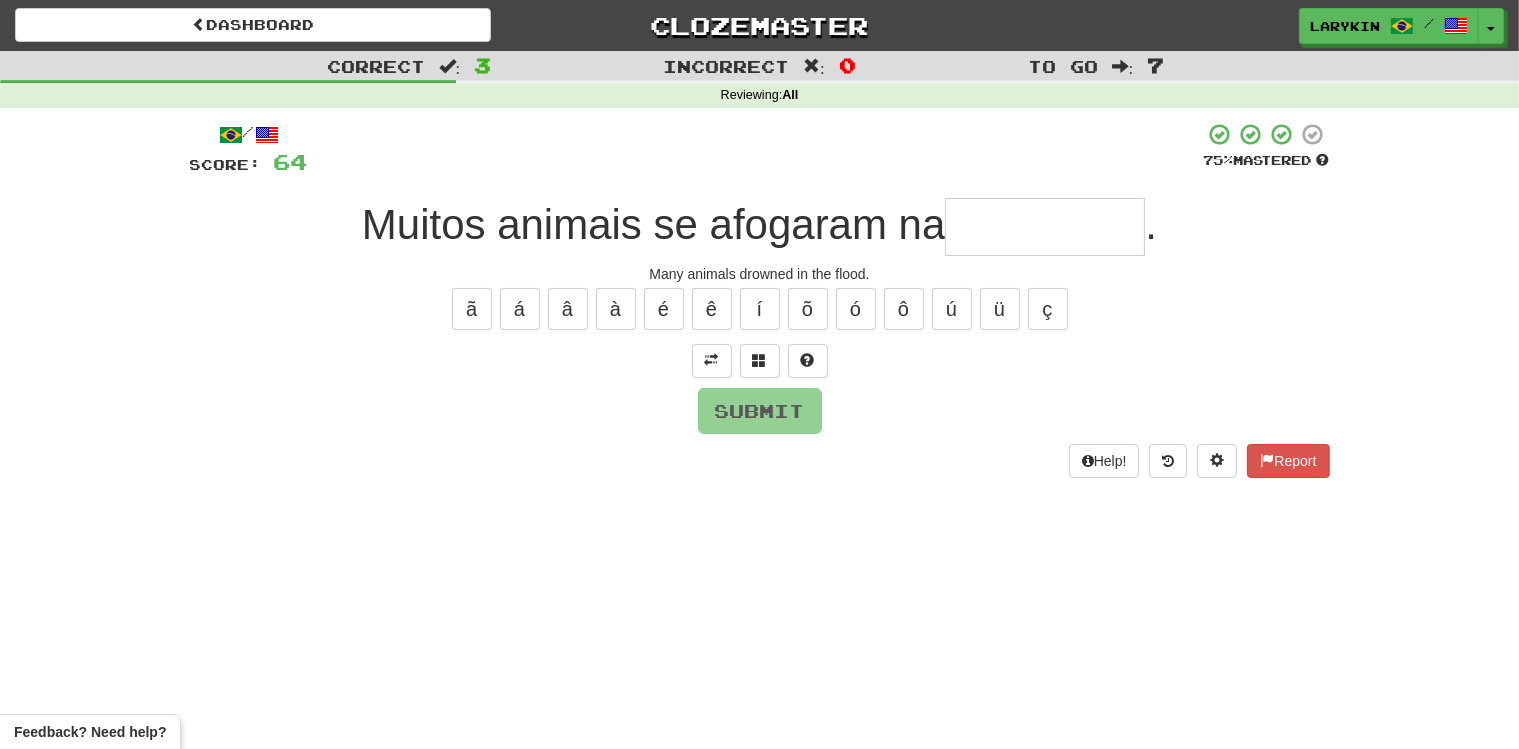 type on "*" 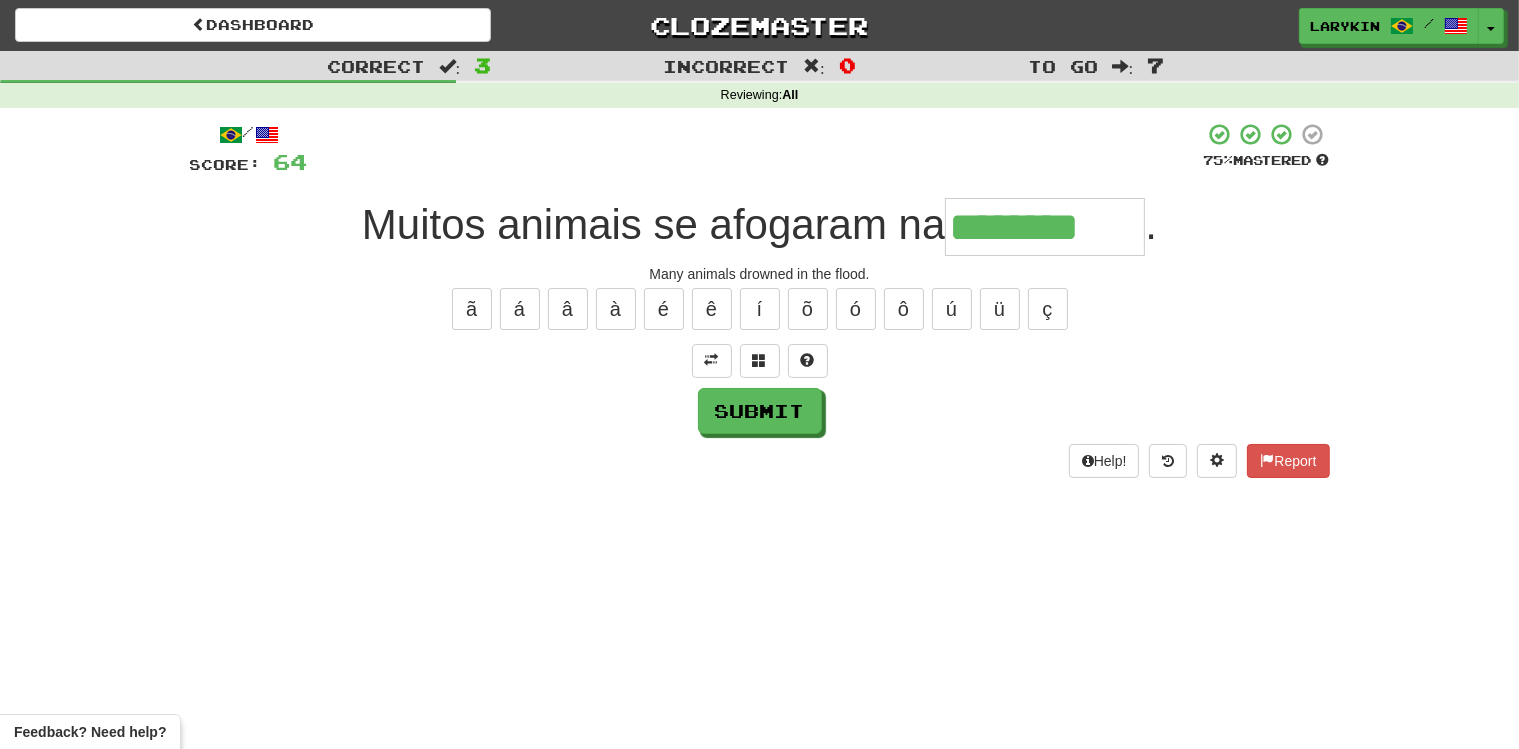 type on "********" 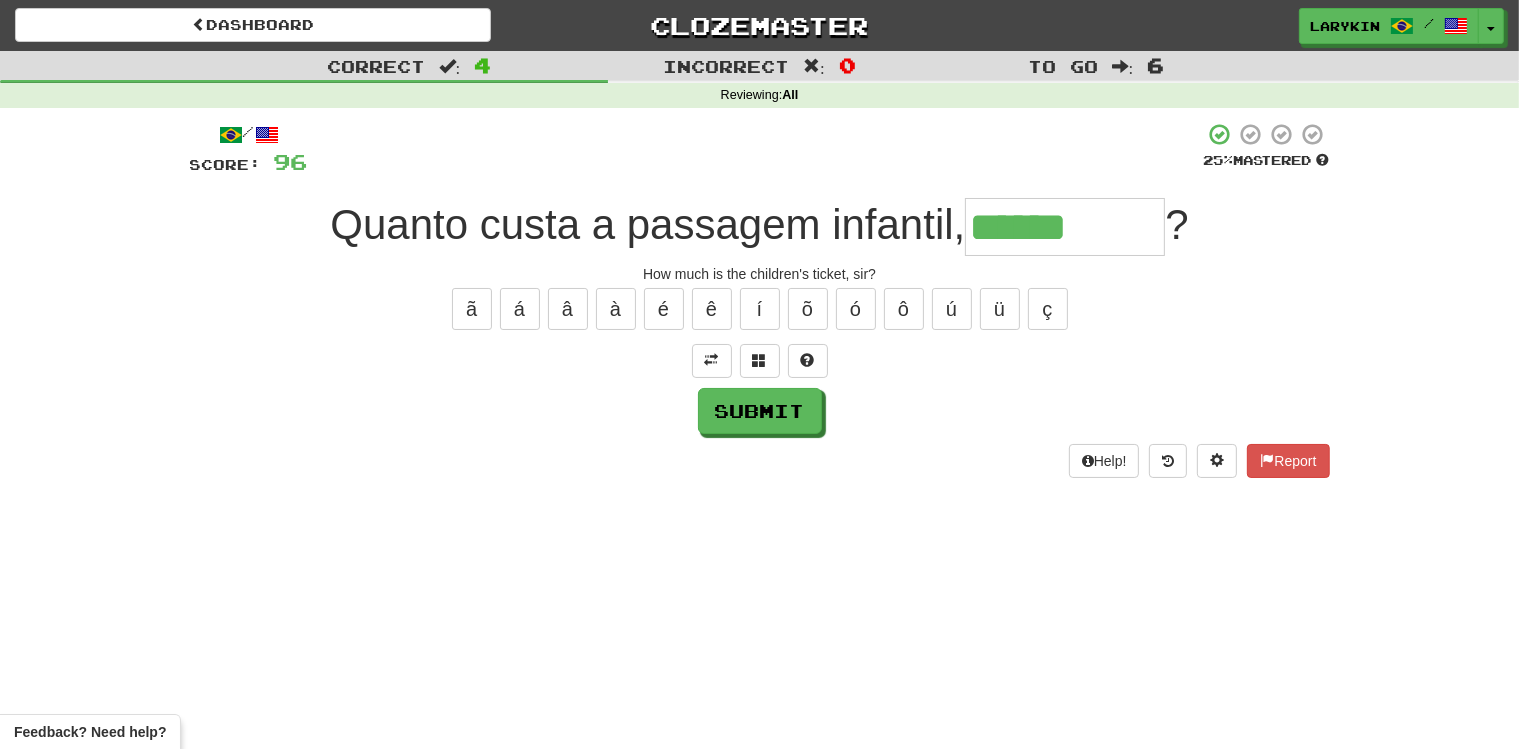 type on "******" 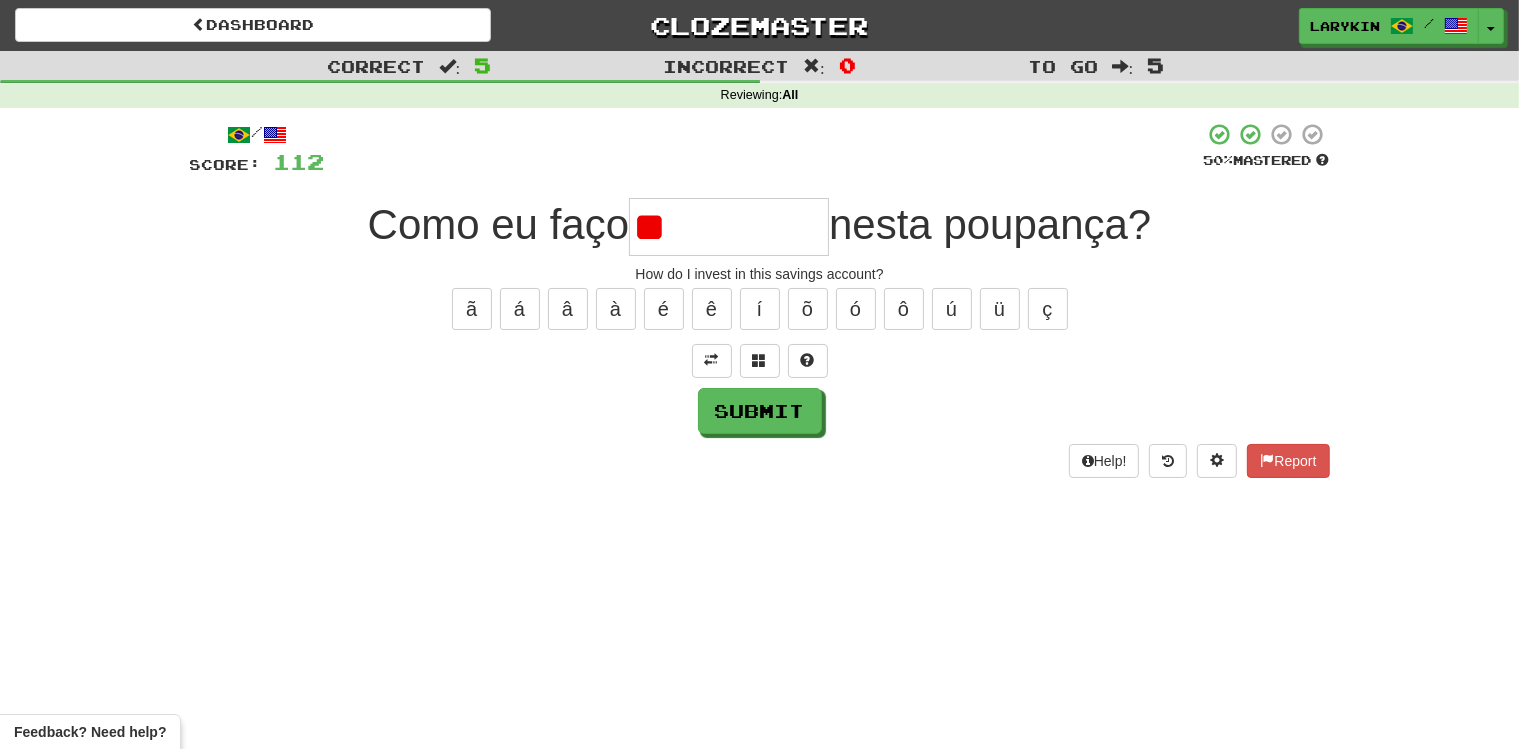 type on "*" 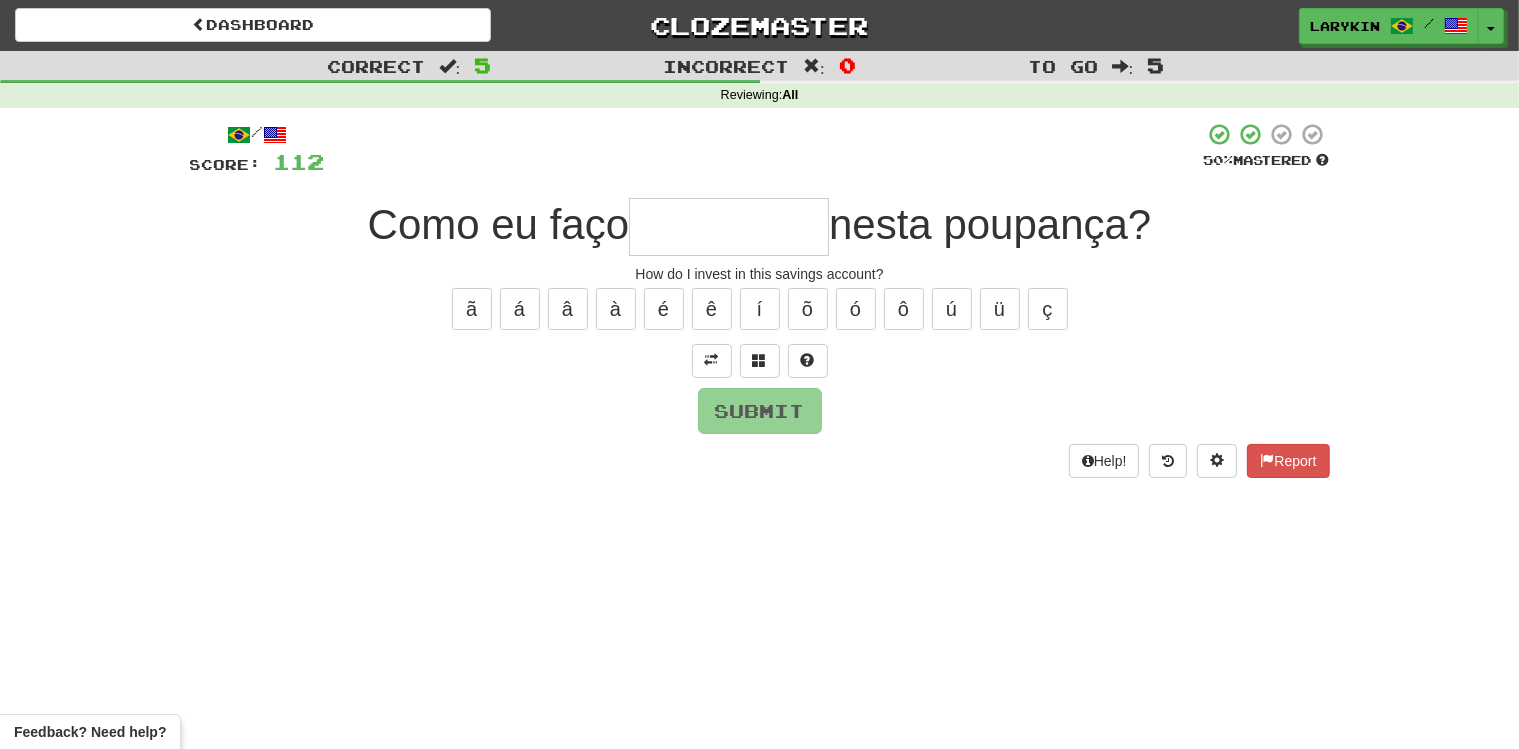 type on "*" 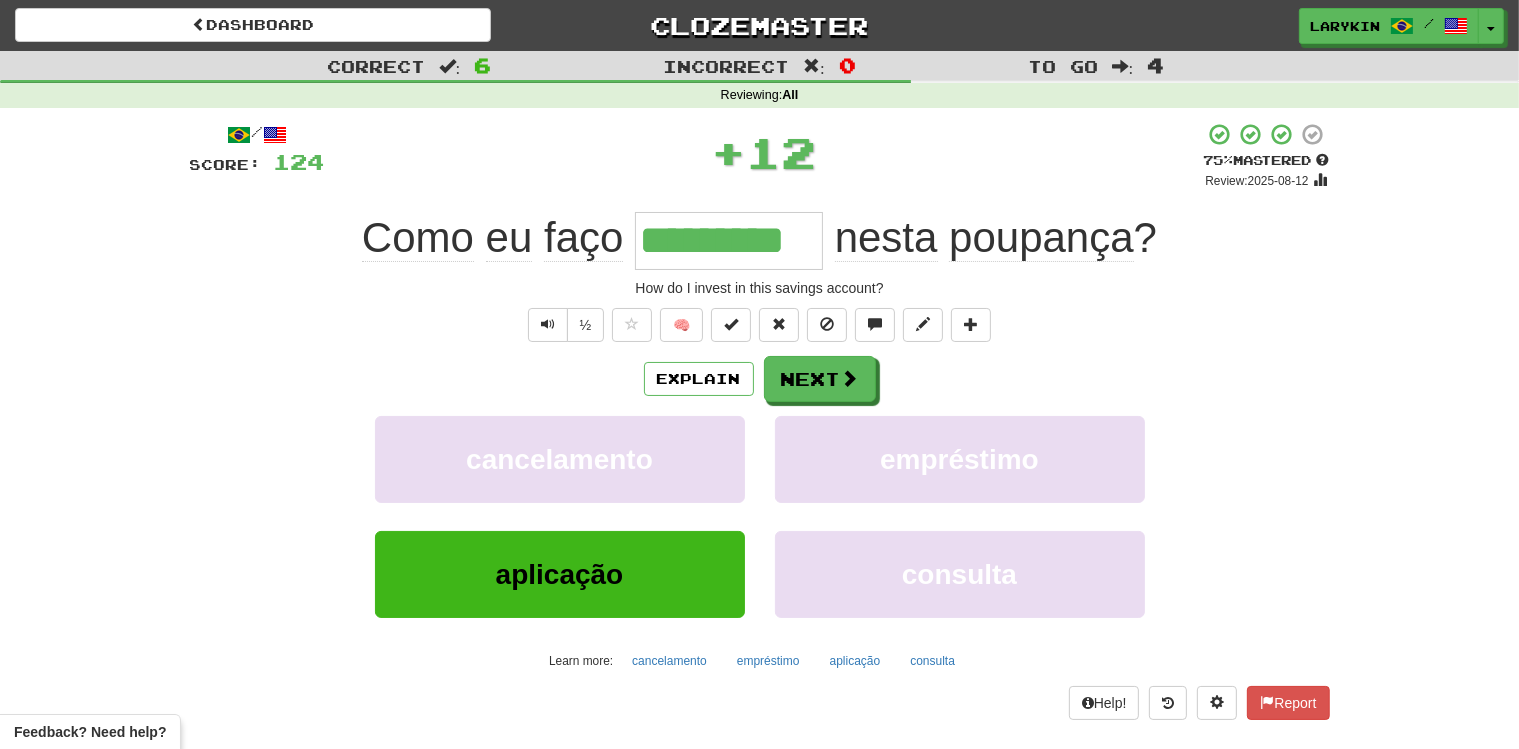 click on "*********" at bounding box center (729, 241) 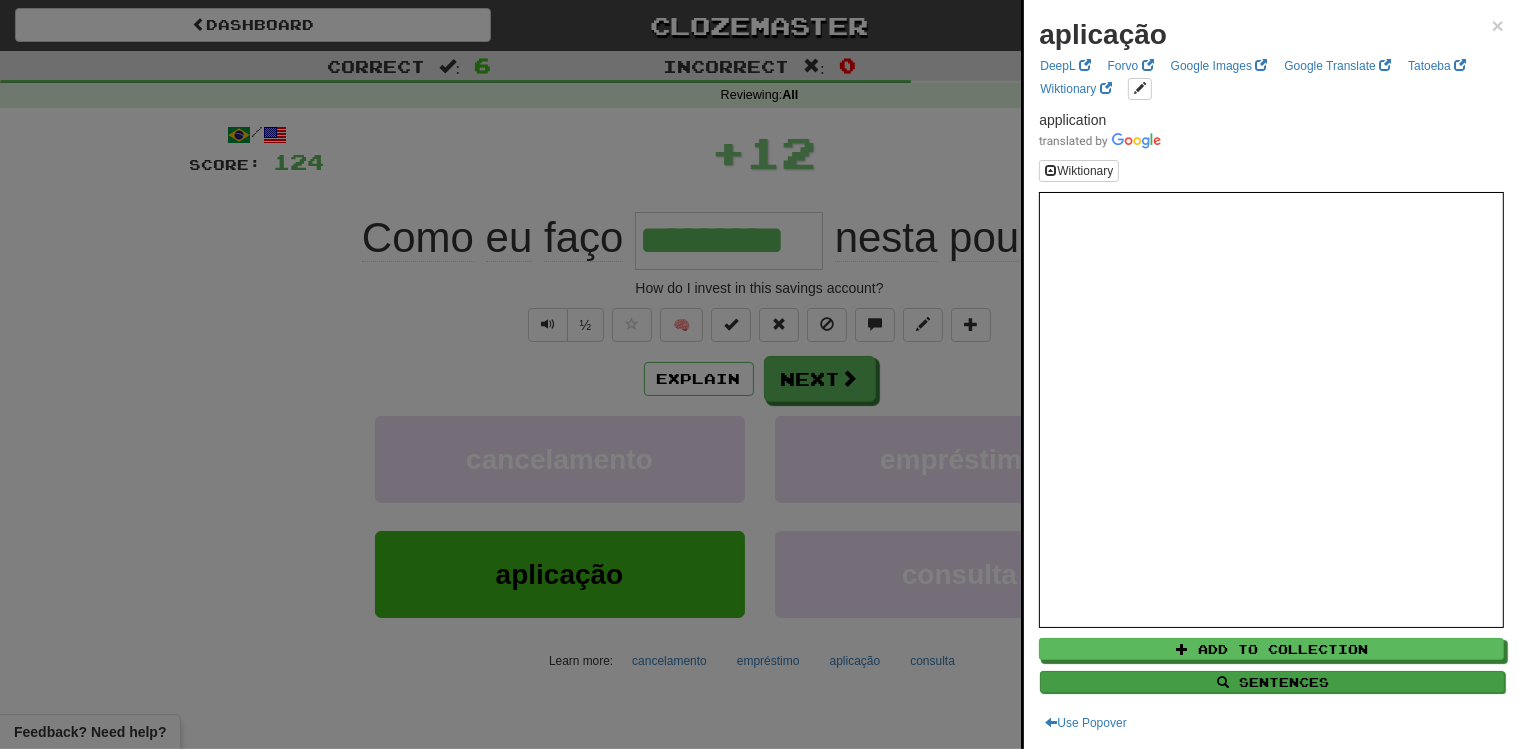 type on "*********" 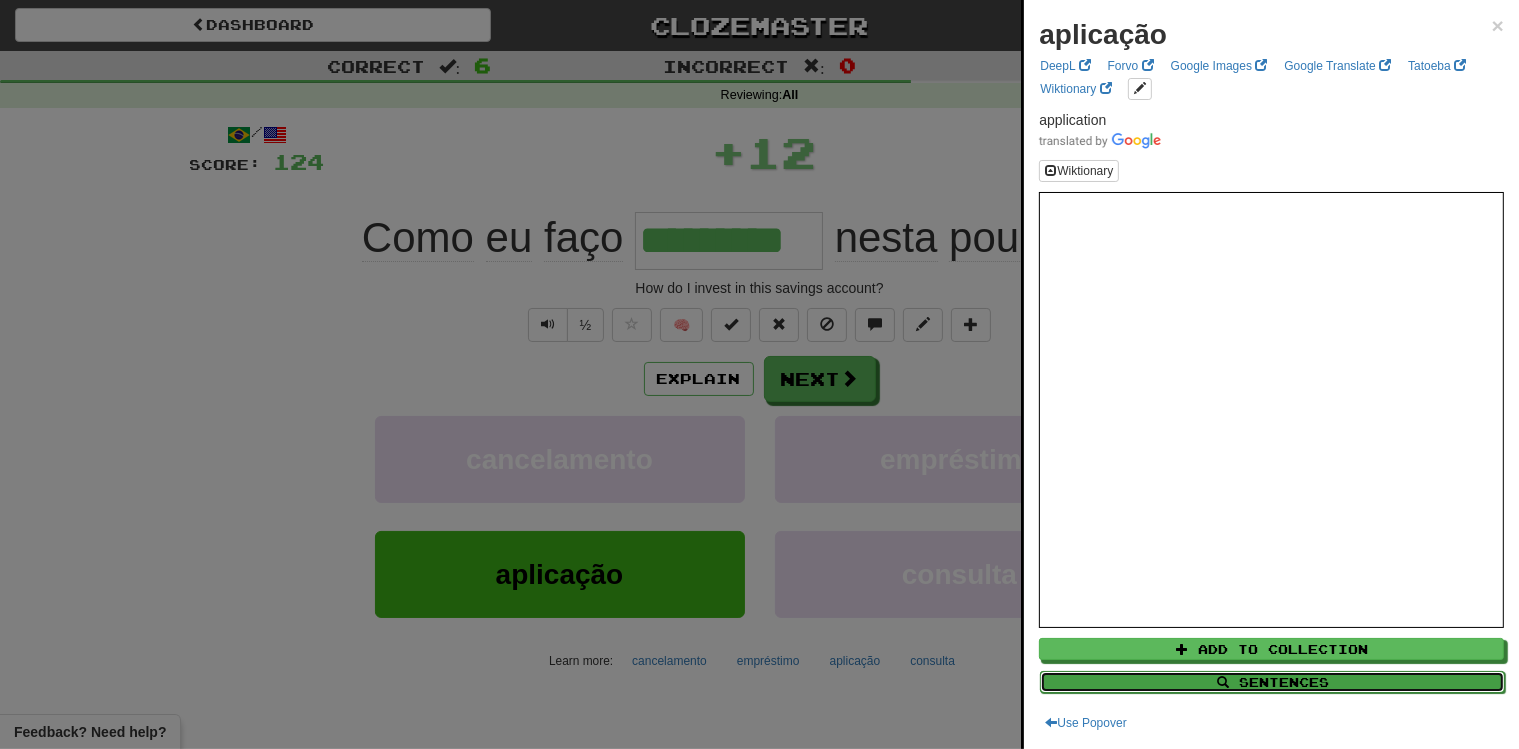 click on "Sentences" at bounding box center (1272, 682) 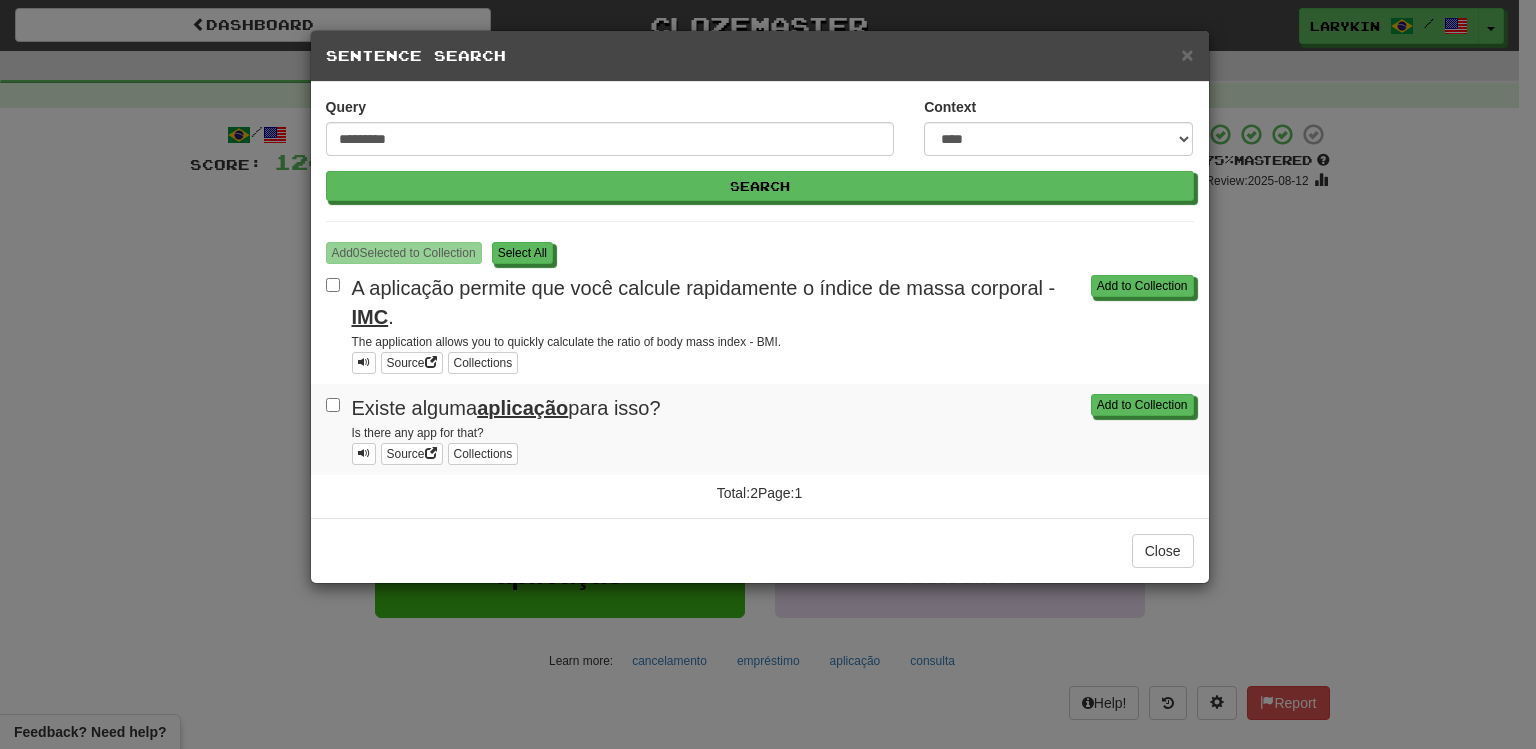 click on "**********" at bounding box center (768, 374) 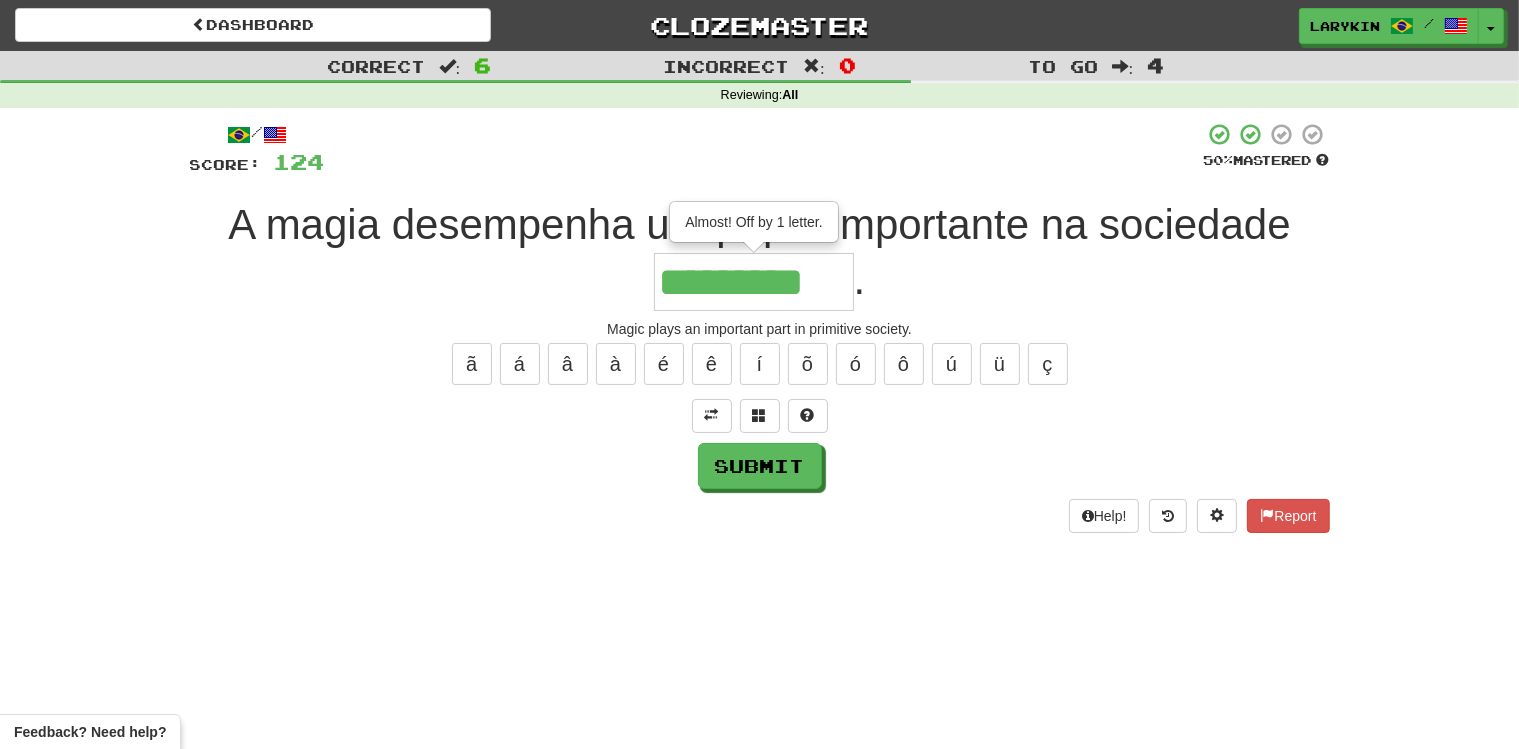 type on "*********" 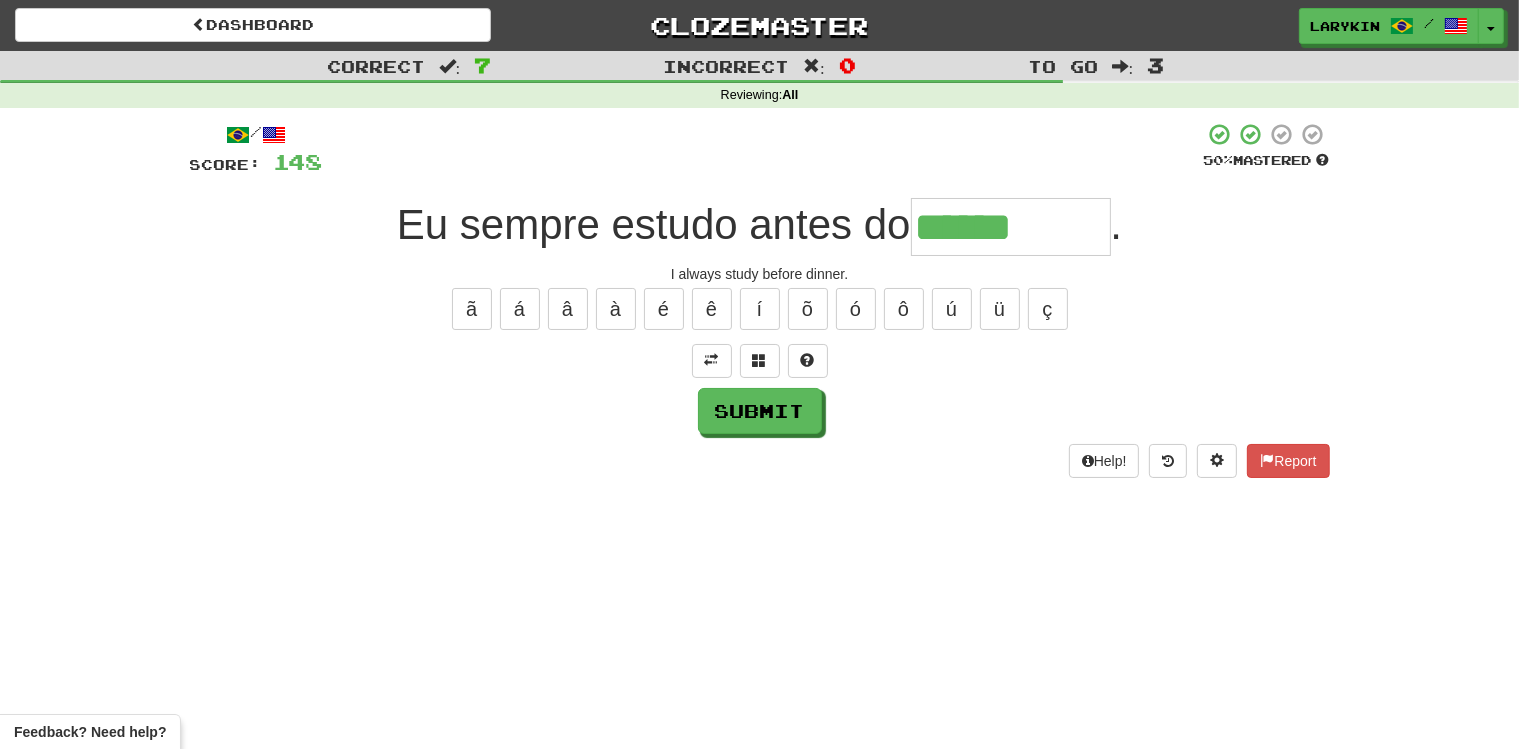 type on "******" 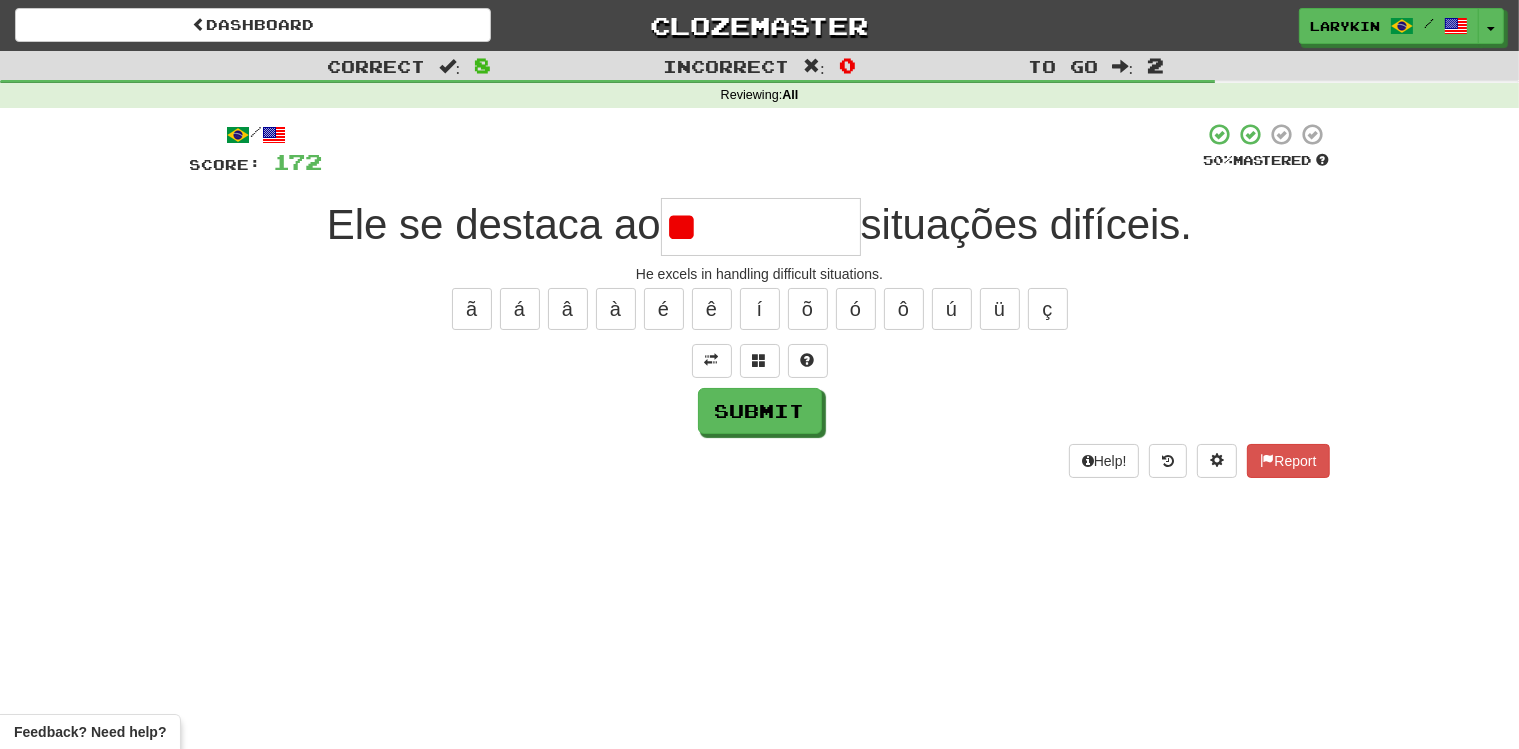 type on "*" 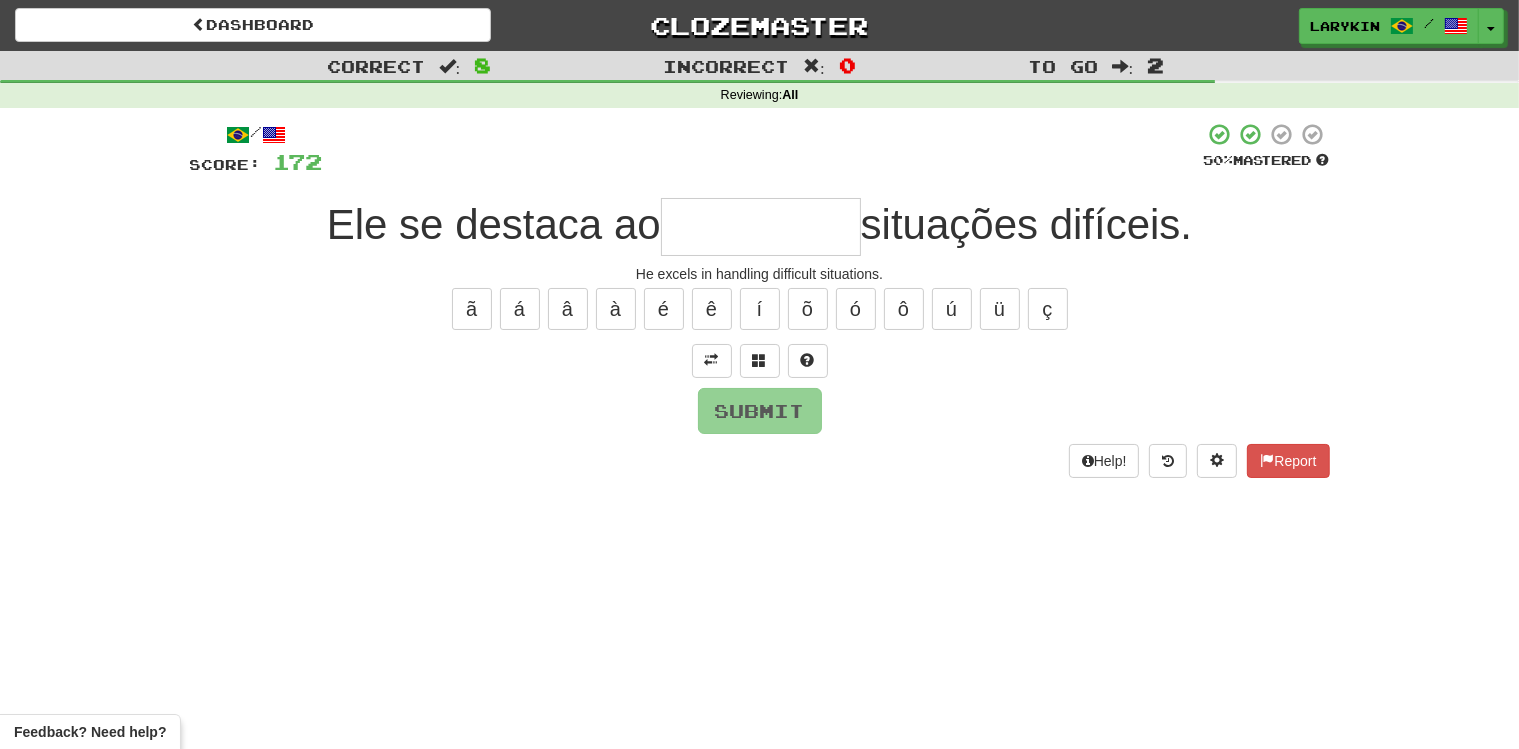 type on "*" 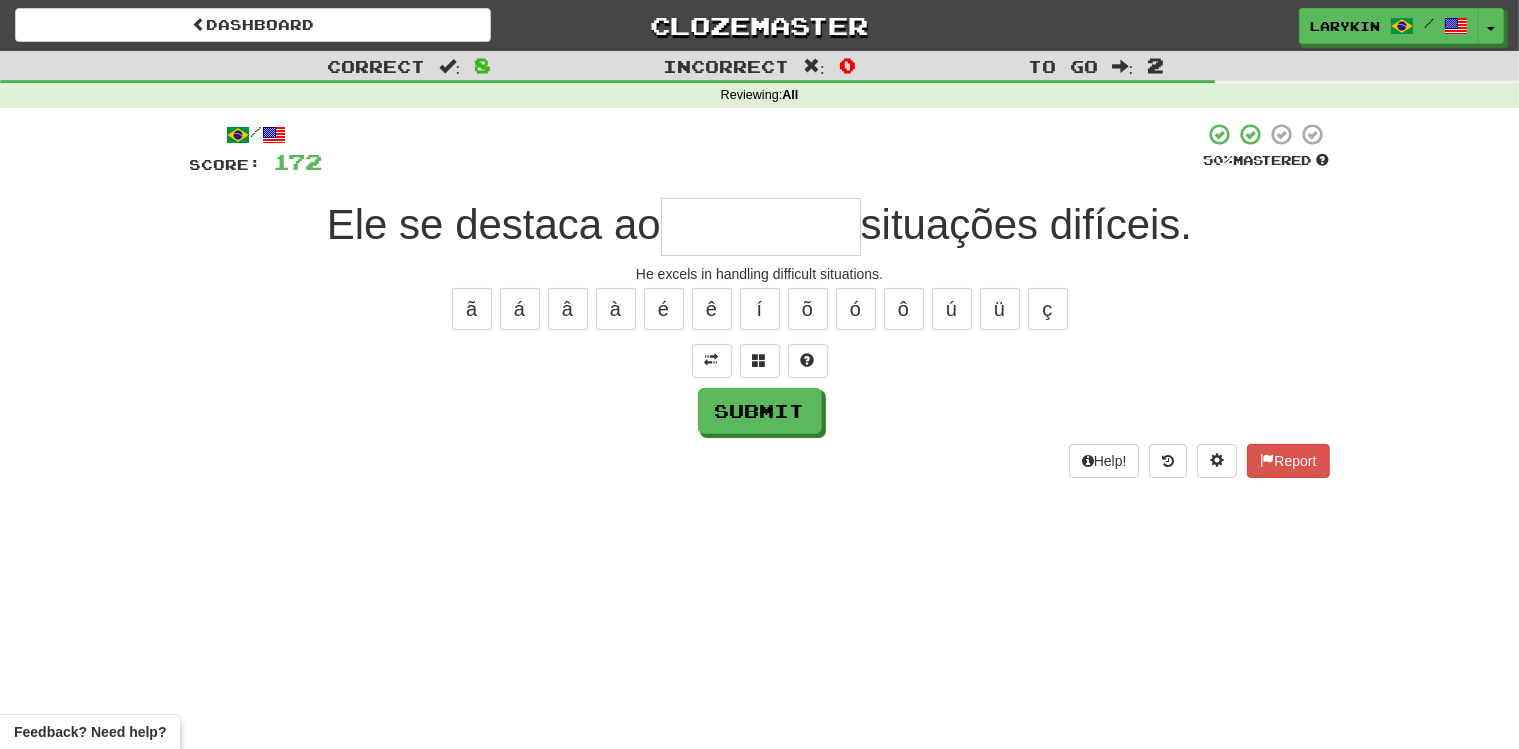 type on "*" 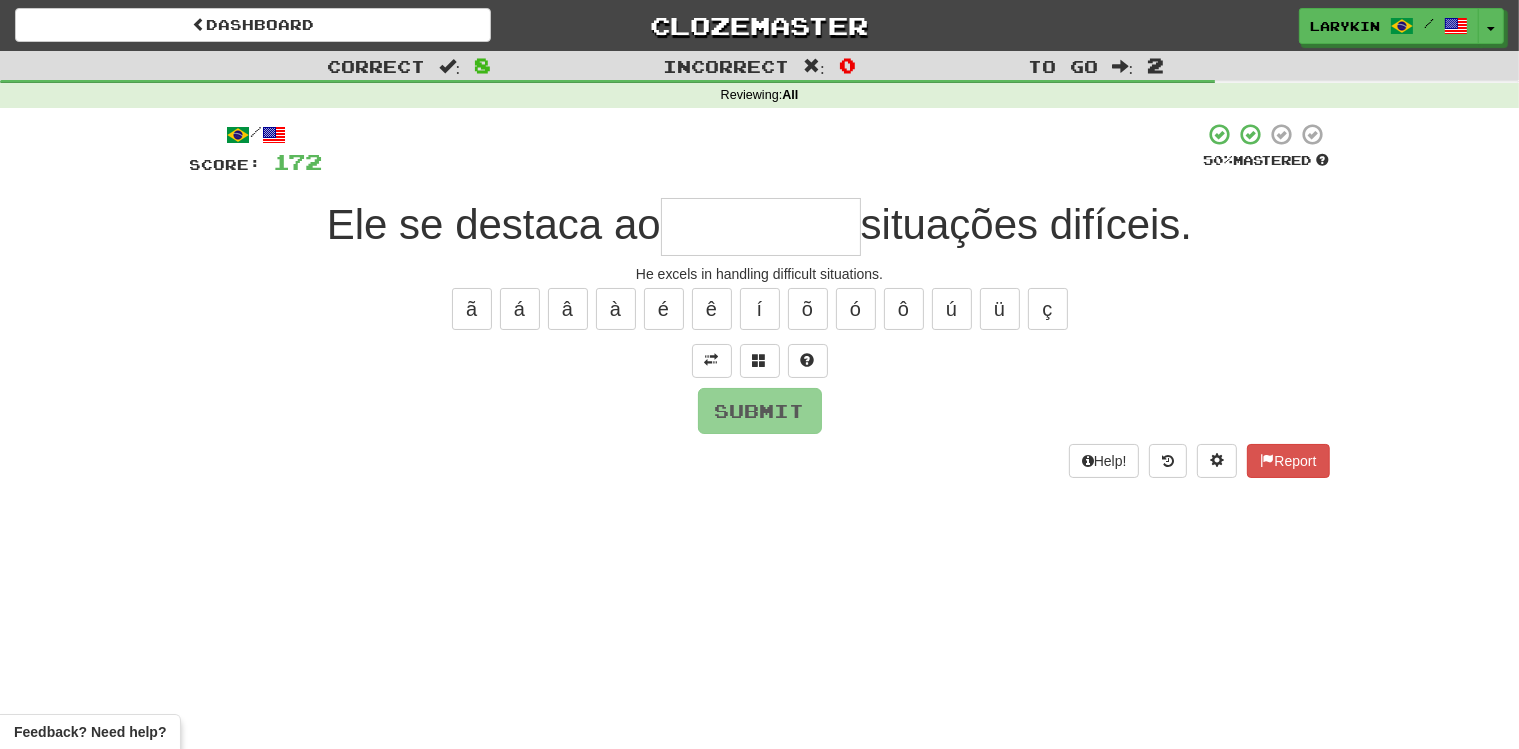 type on "*" 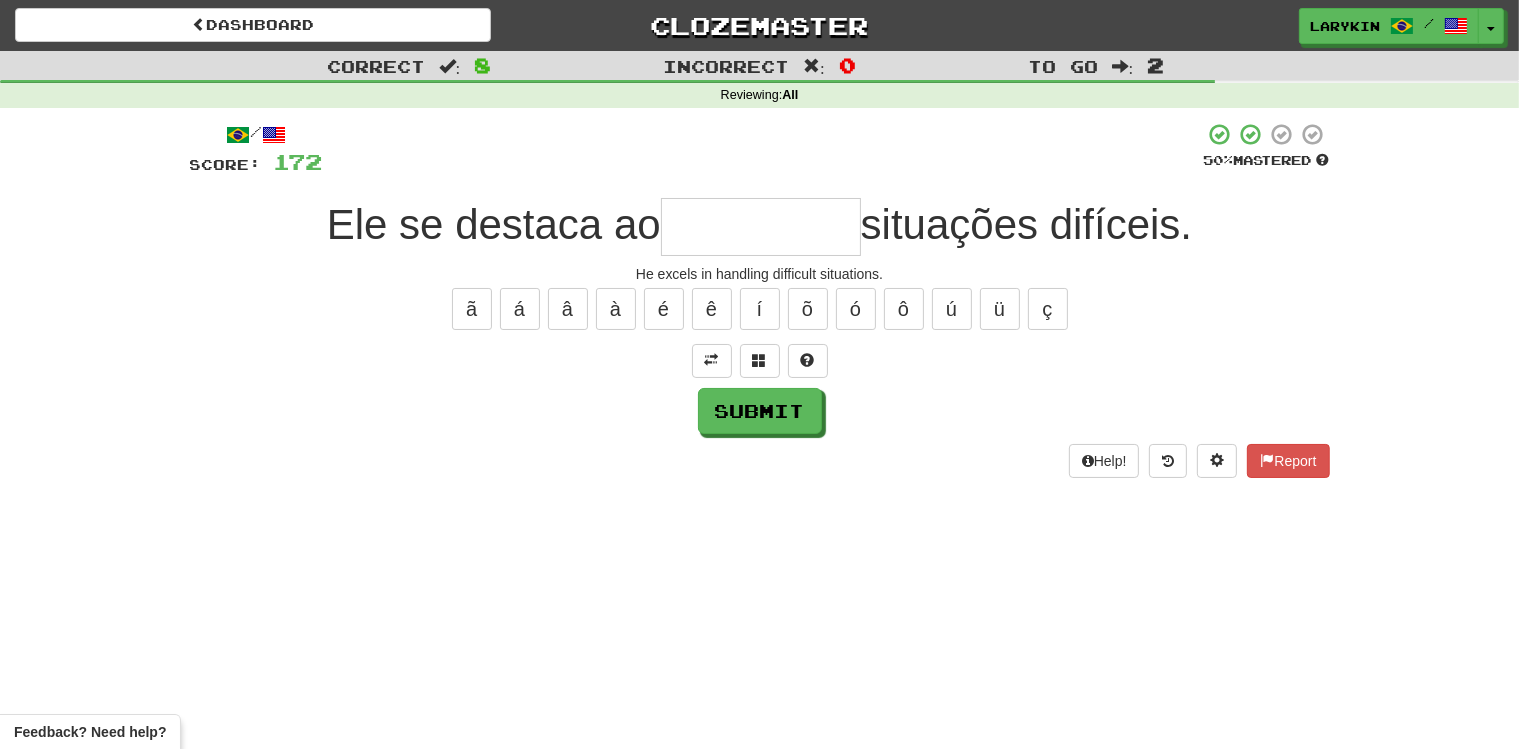 type on "*" 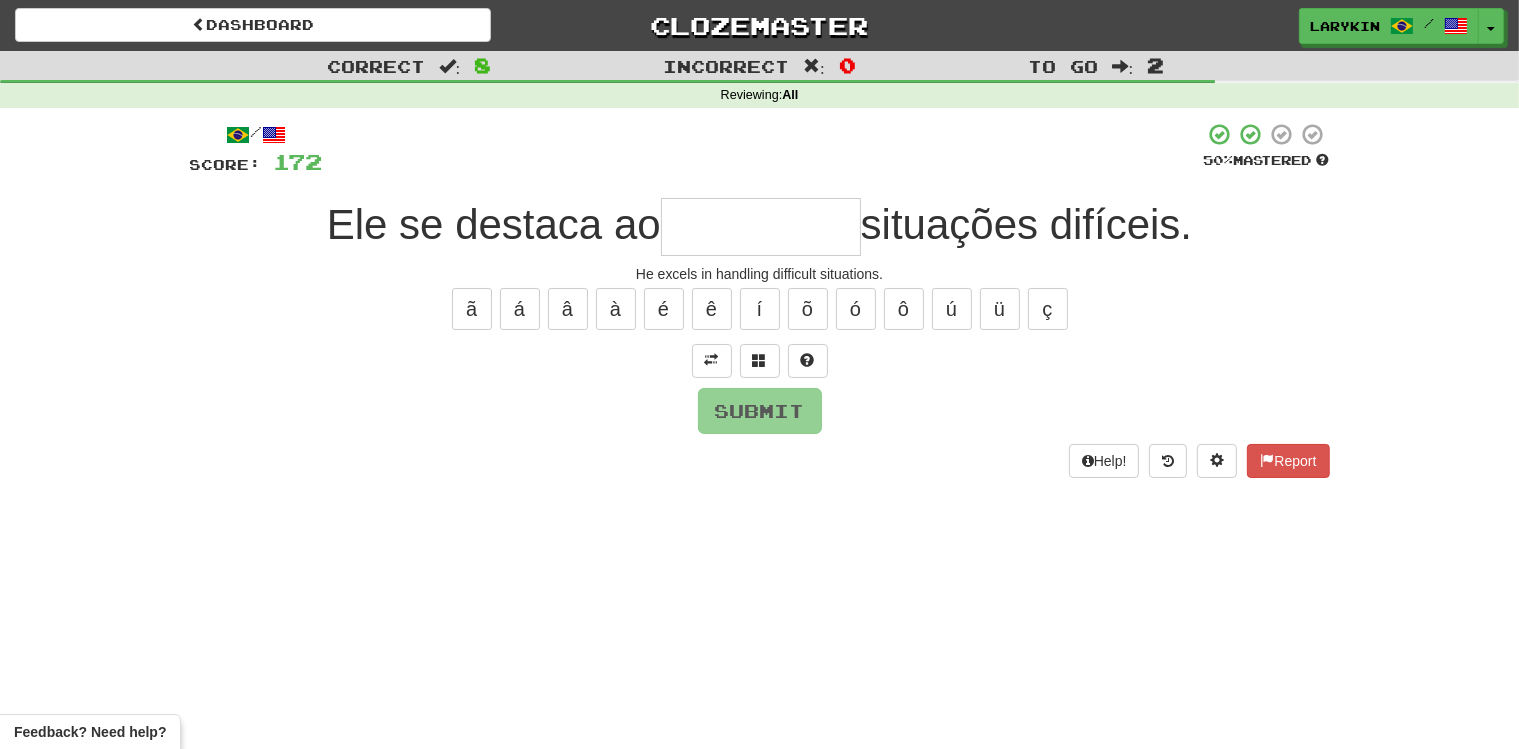 type on "*" 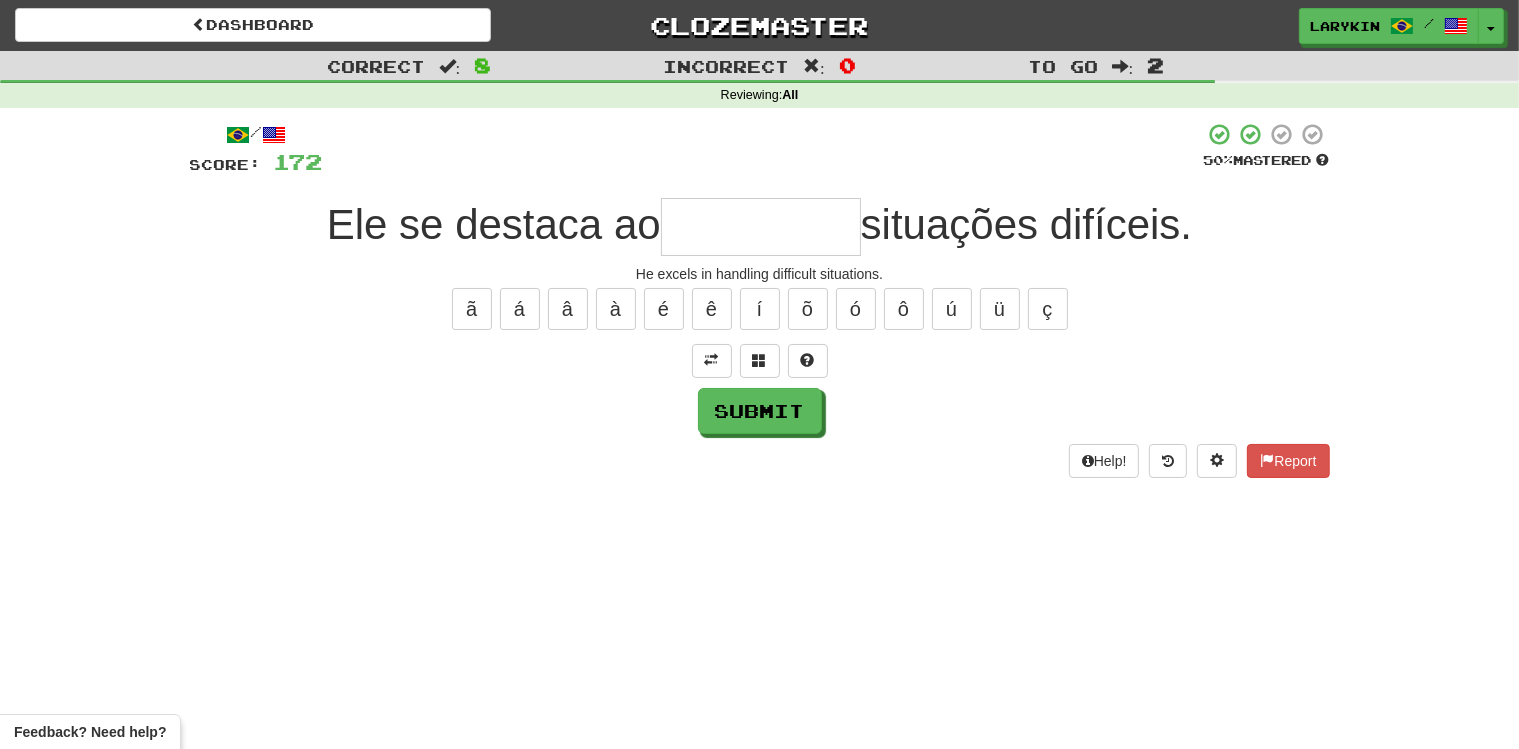 type on "*" 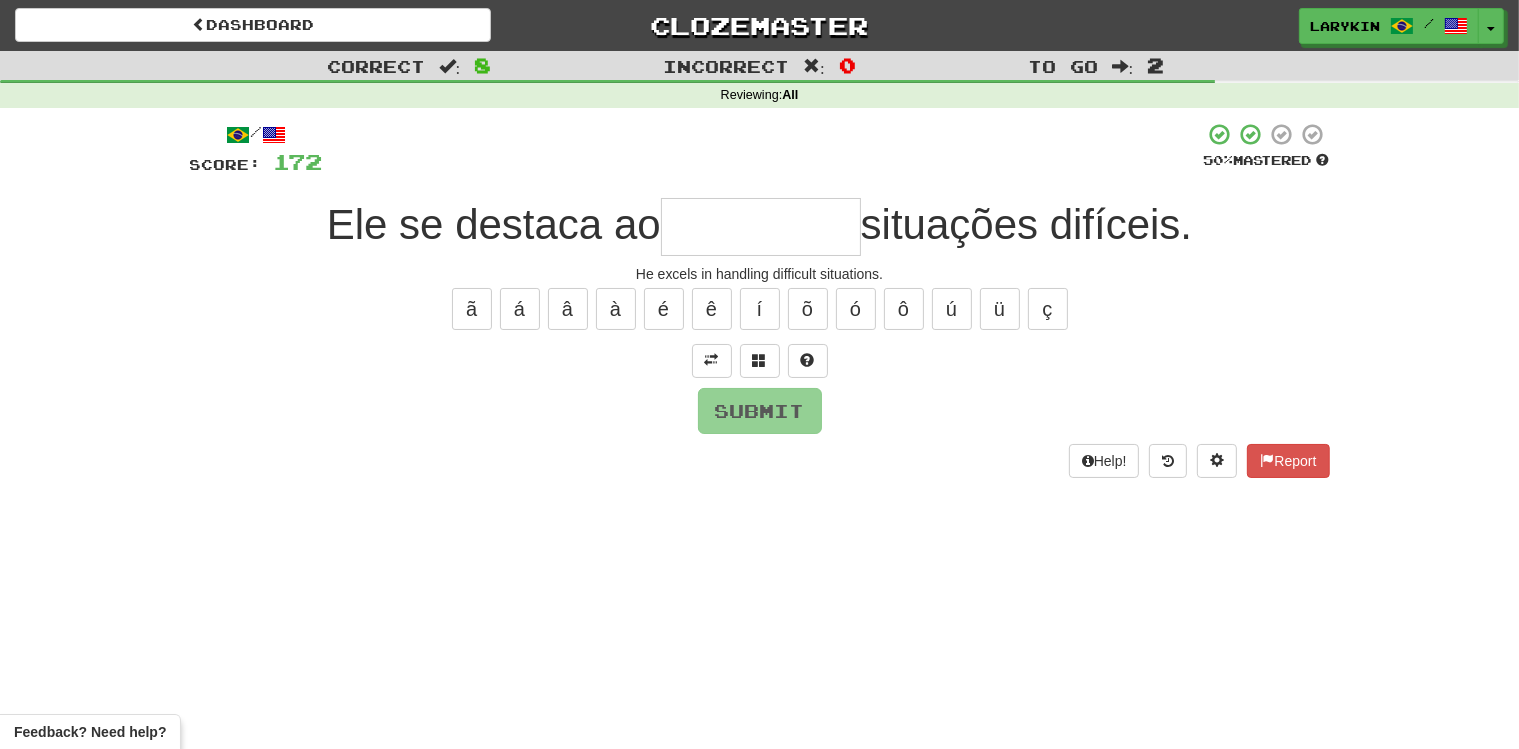 type on "*" 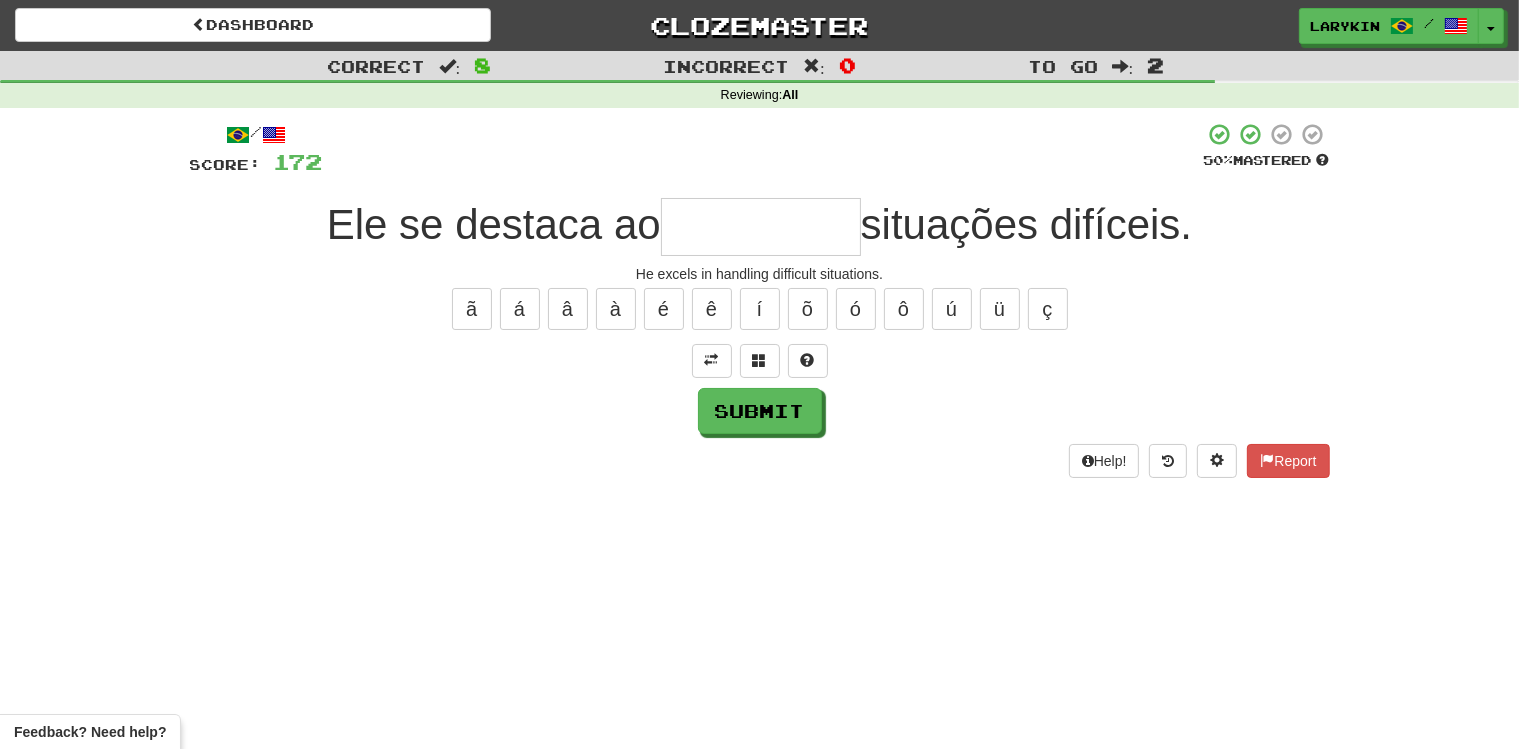 type on "*" 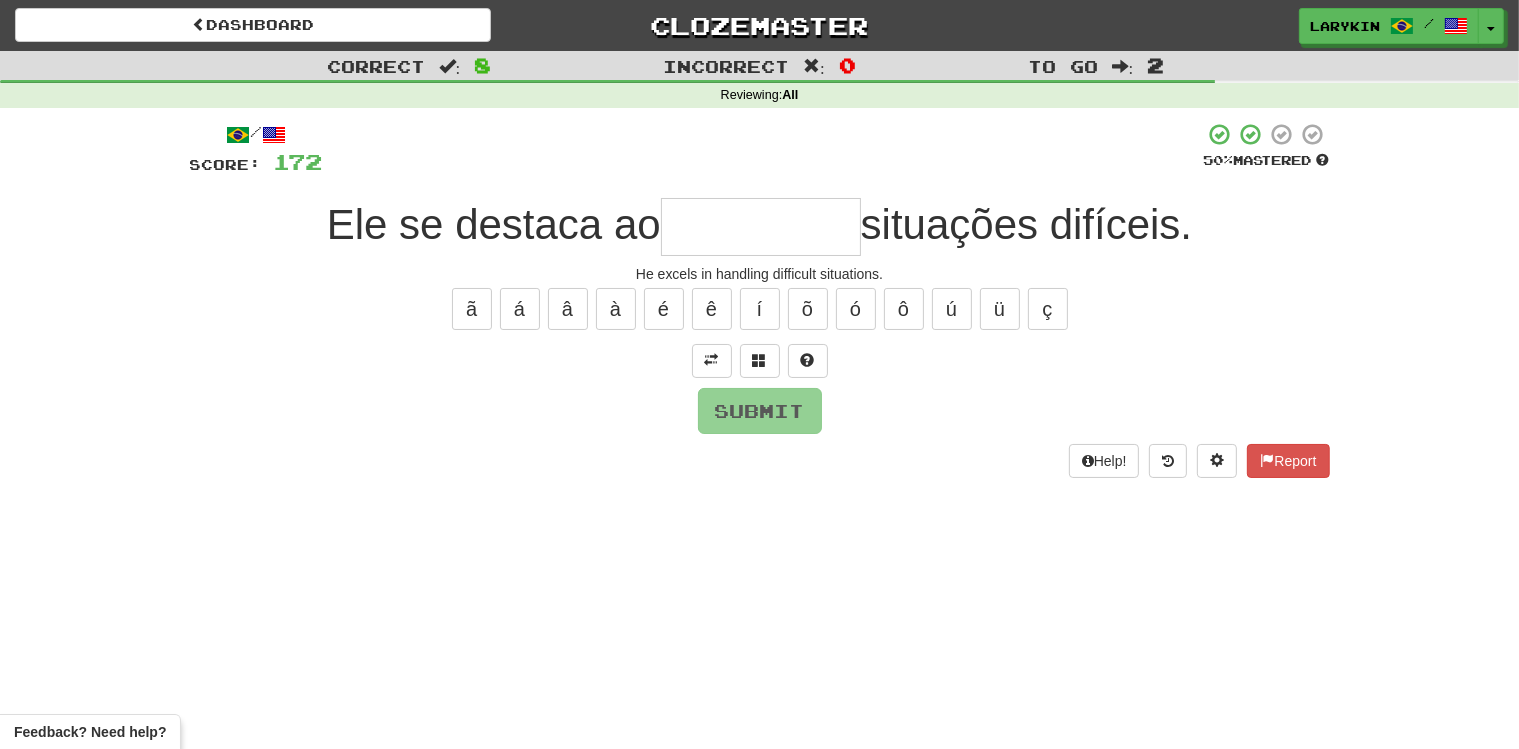 type on "*" 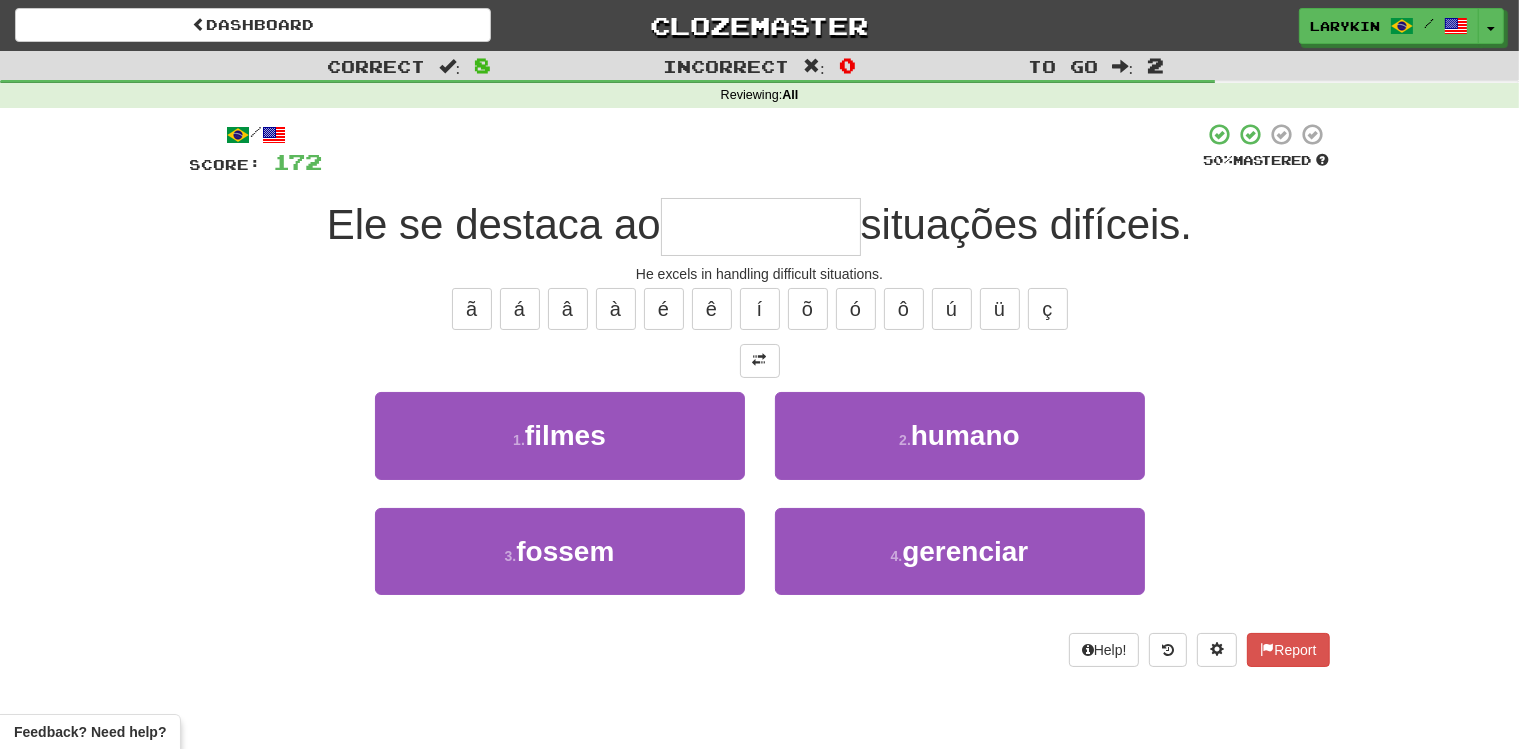 type on "*********" 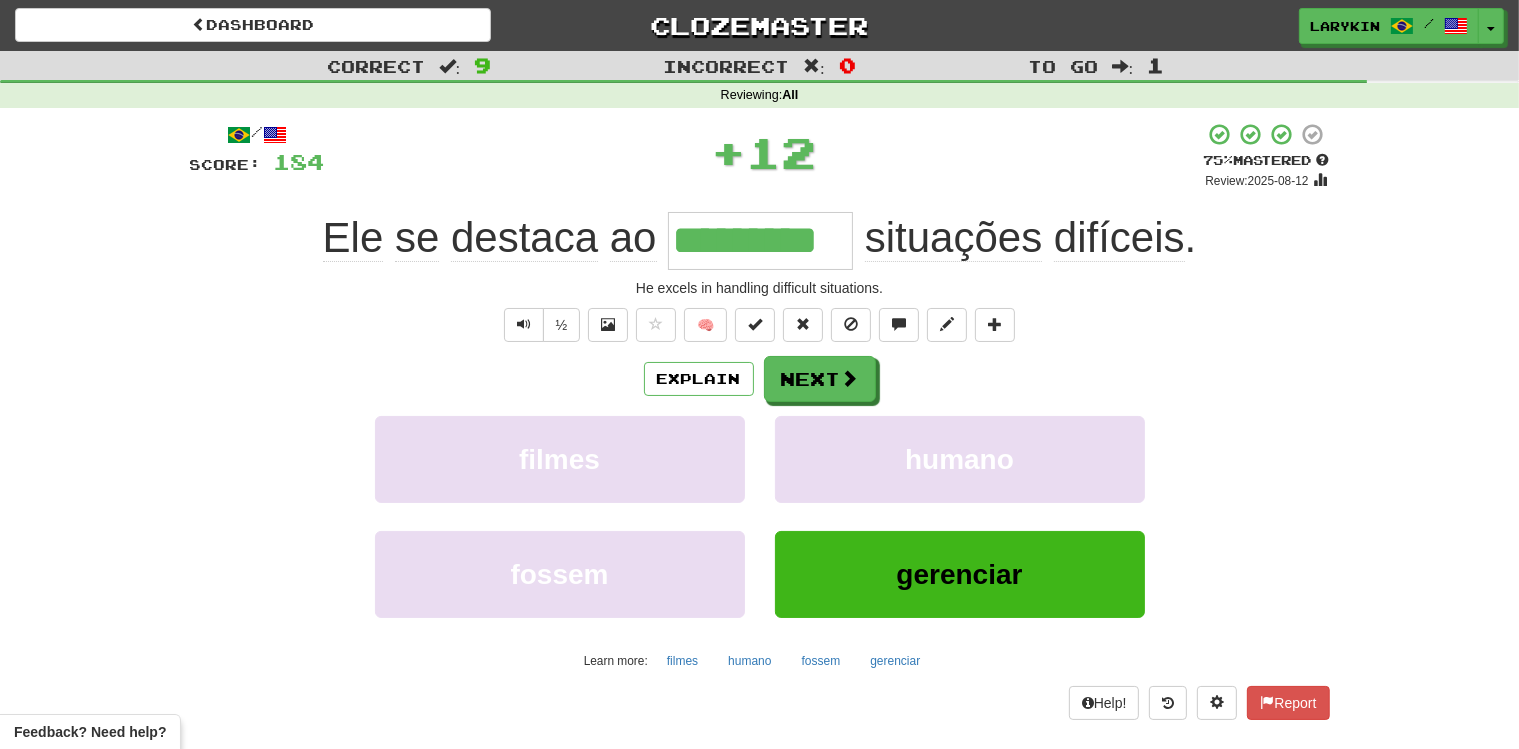 click on "*********" at bounding box center (760, 241) 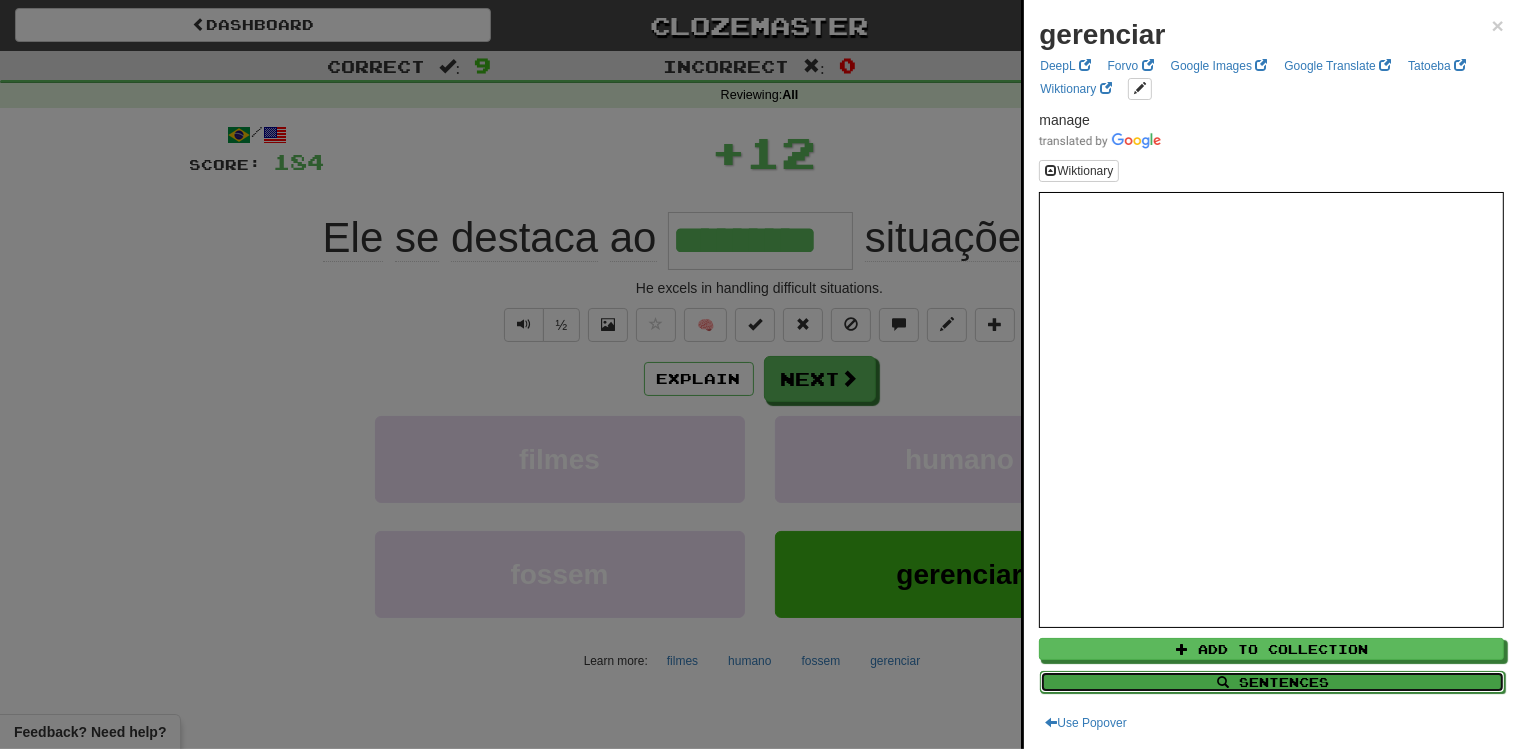 click on "Sentences" at bounding box center [1272, 682] 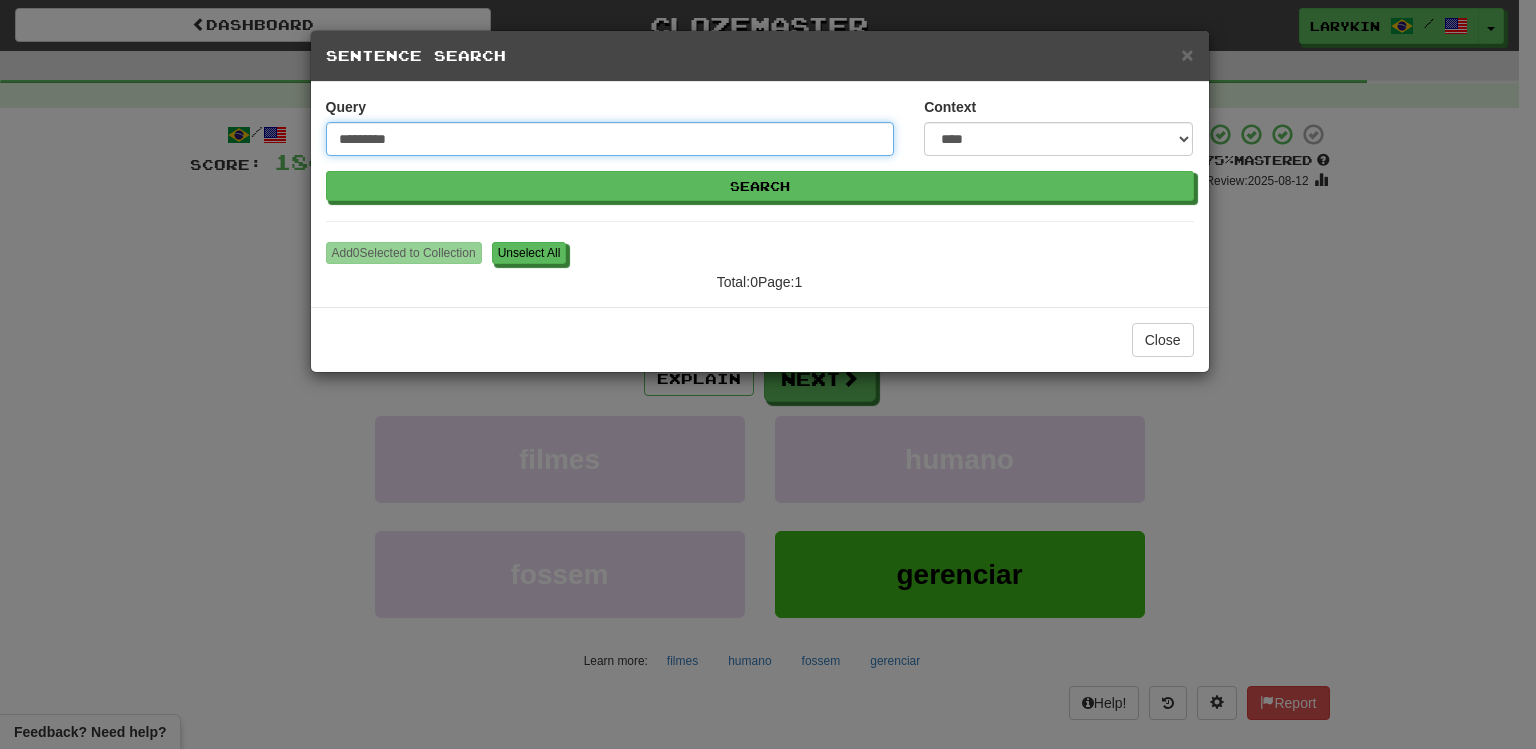 click on "Search" at bounding box center (760, 186) 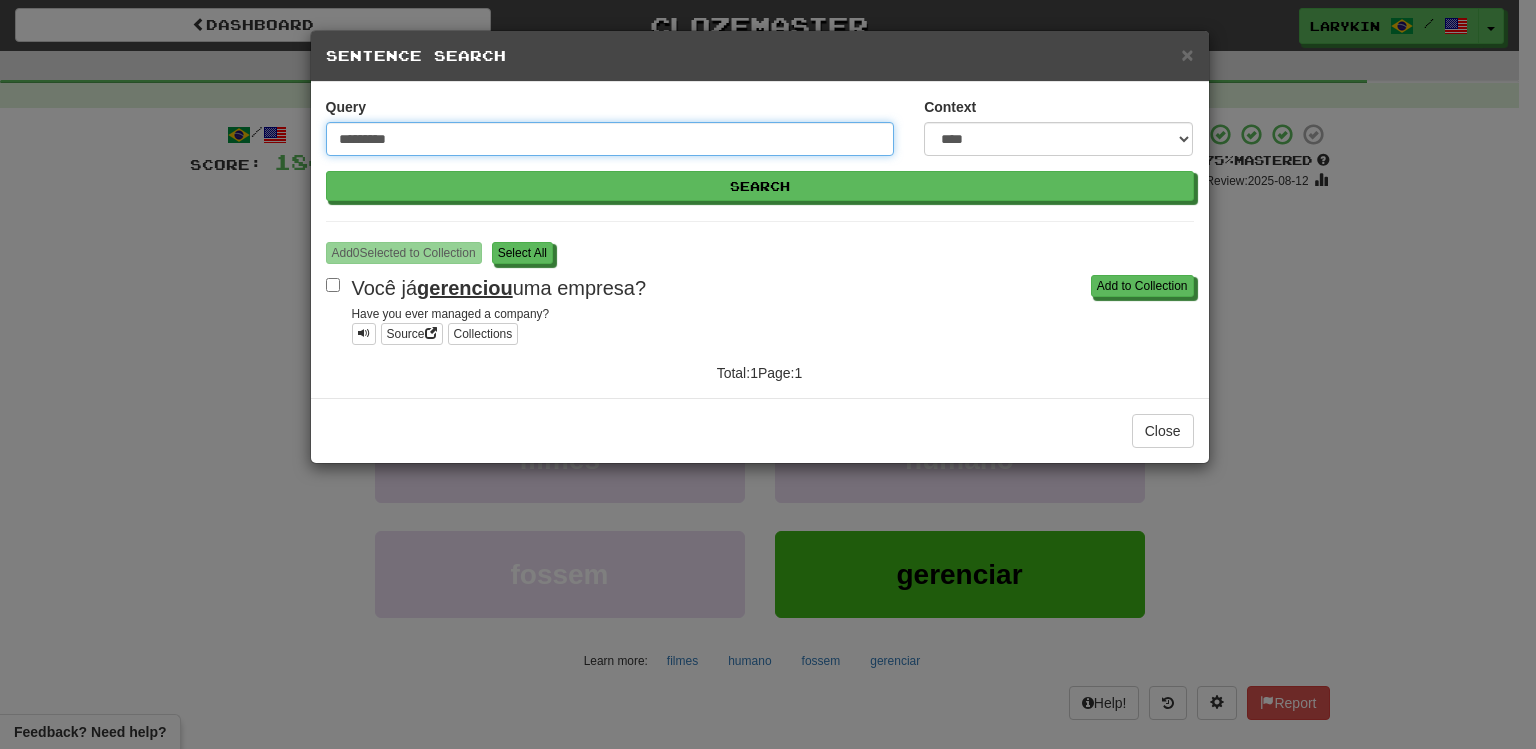 click on "Search" at bounding box center (760, 186) 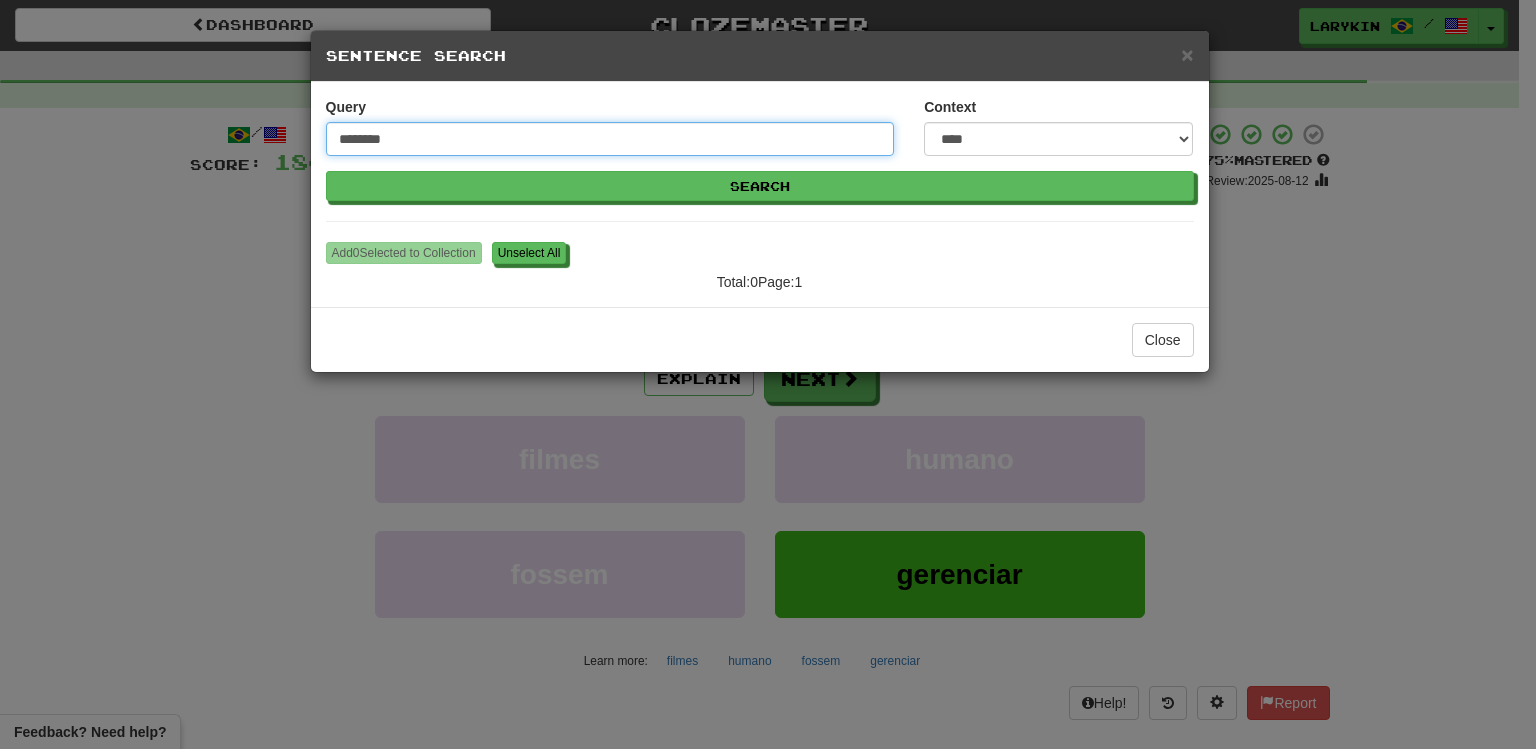 type on "********" 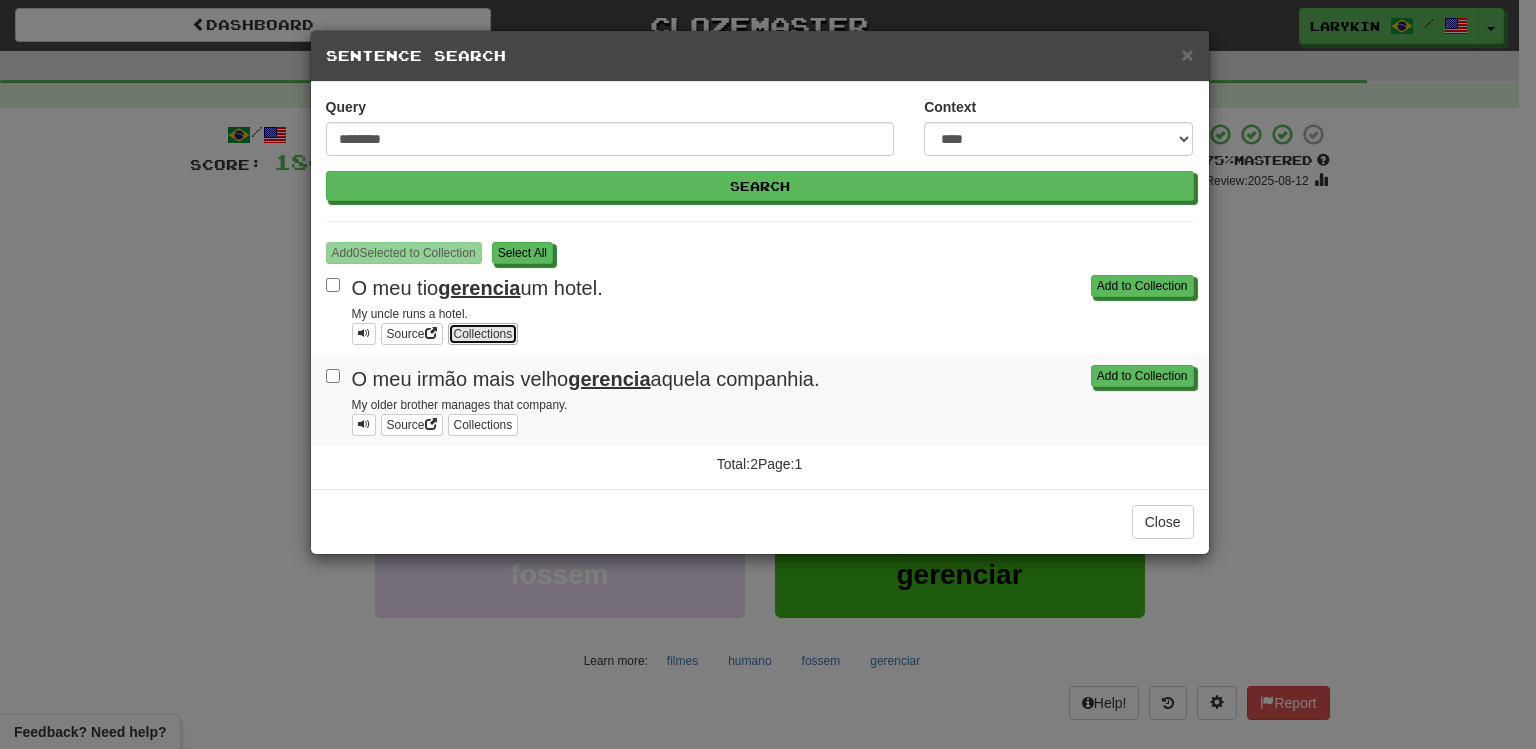 click on "Collections" at bounding box center (483, 334) 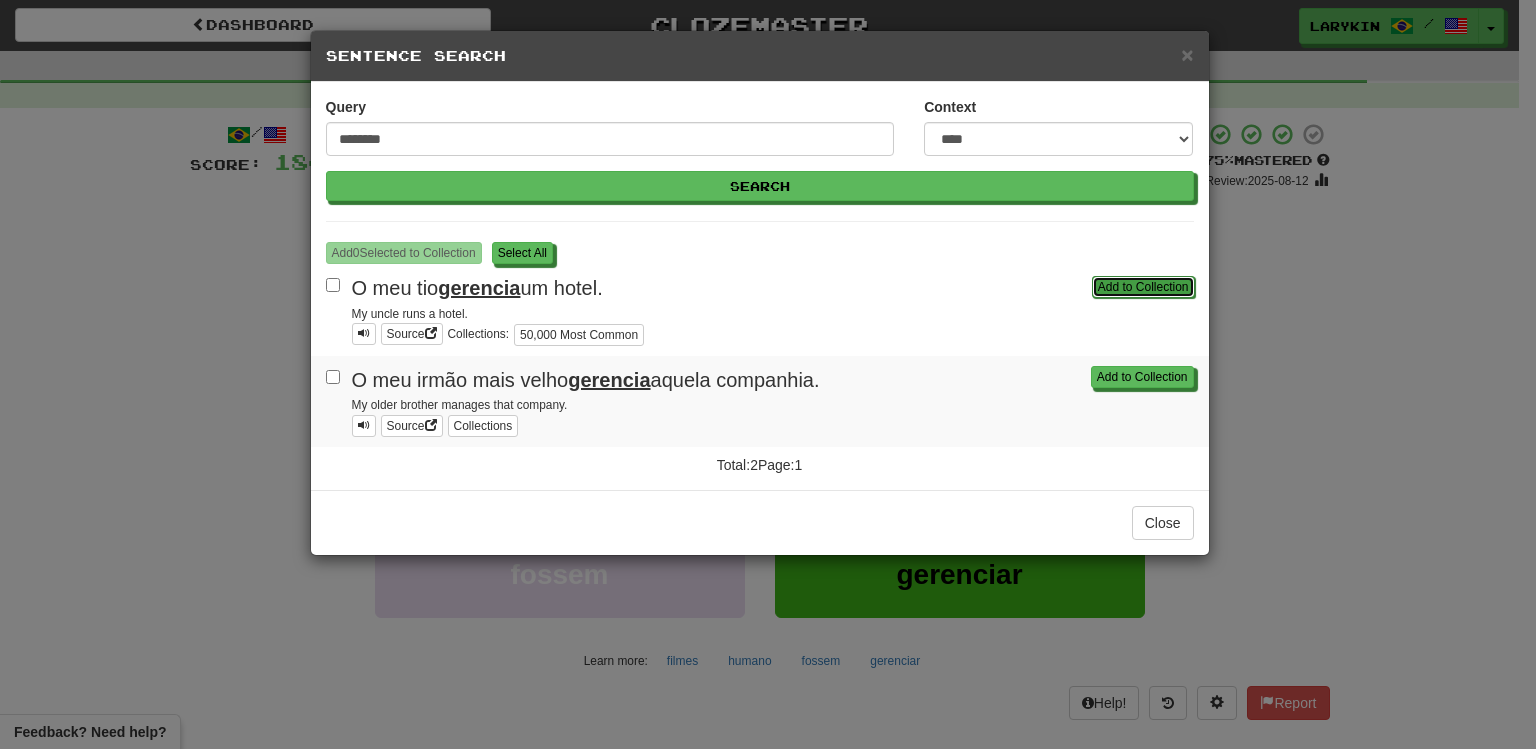 click on "Add to Collection" at bounding box center (1143, 287) 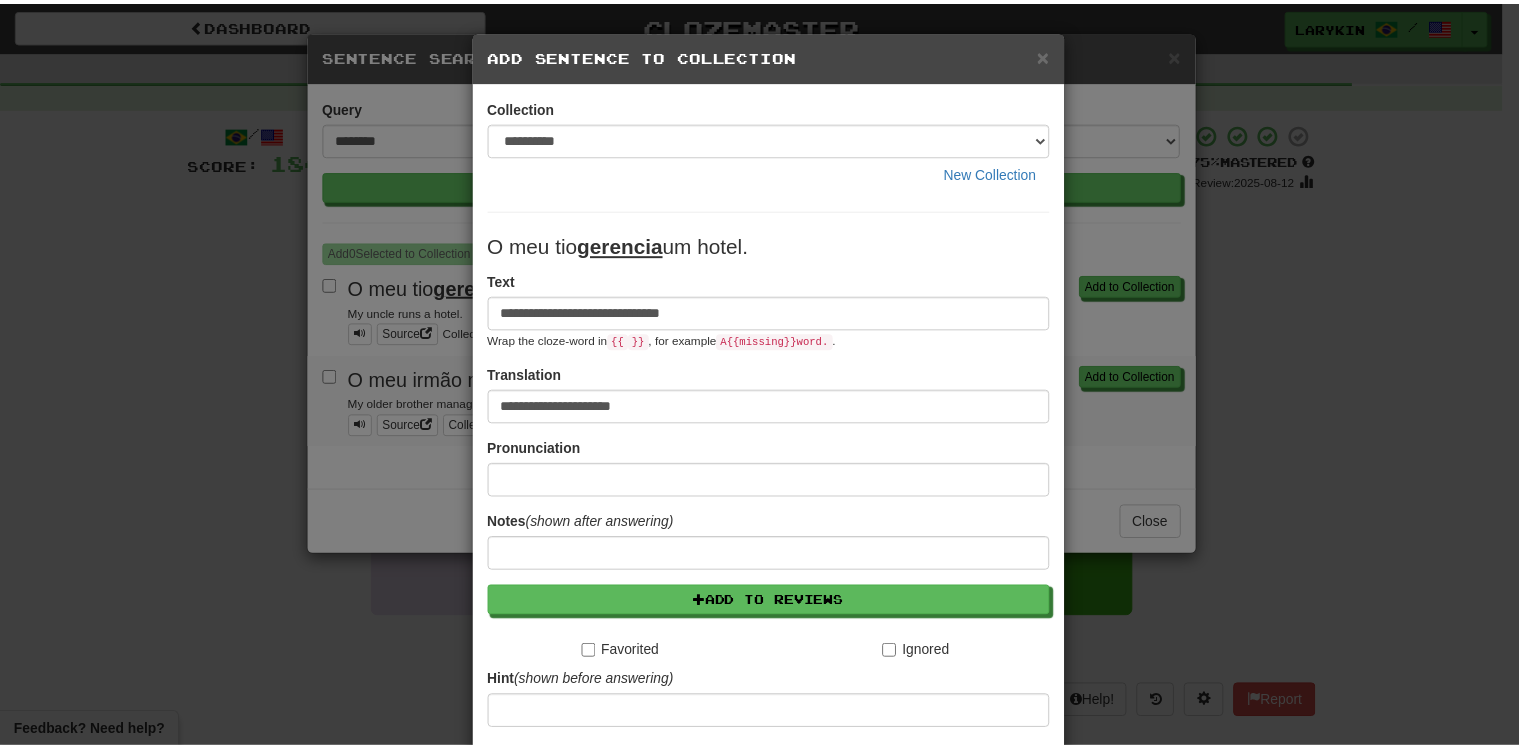 scroll, scrollTop: 226, scrollLeft: 0, axis: vertical 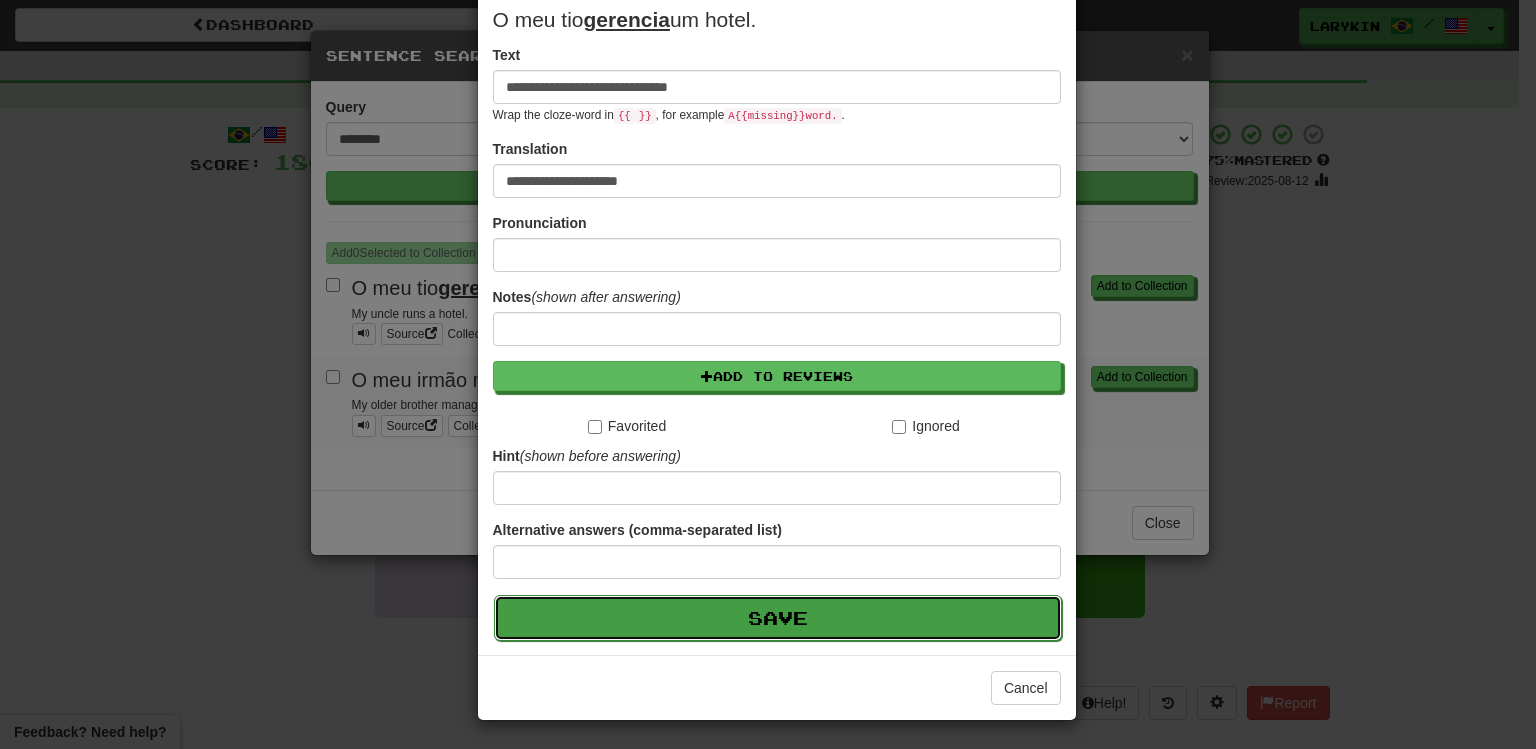 click on "Save" at bounding box center [778, 618] 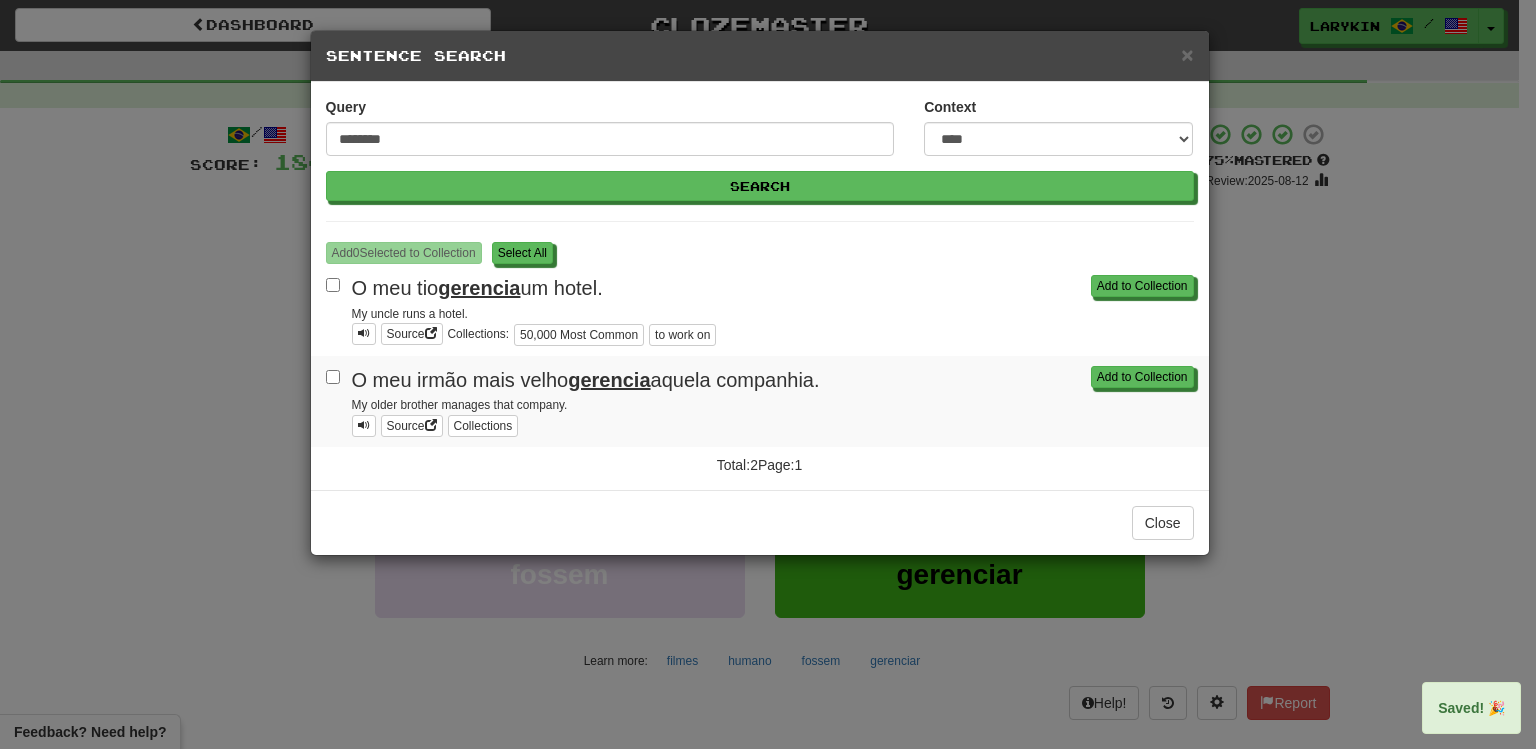 click on "**********" at bounding box center [768, 374] 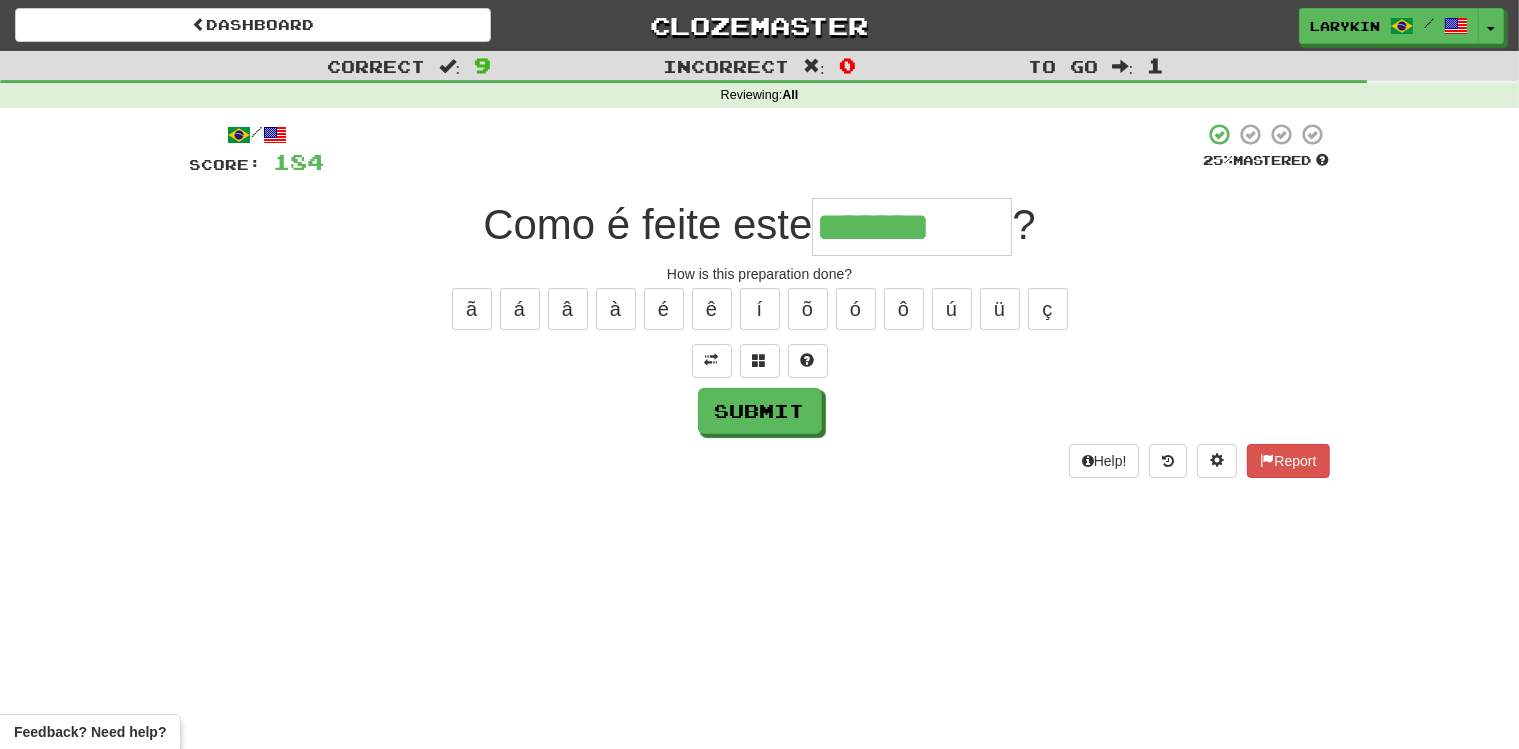 type on "*******" 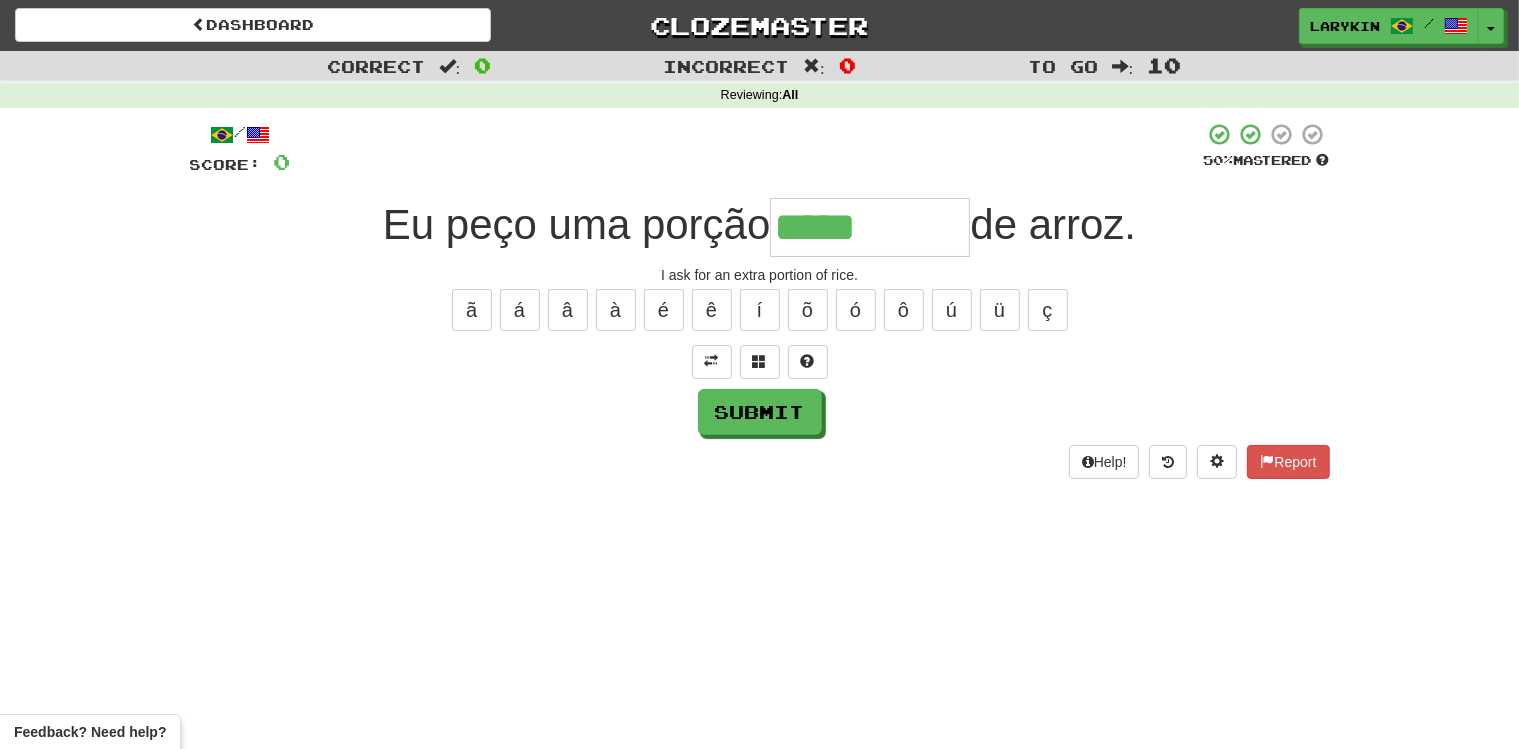 type on "*****" 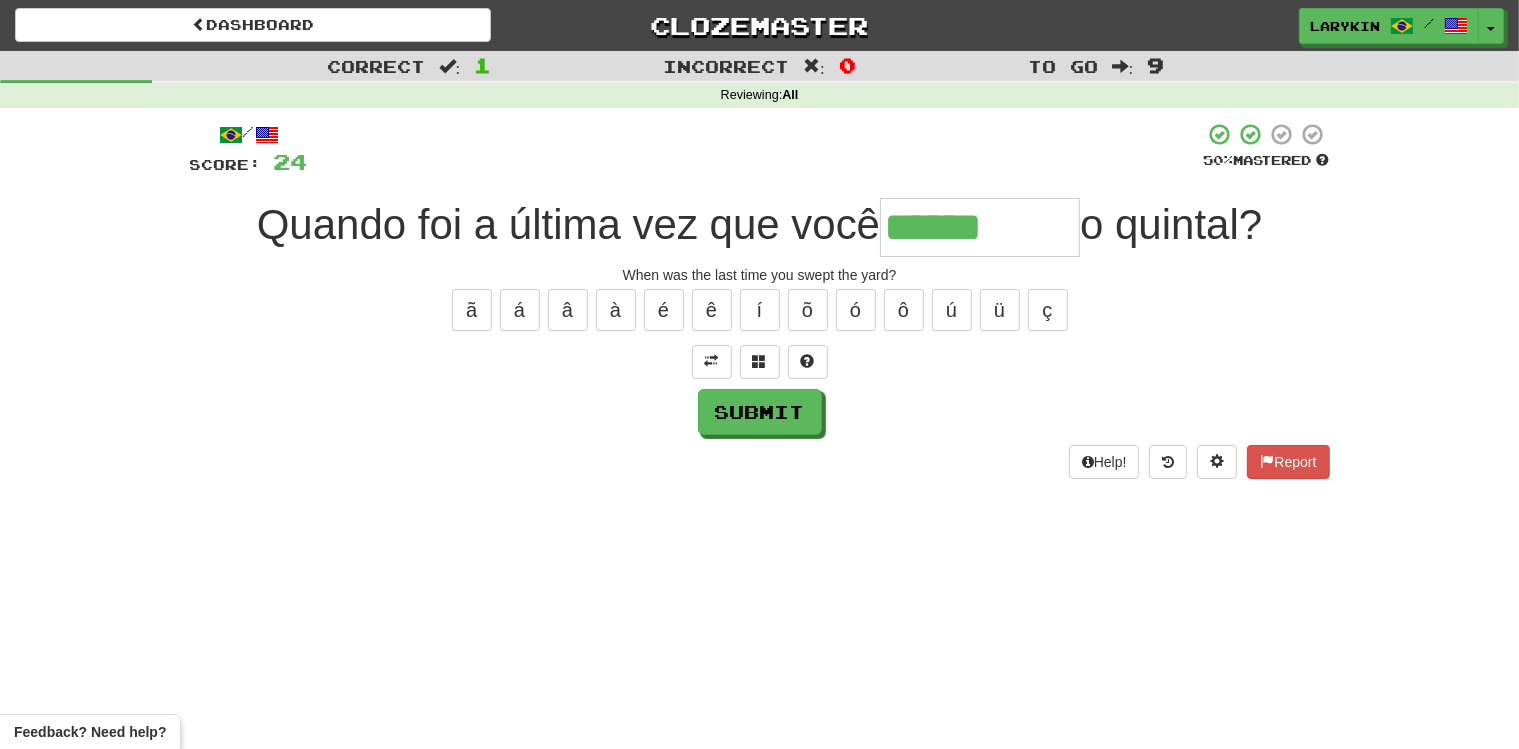 type on "******" 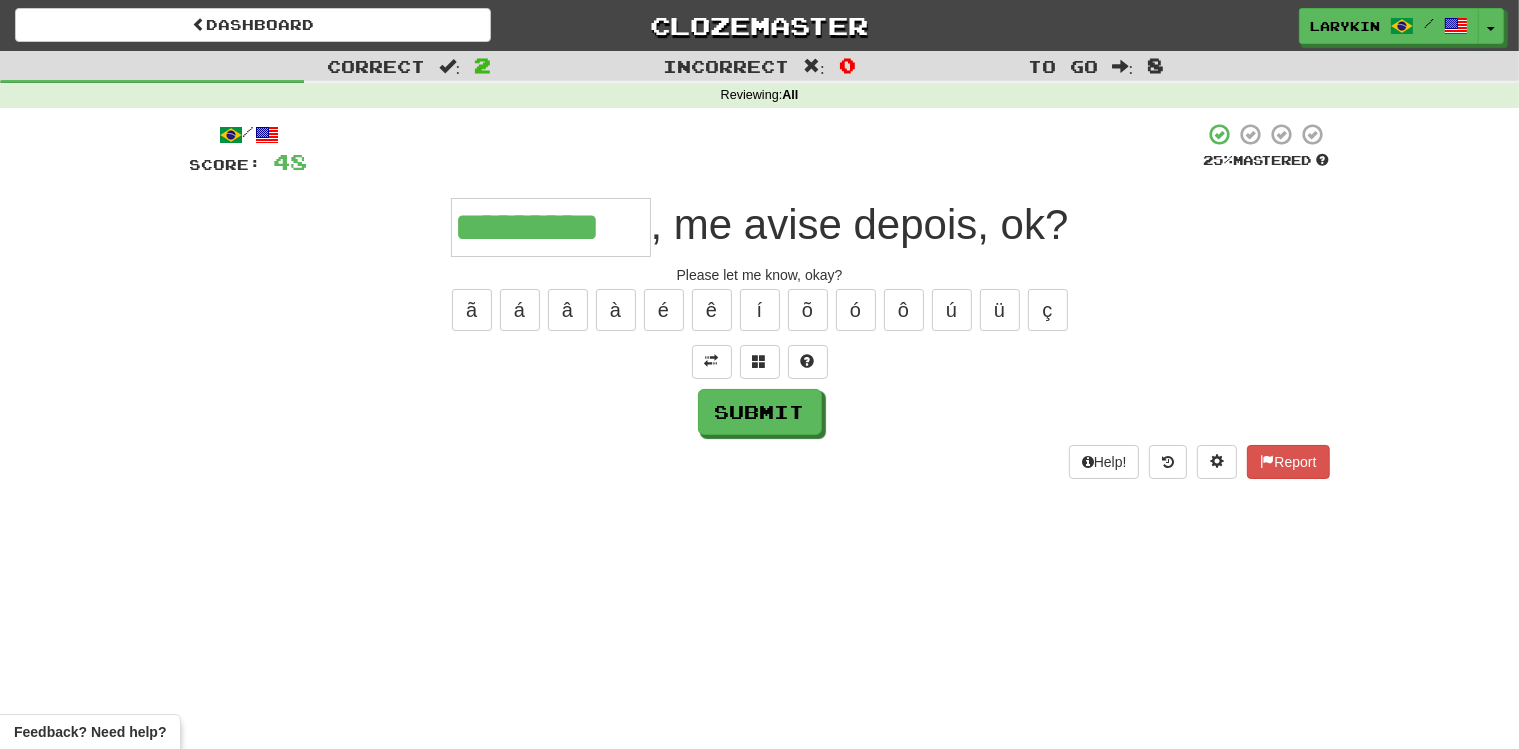 type on "*********" 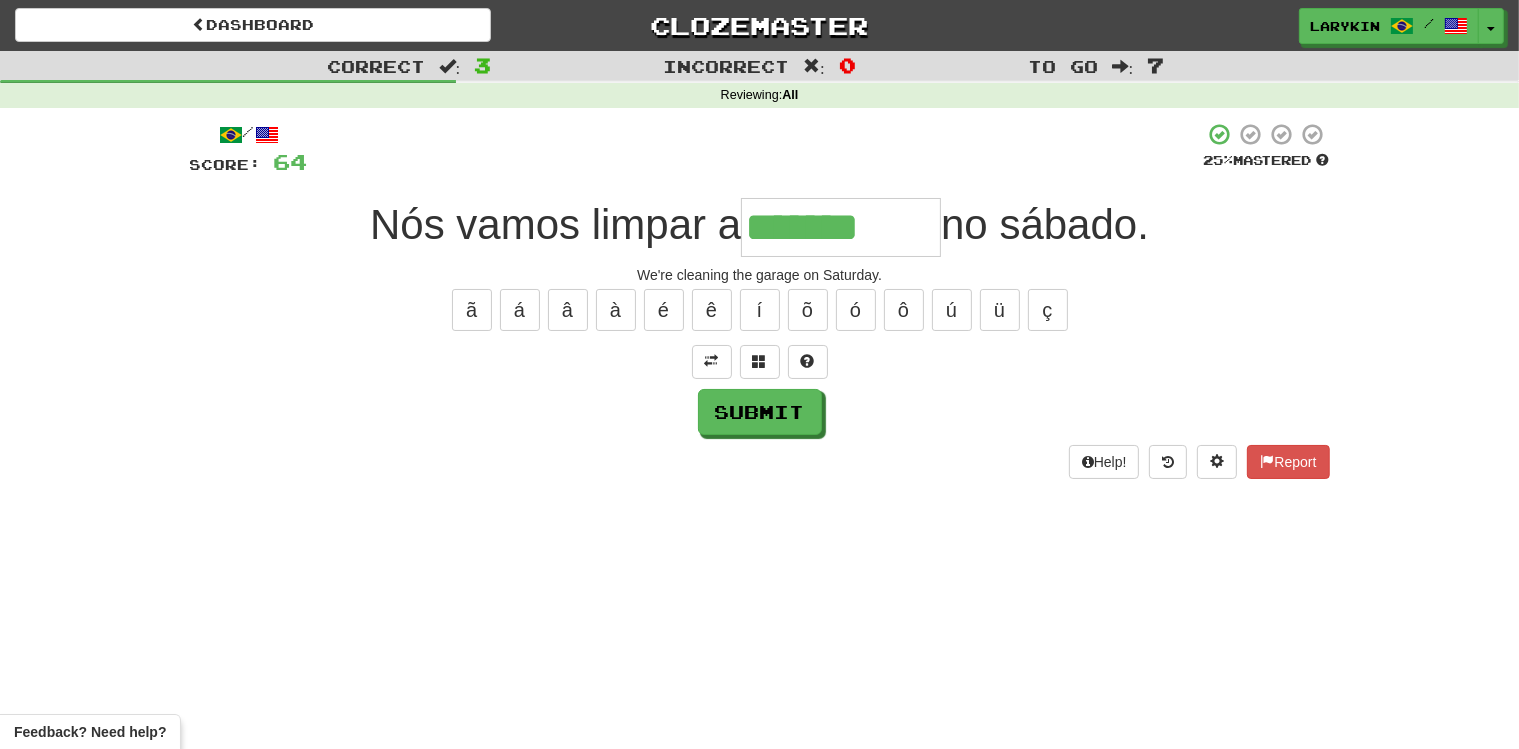 type on "*******" 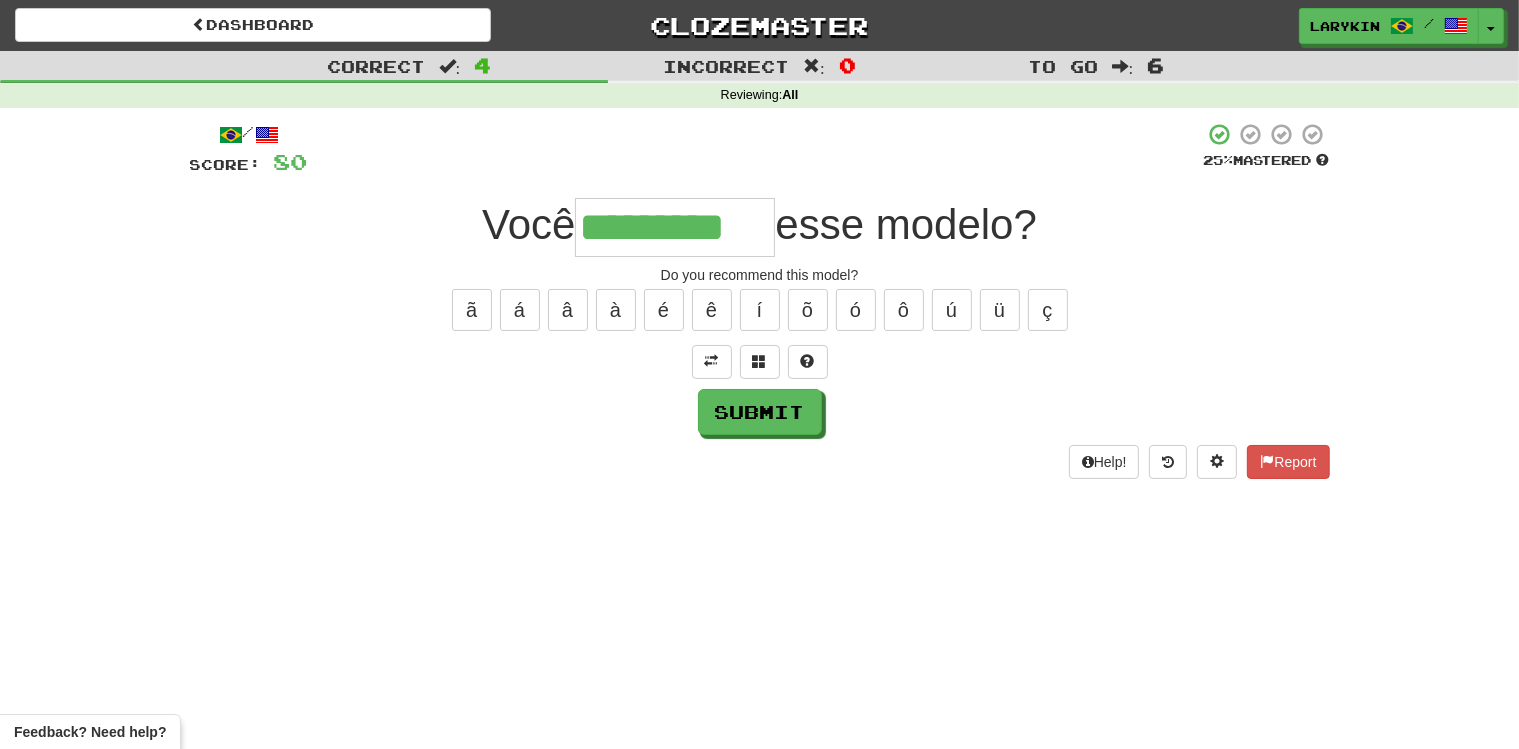 scroll, scrollTop: 0, scrollLeft: 18, axis: horizontal 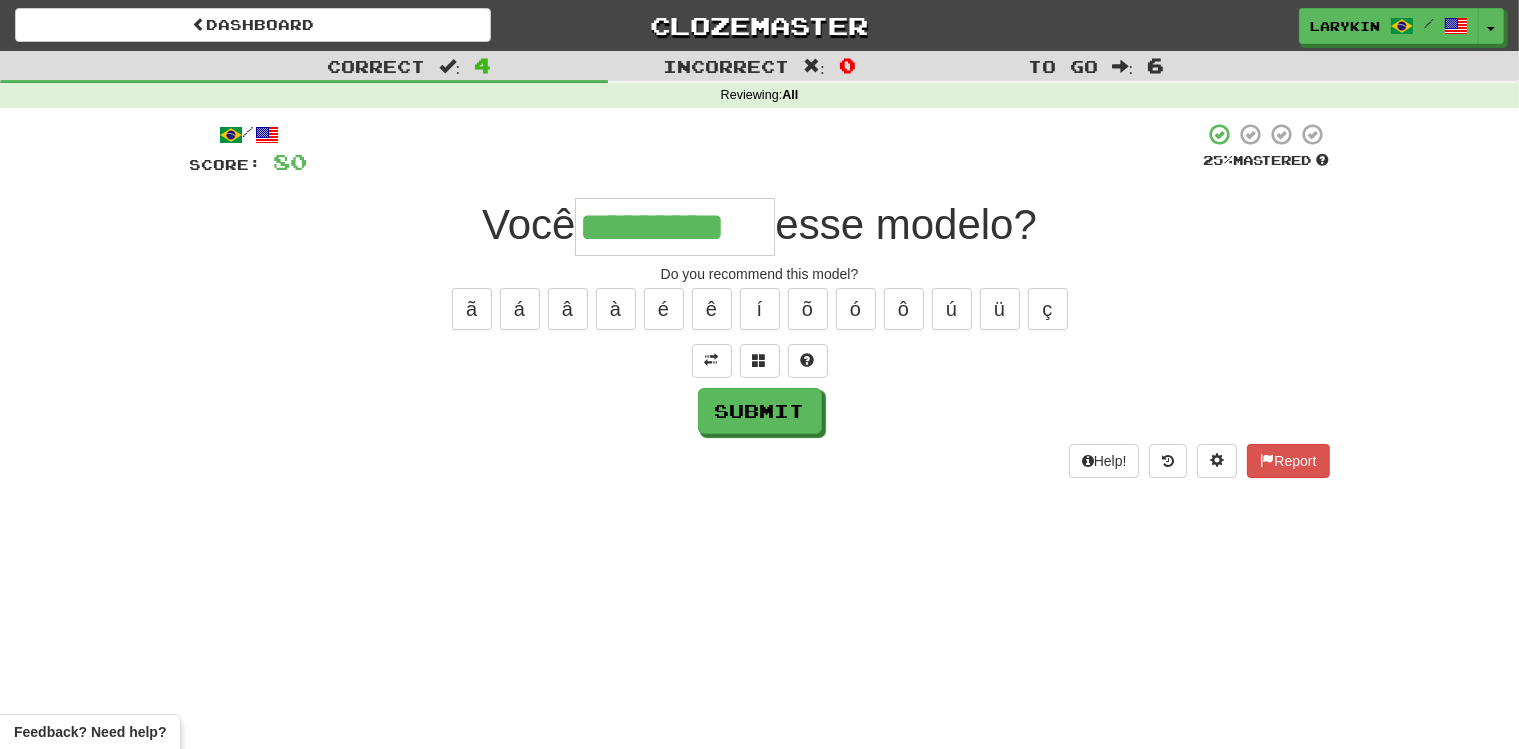 type on "*********" 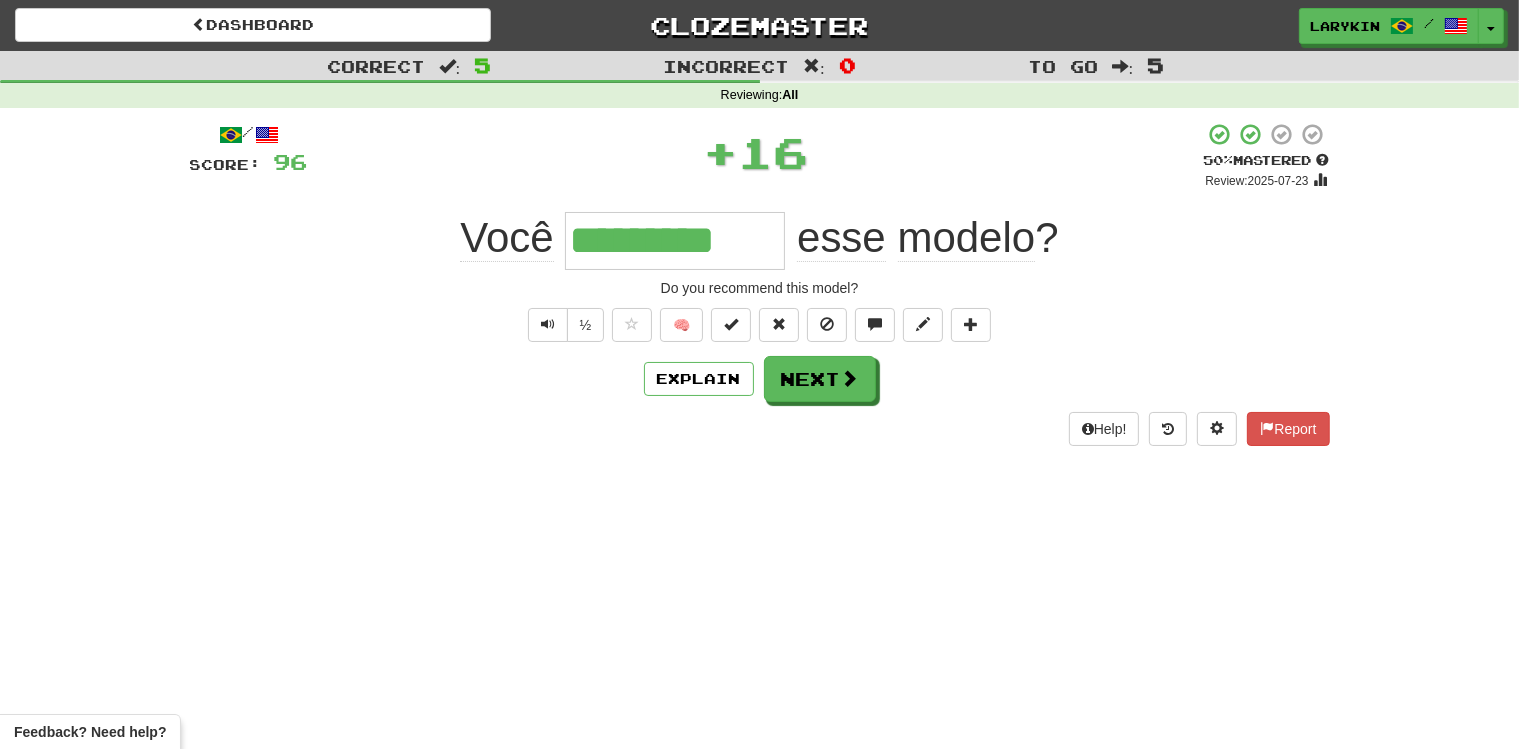 scroll, scrollTop: 0, scrollLeft: 0, axis: both 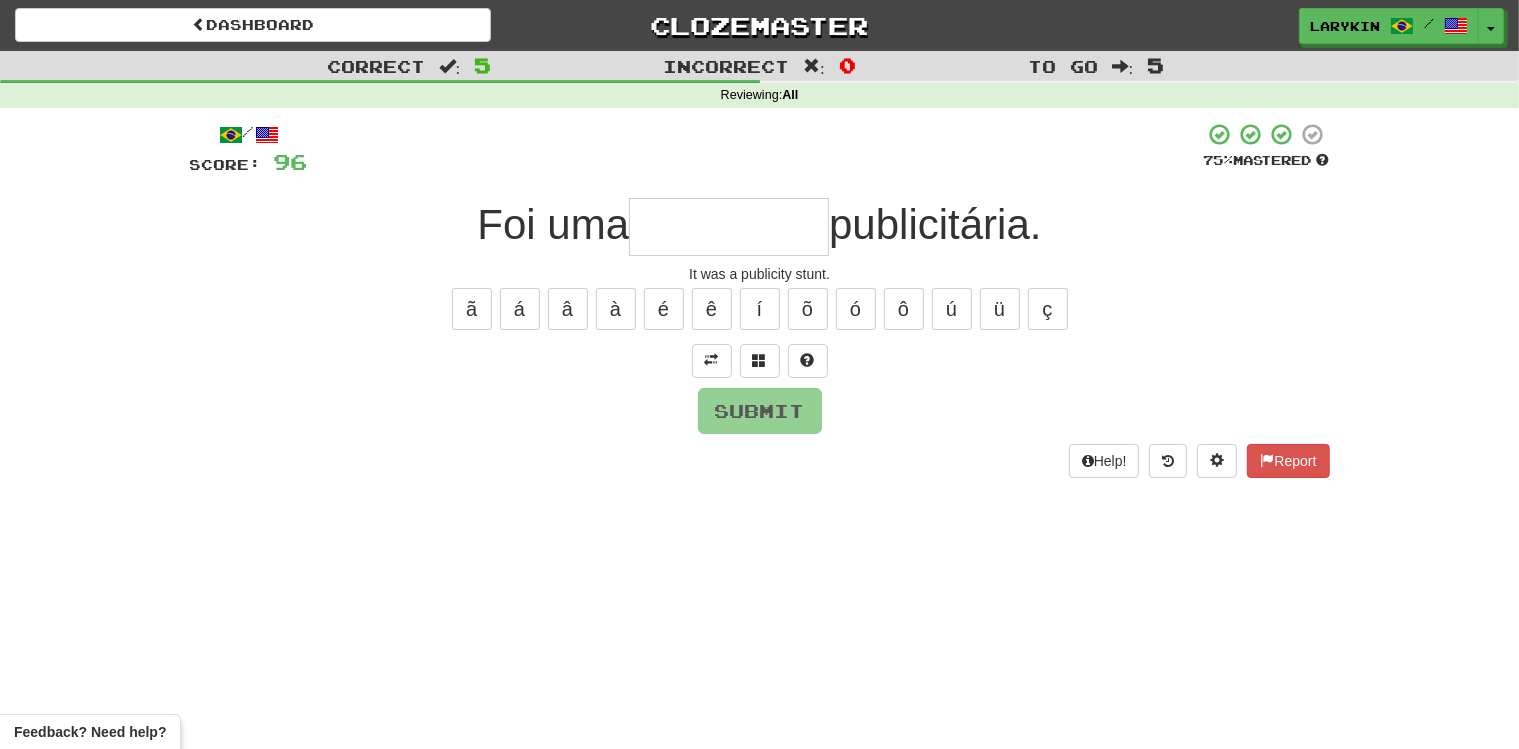 type on "*" 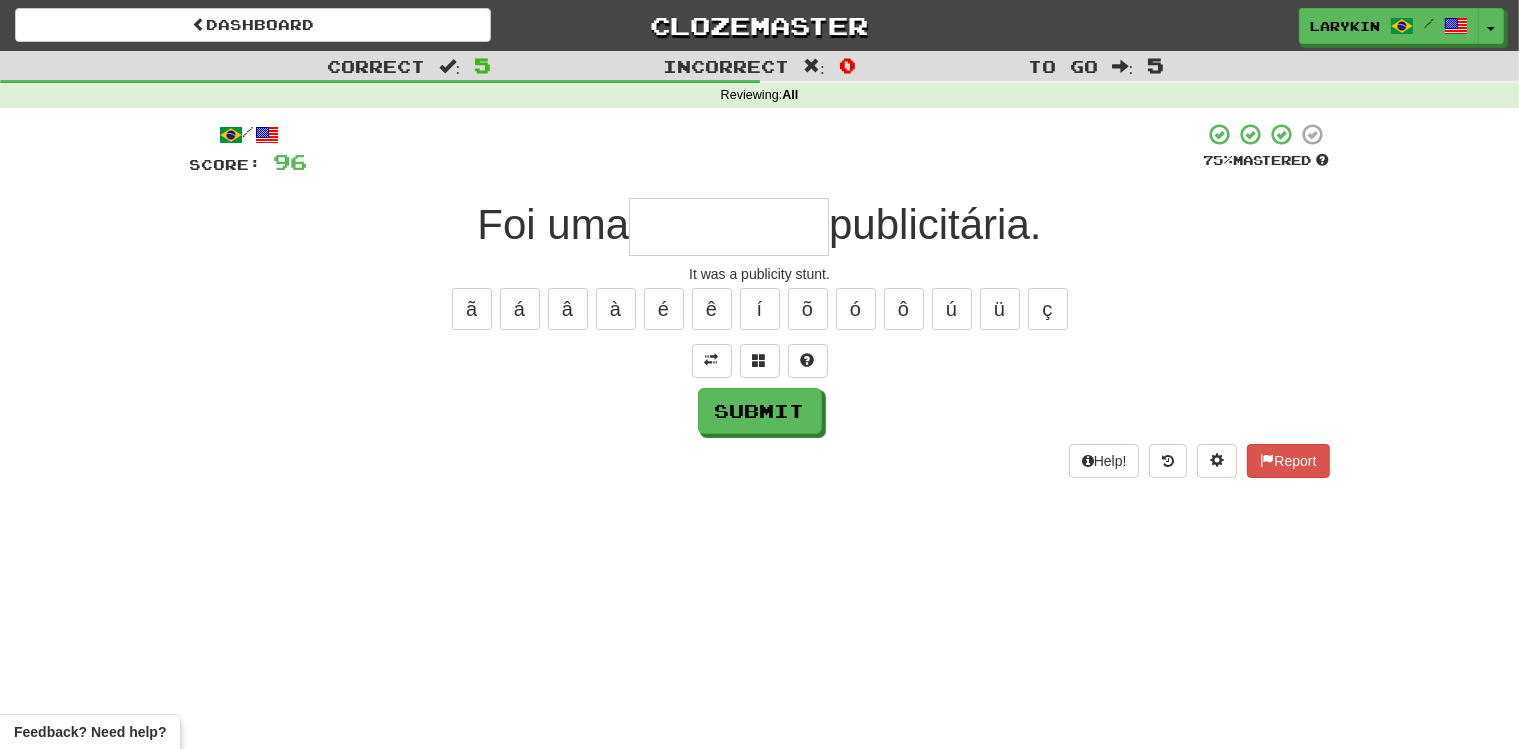 type on "*" 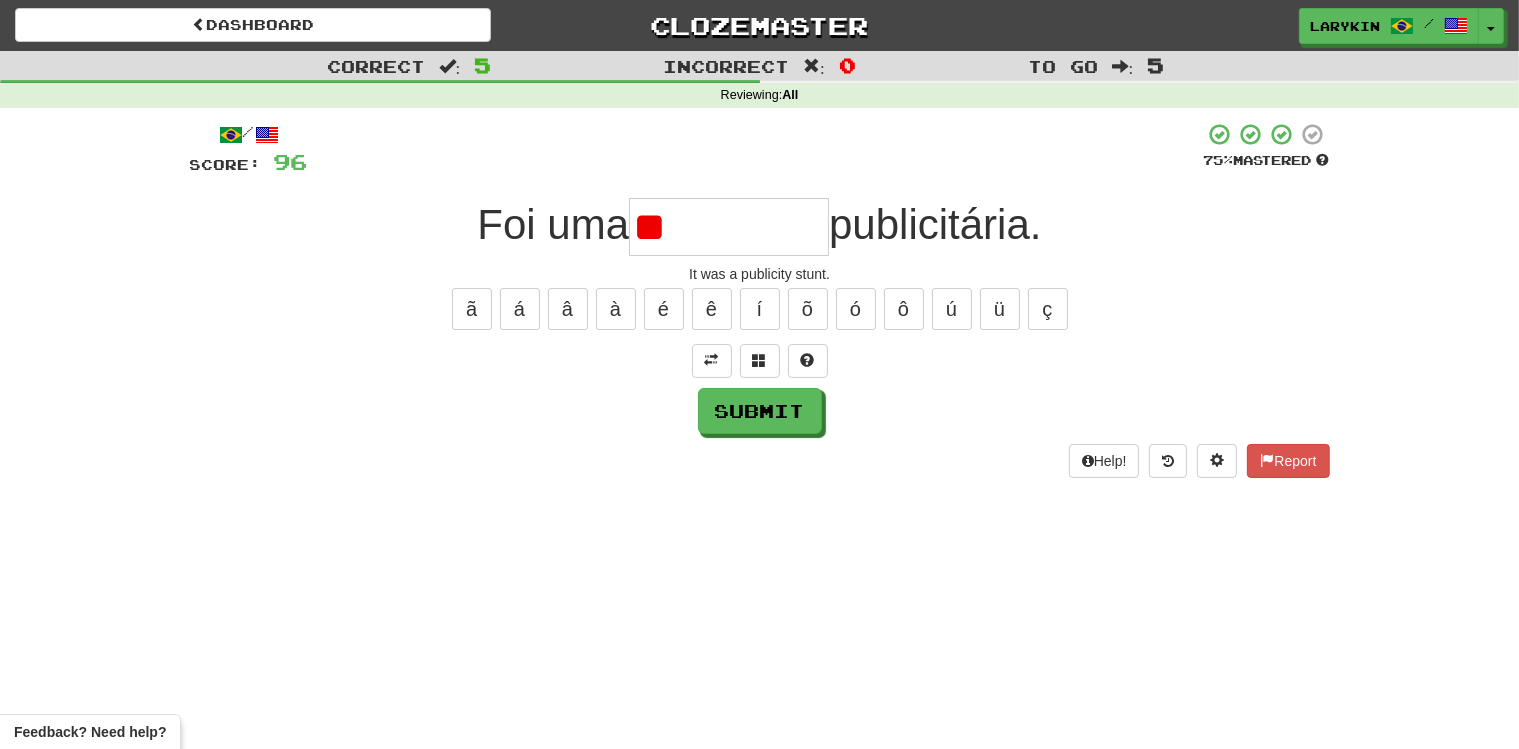 type on "*" 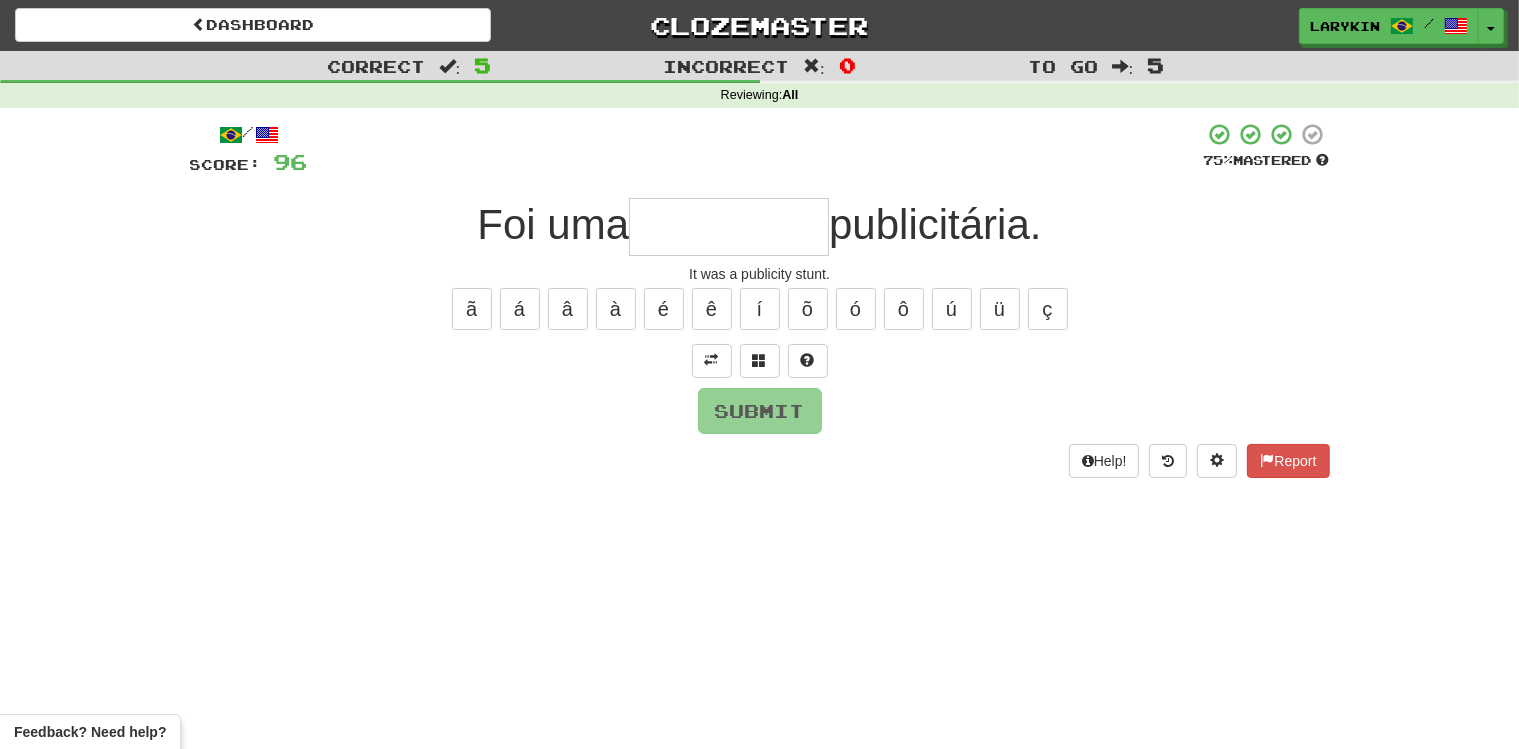 type on "*" 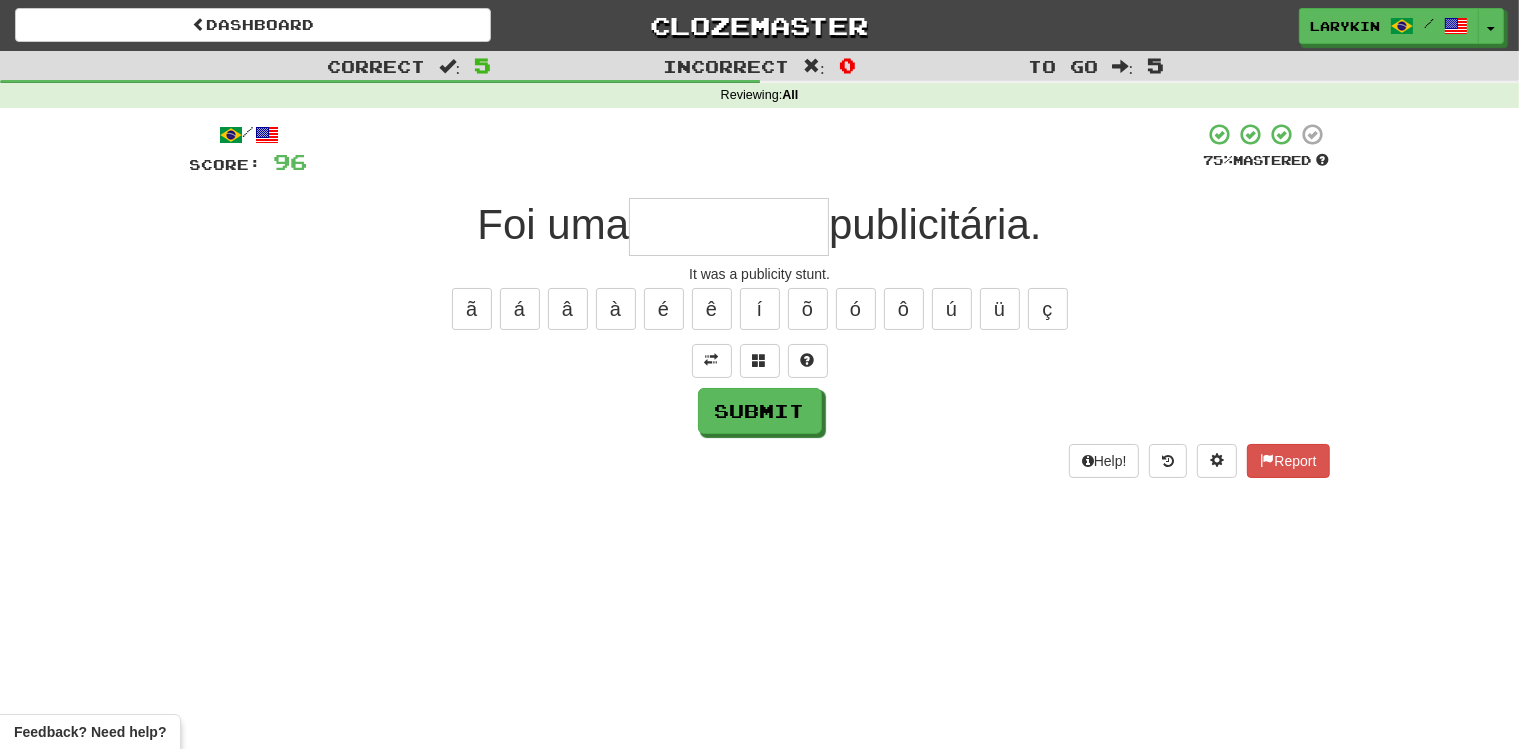 type on "*" 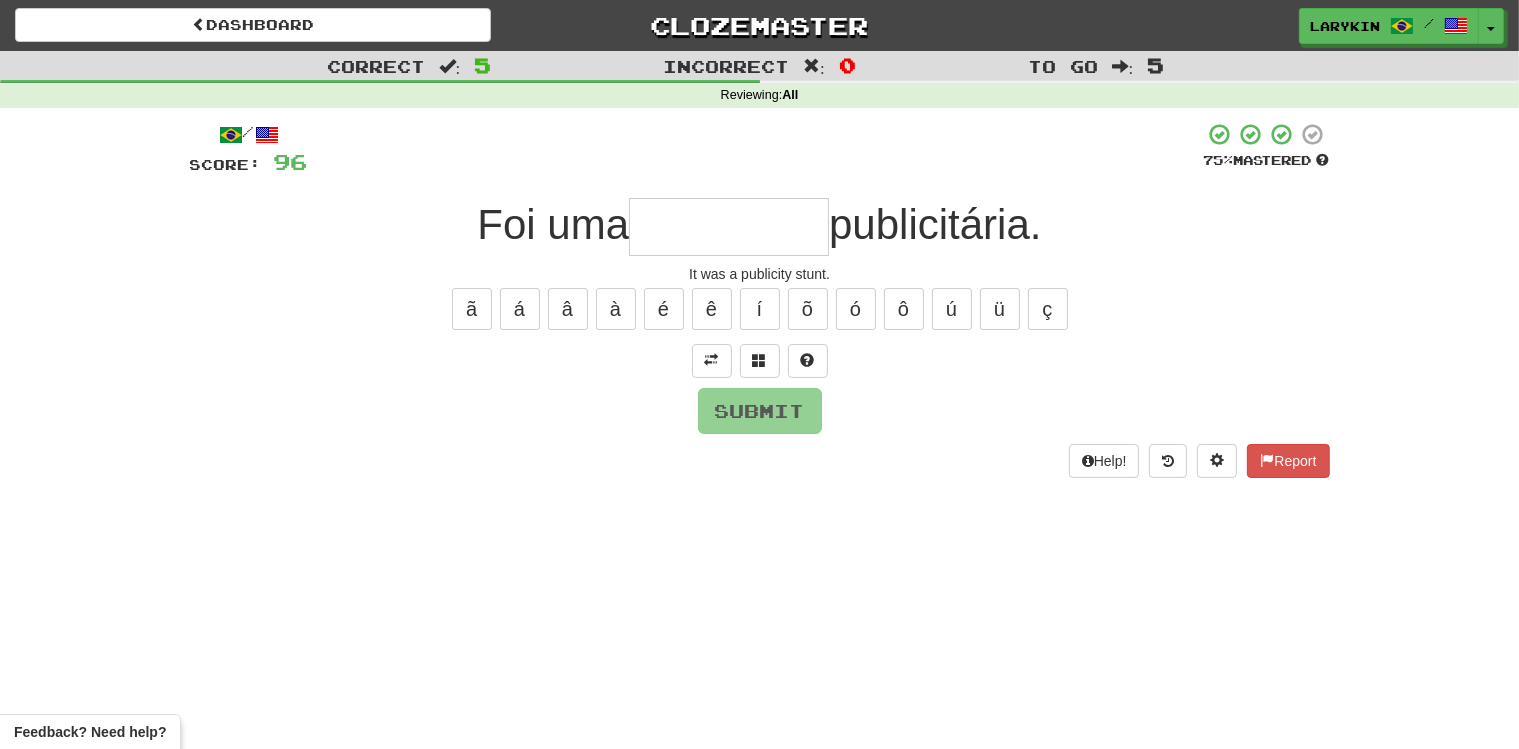type on "*" 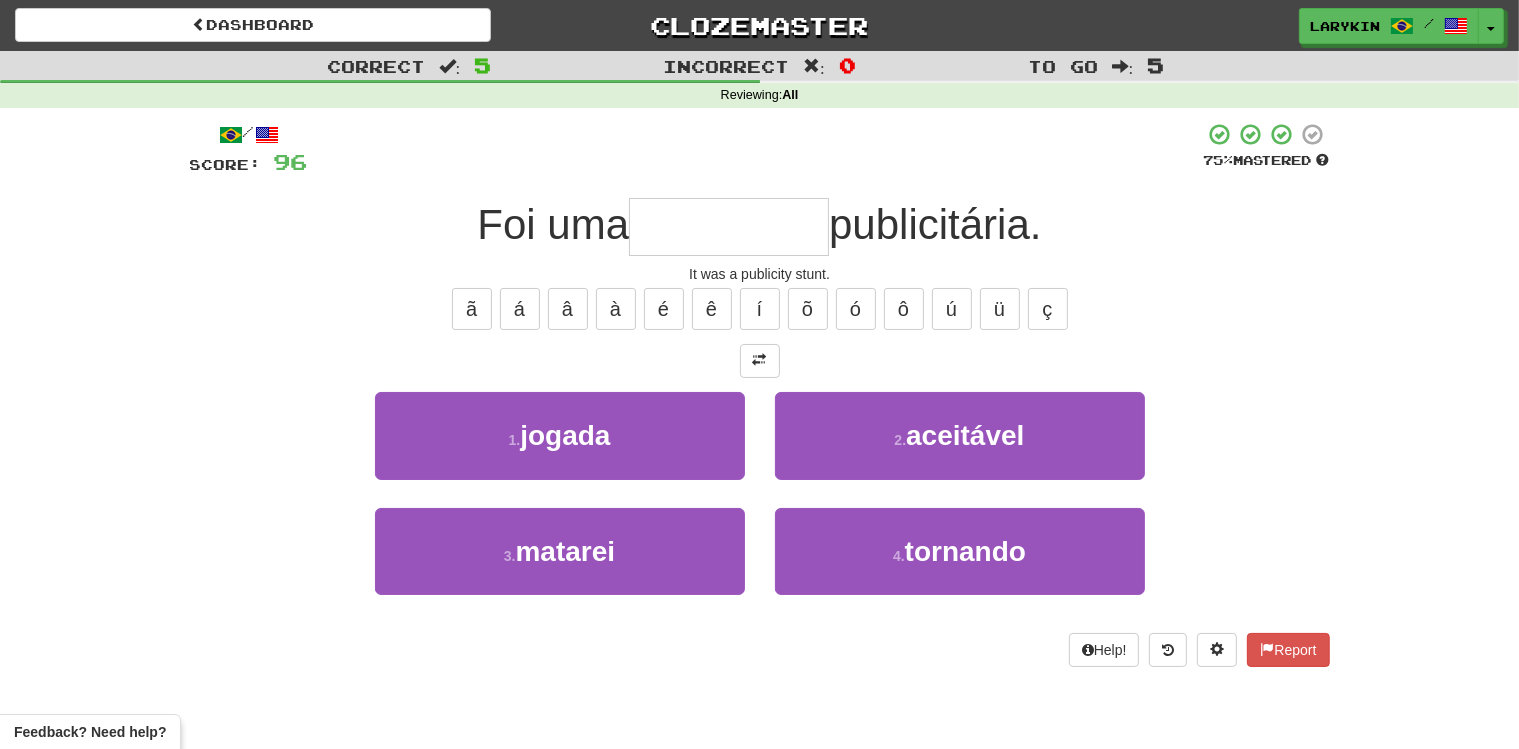 type on "******" 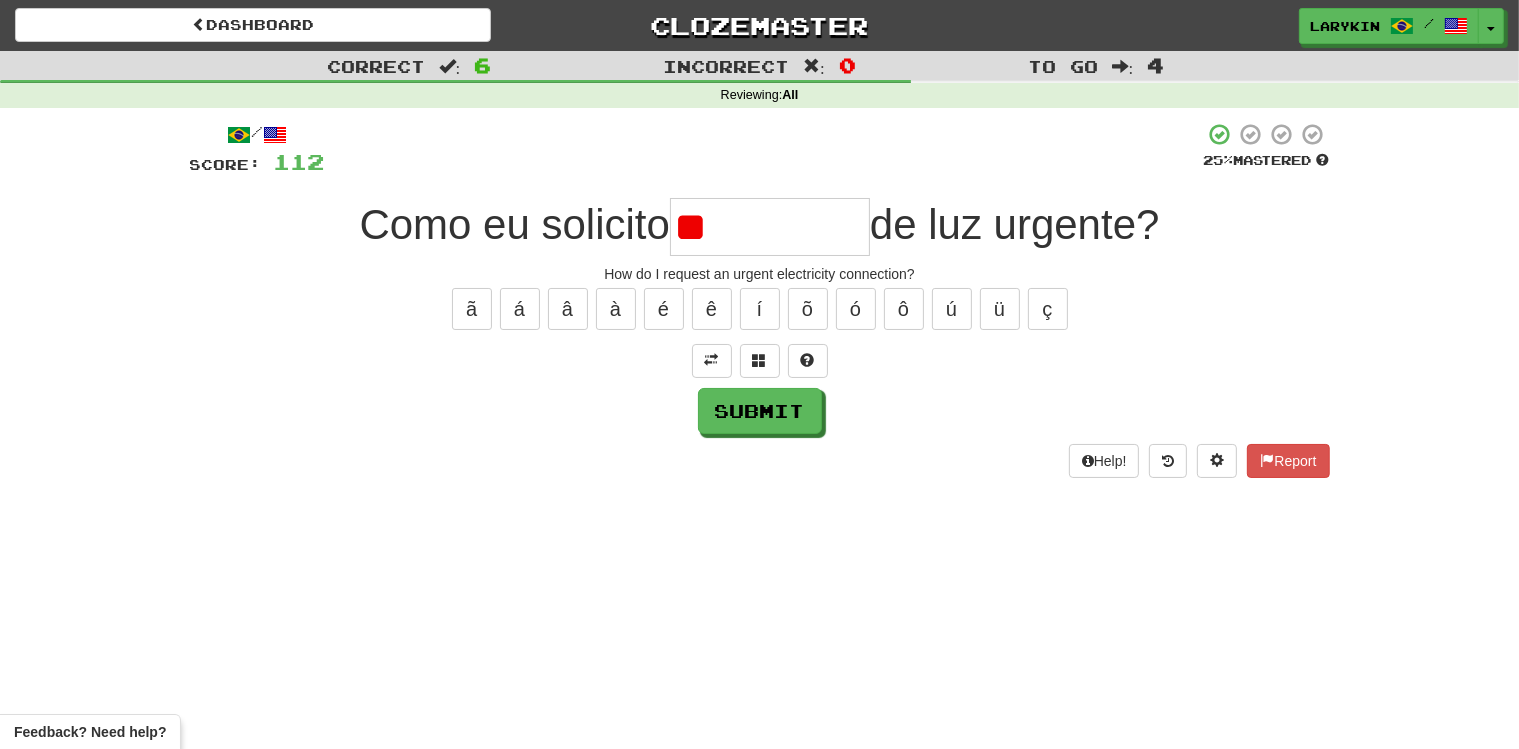 type on "*" 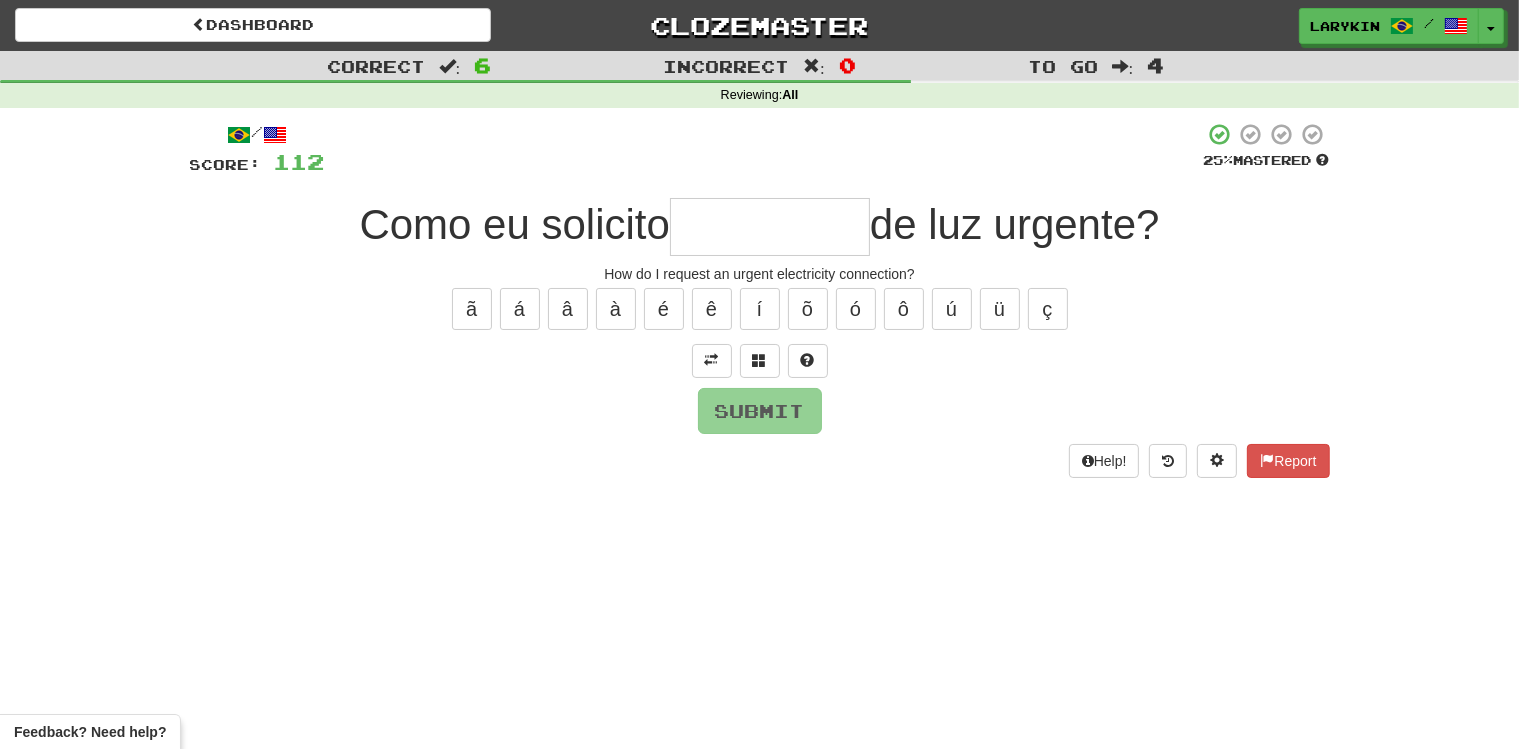 type on "*" 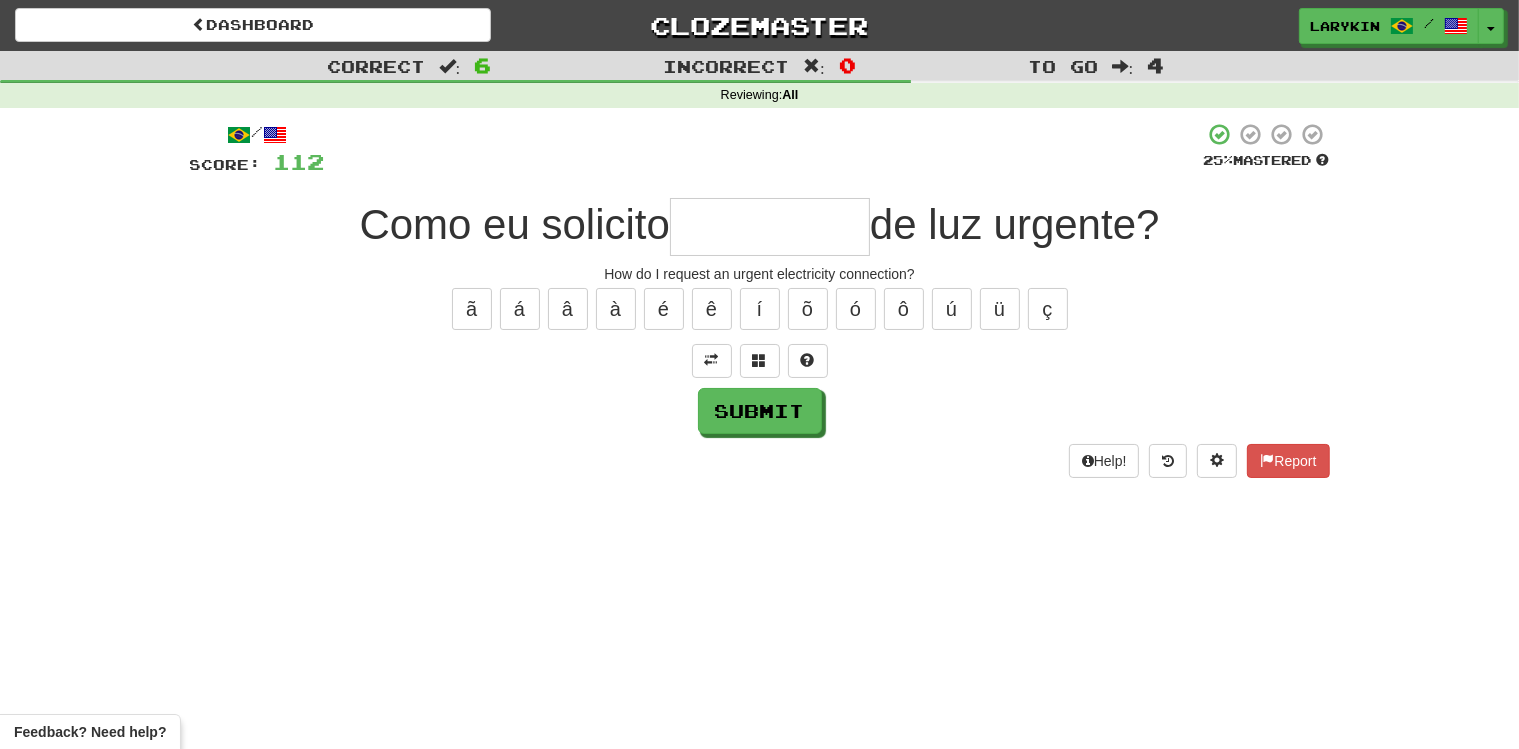type on "*" 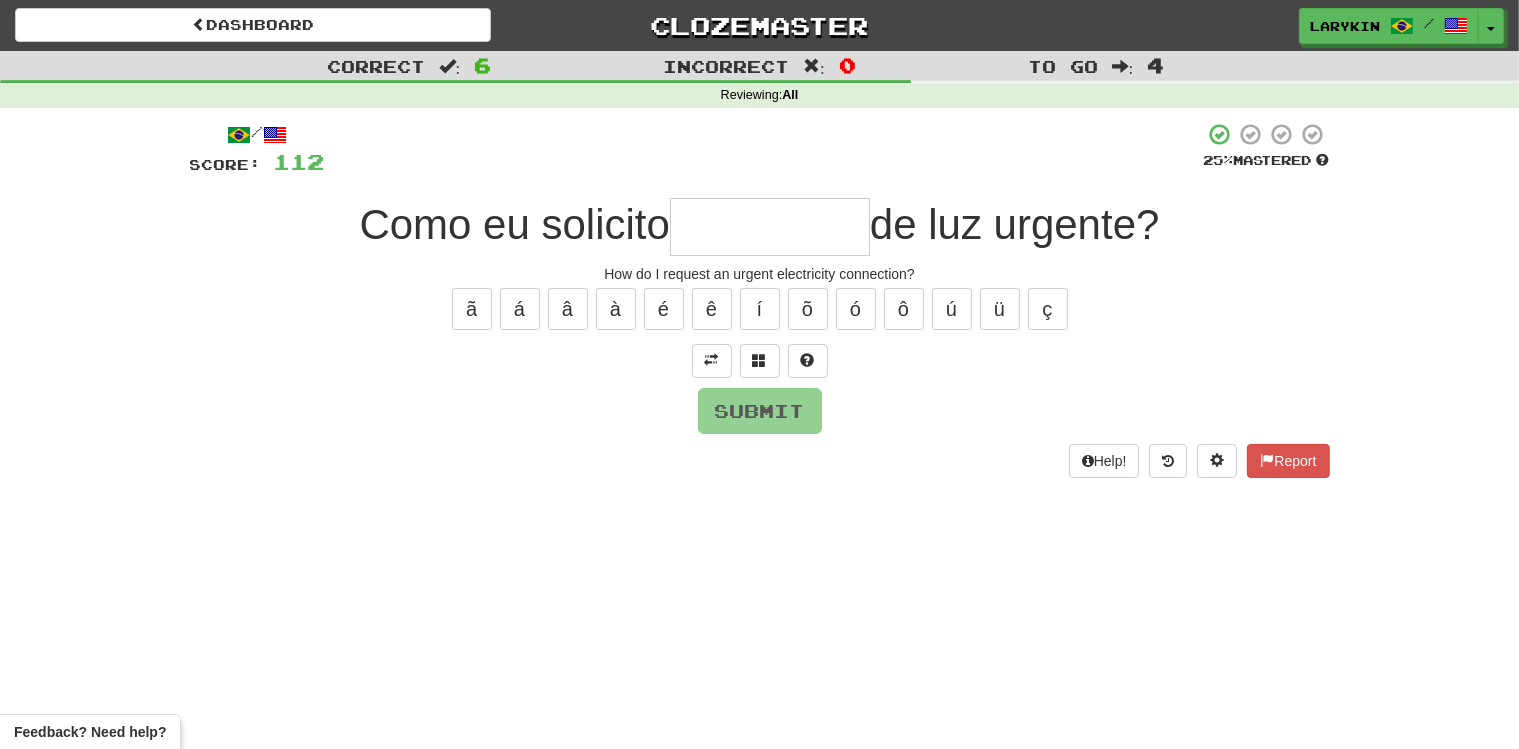 type on "*" 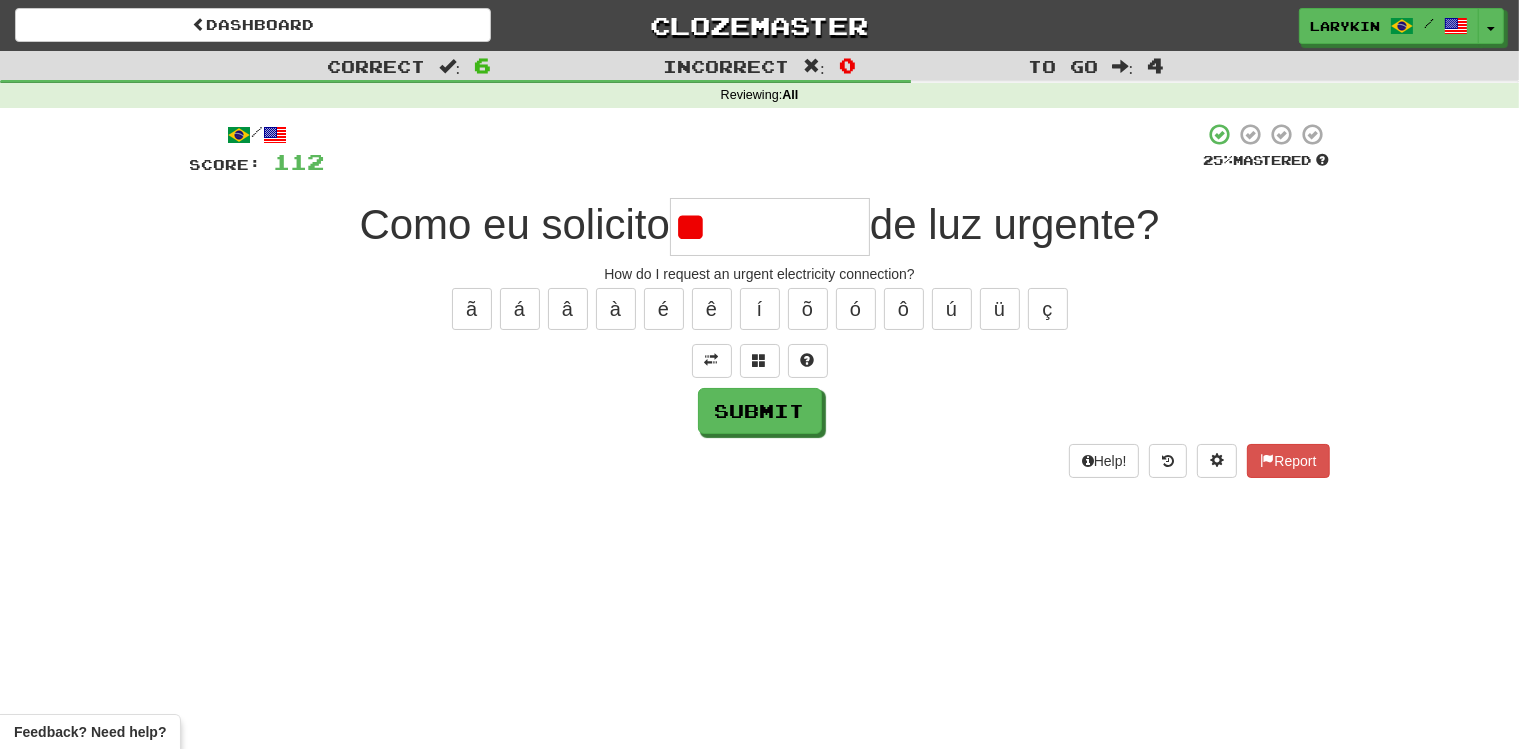type on "*" 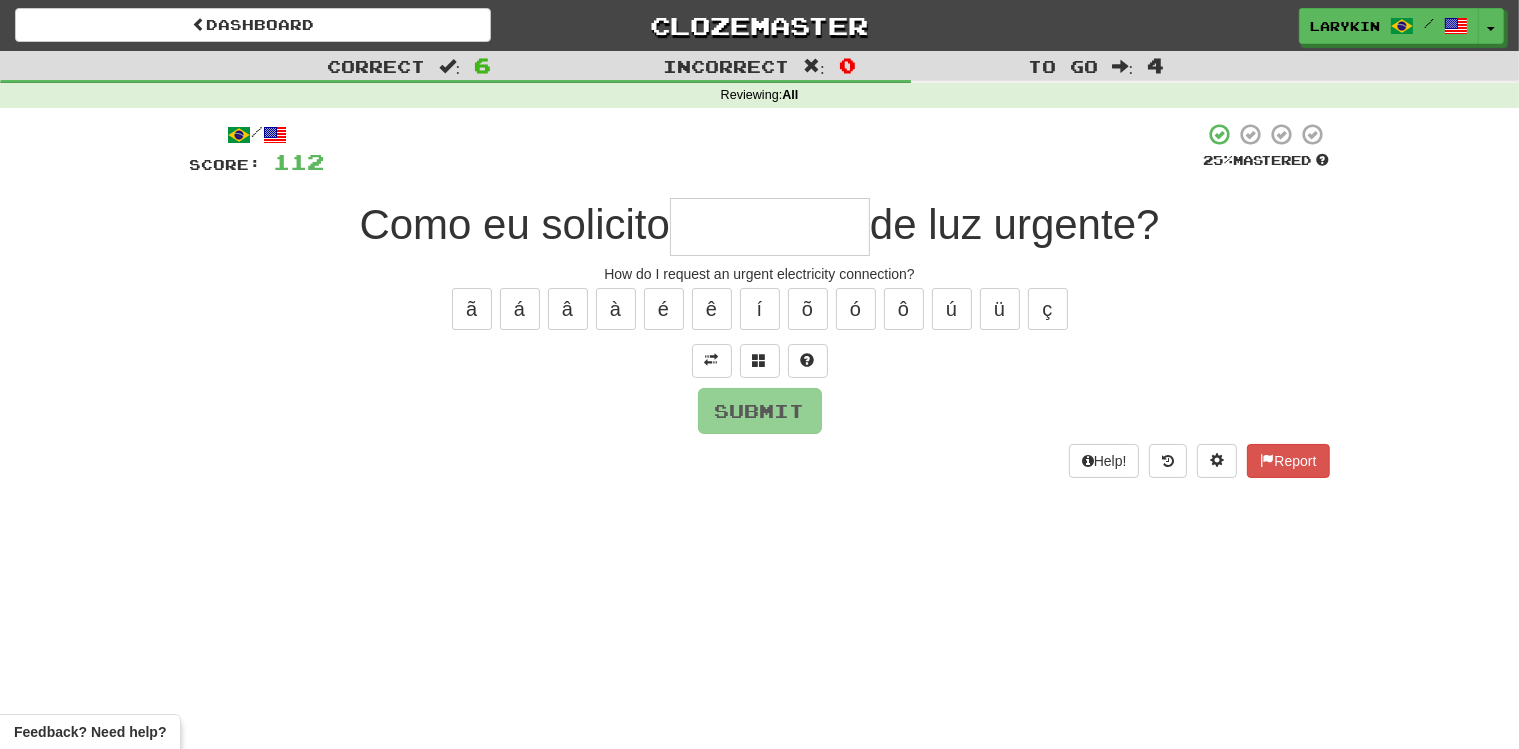 type on "*" 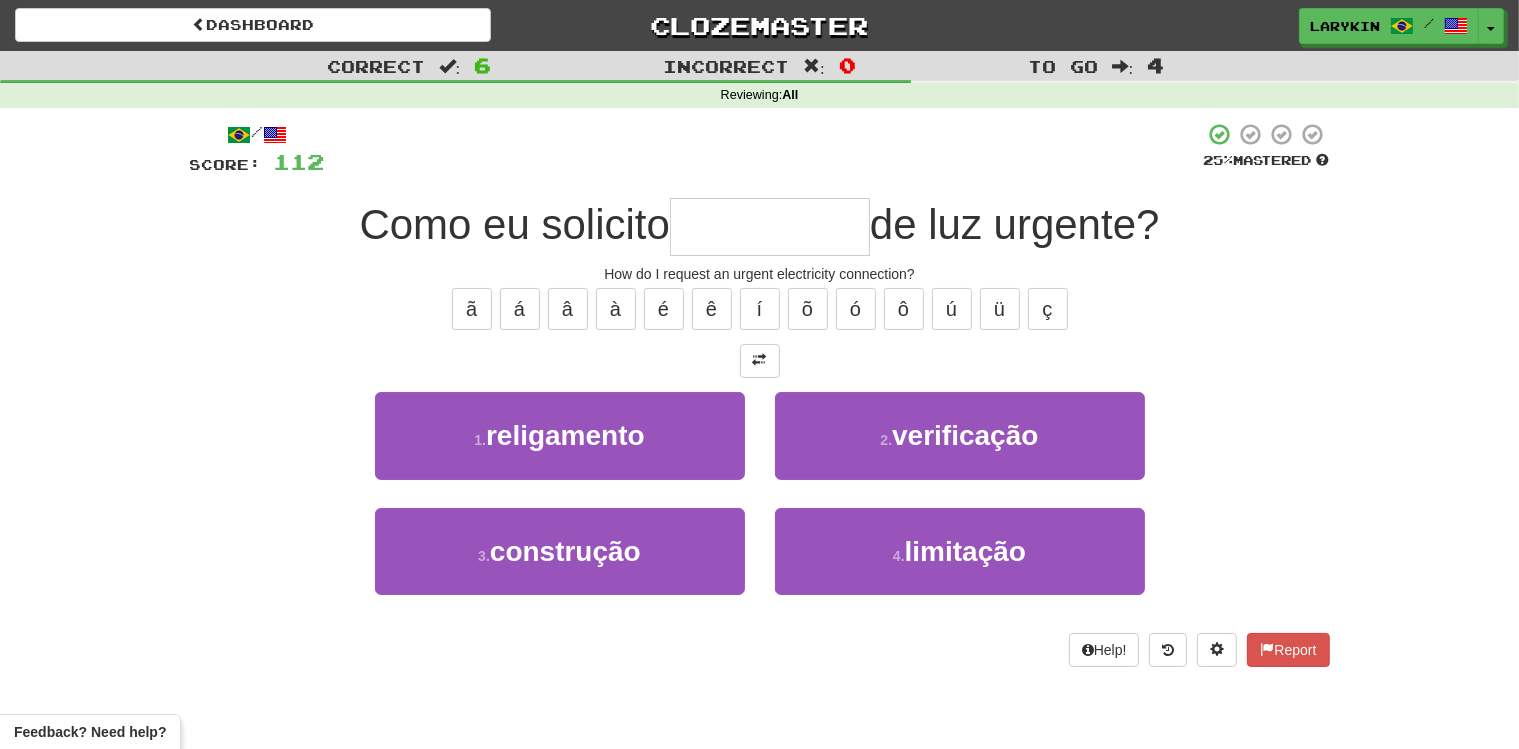 type on "**********" 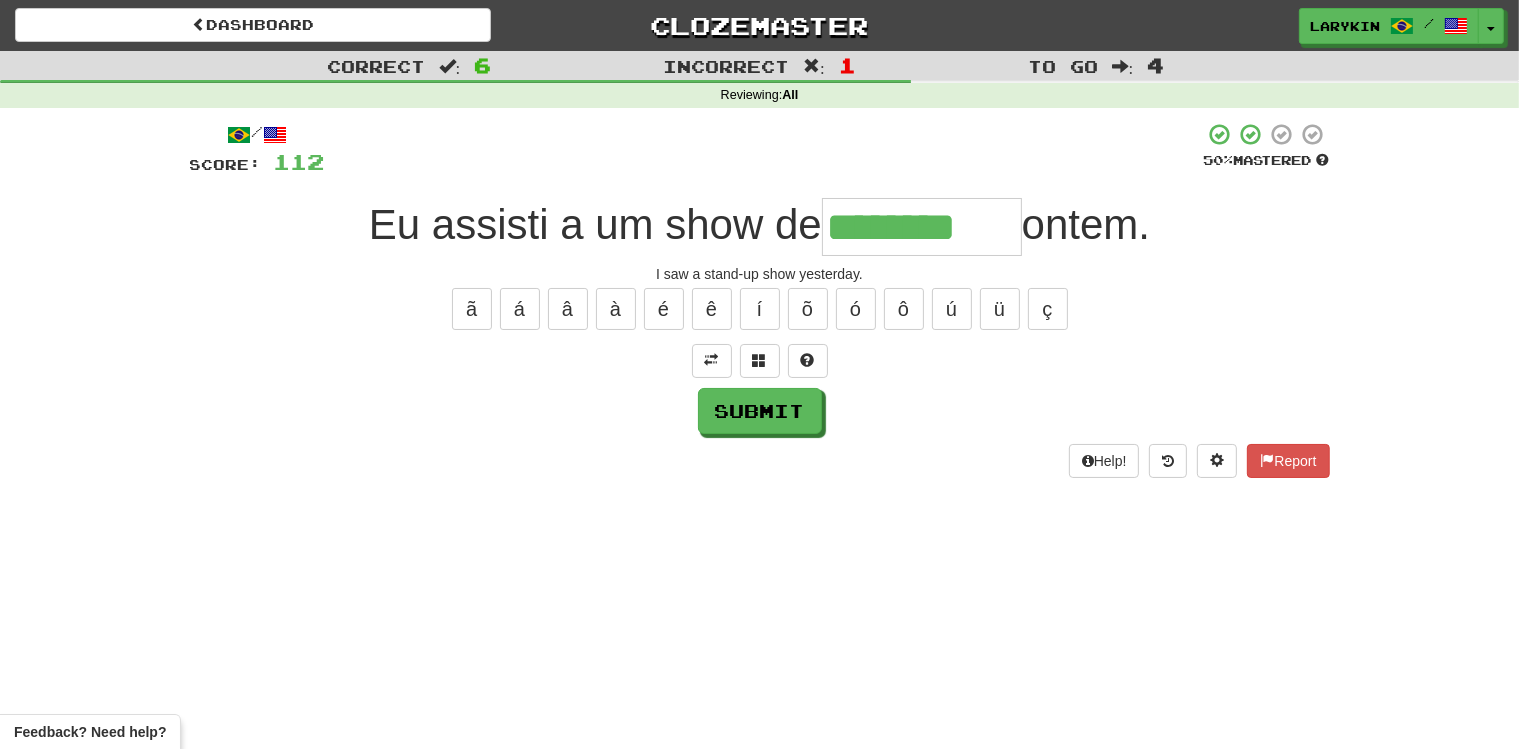 type on "********" 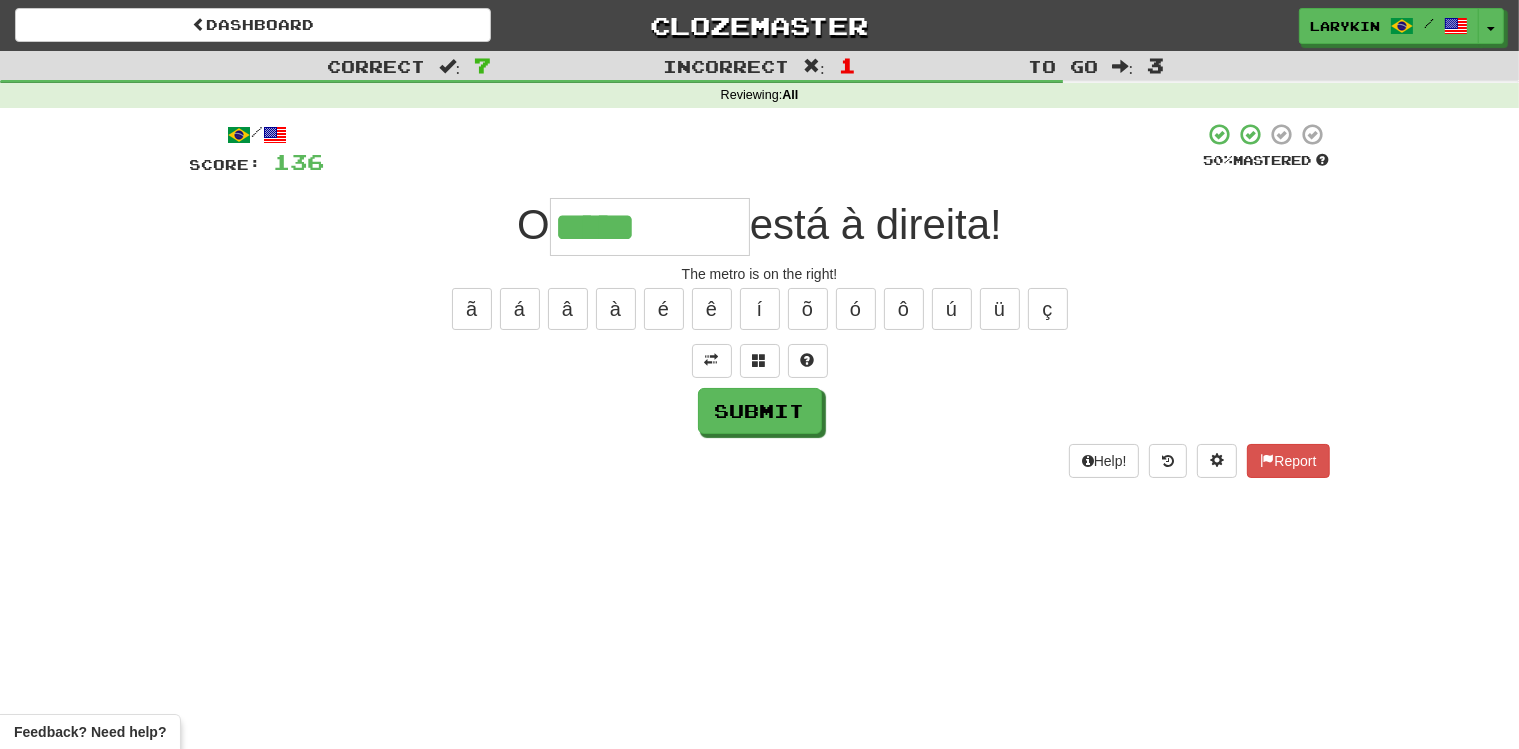 type on "*****" 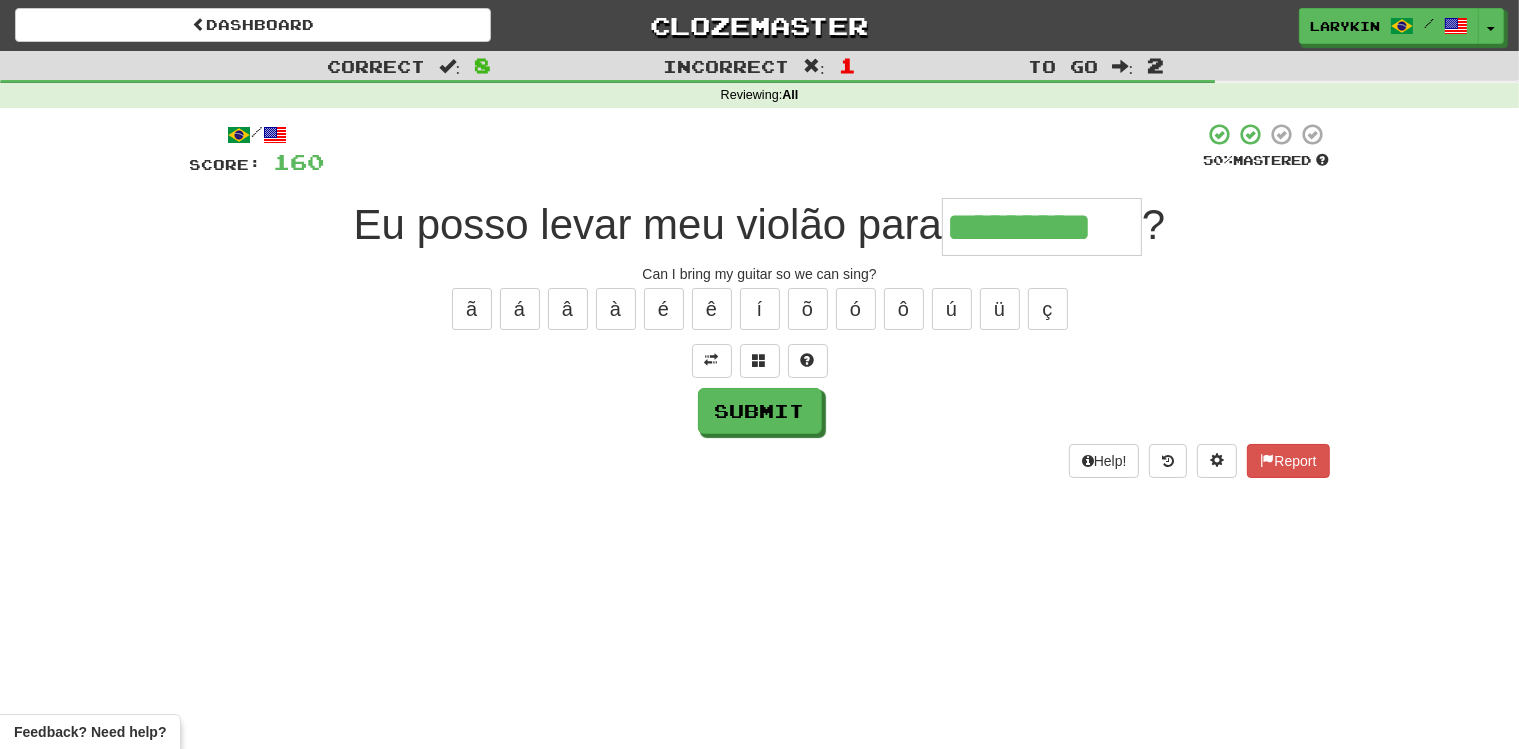 type on "*********" 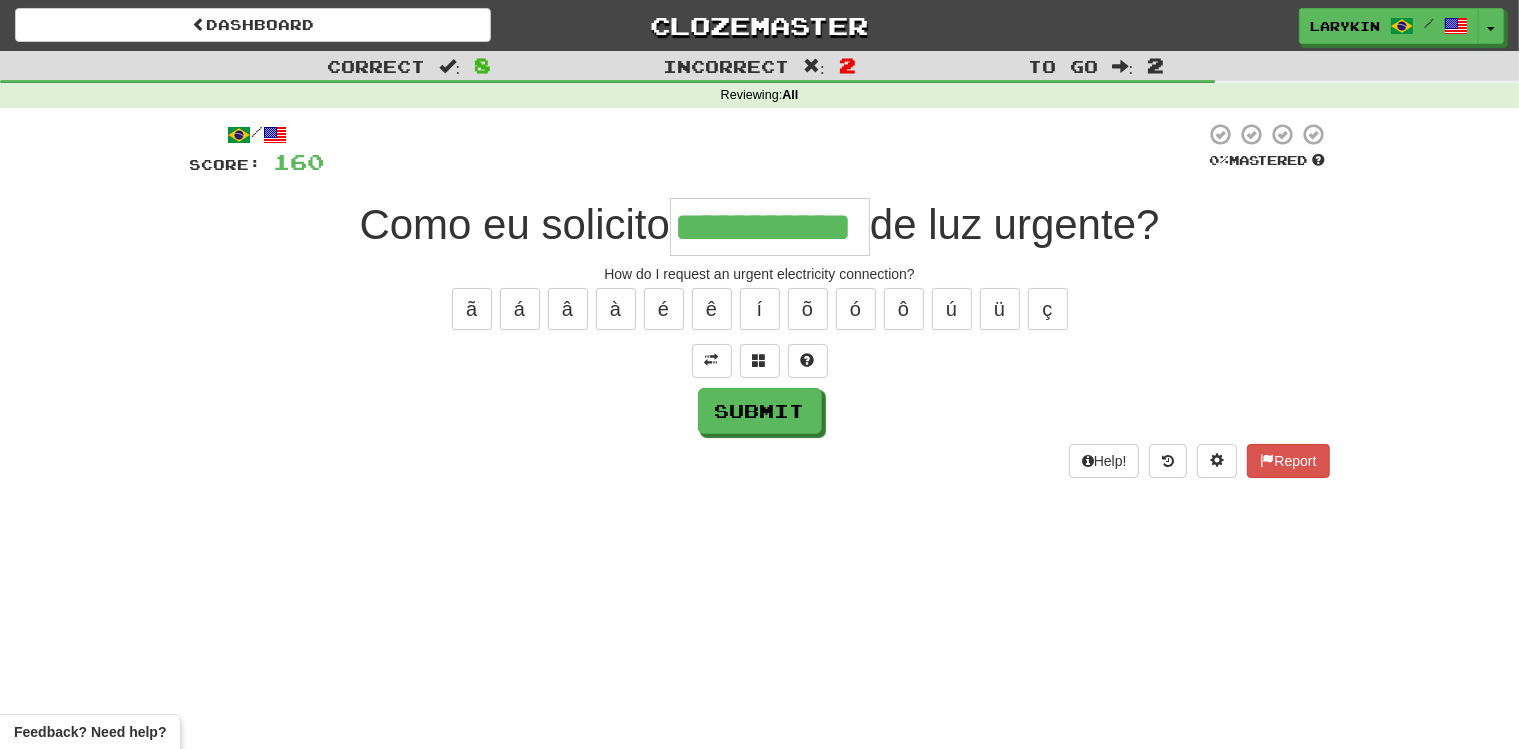scroll, scrollTop: 0, scrollLeft: 26, axis: horizontal 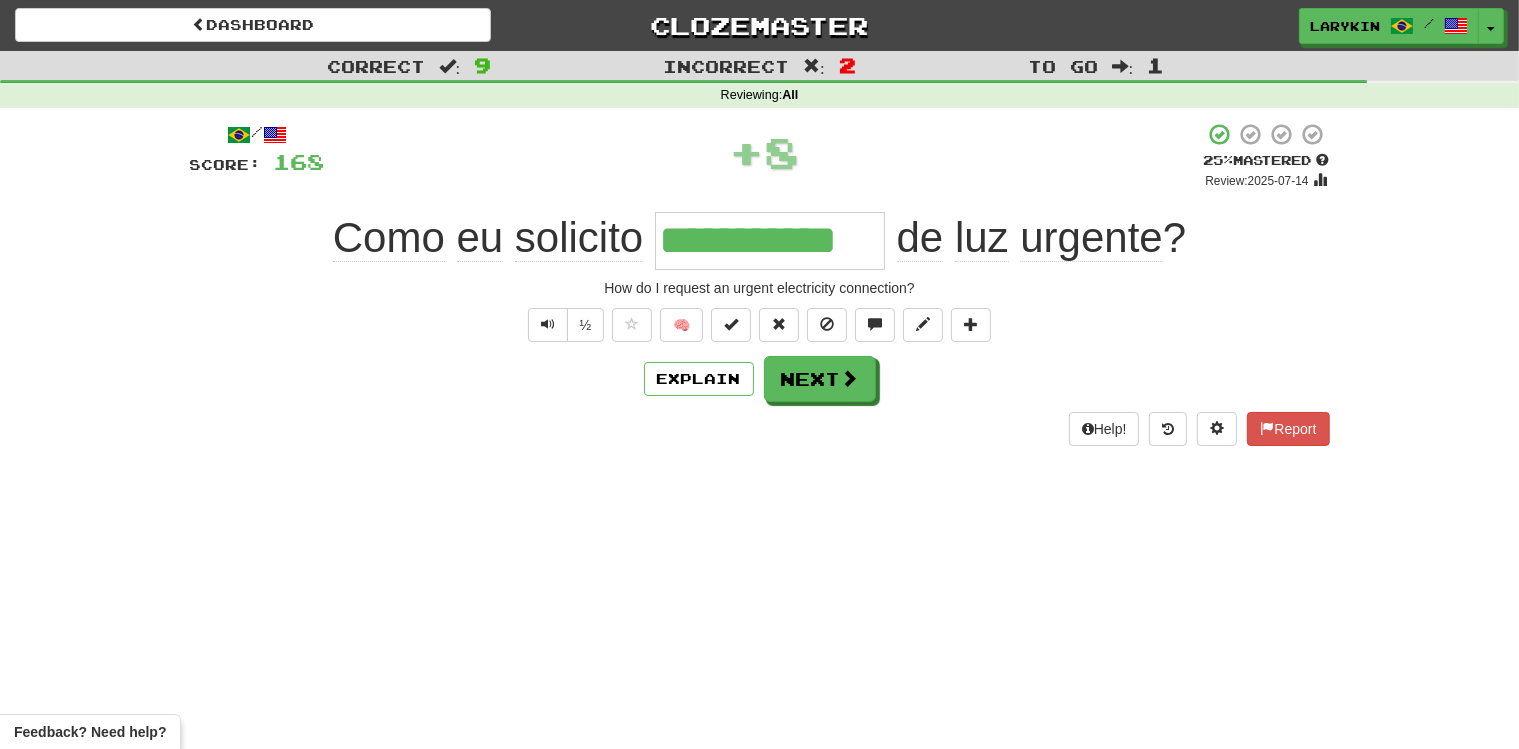 click on "**********" at bounding box center (770, 241) 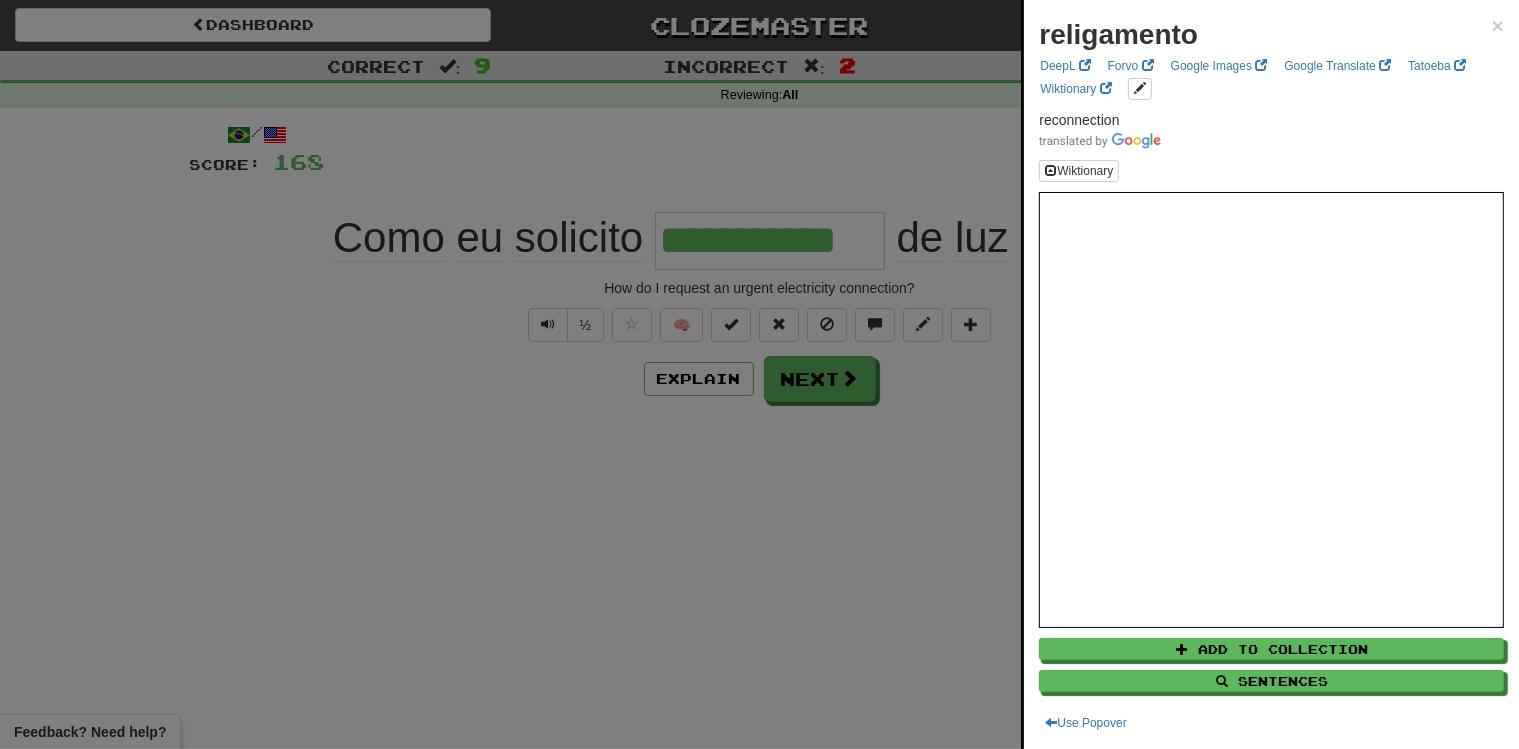click at bounding box center (759, 374) 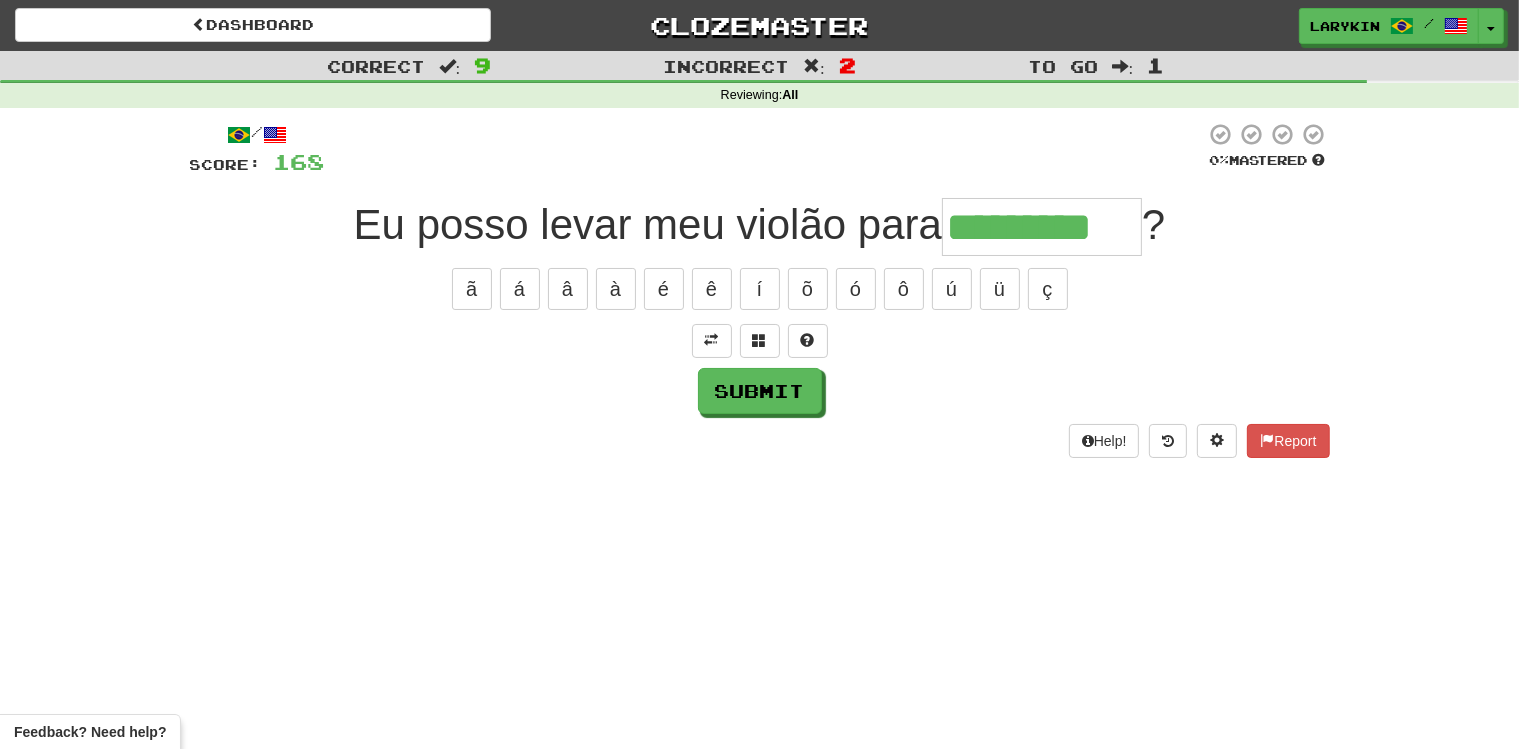 type on "*********" 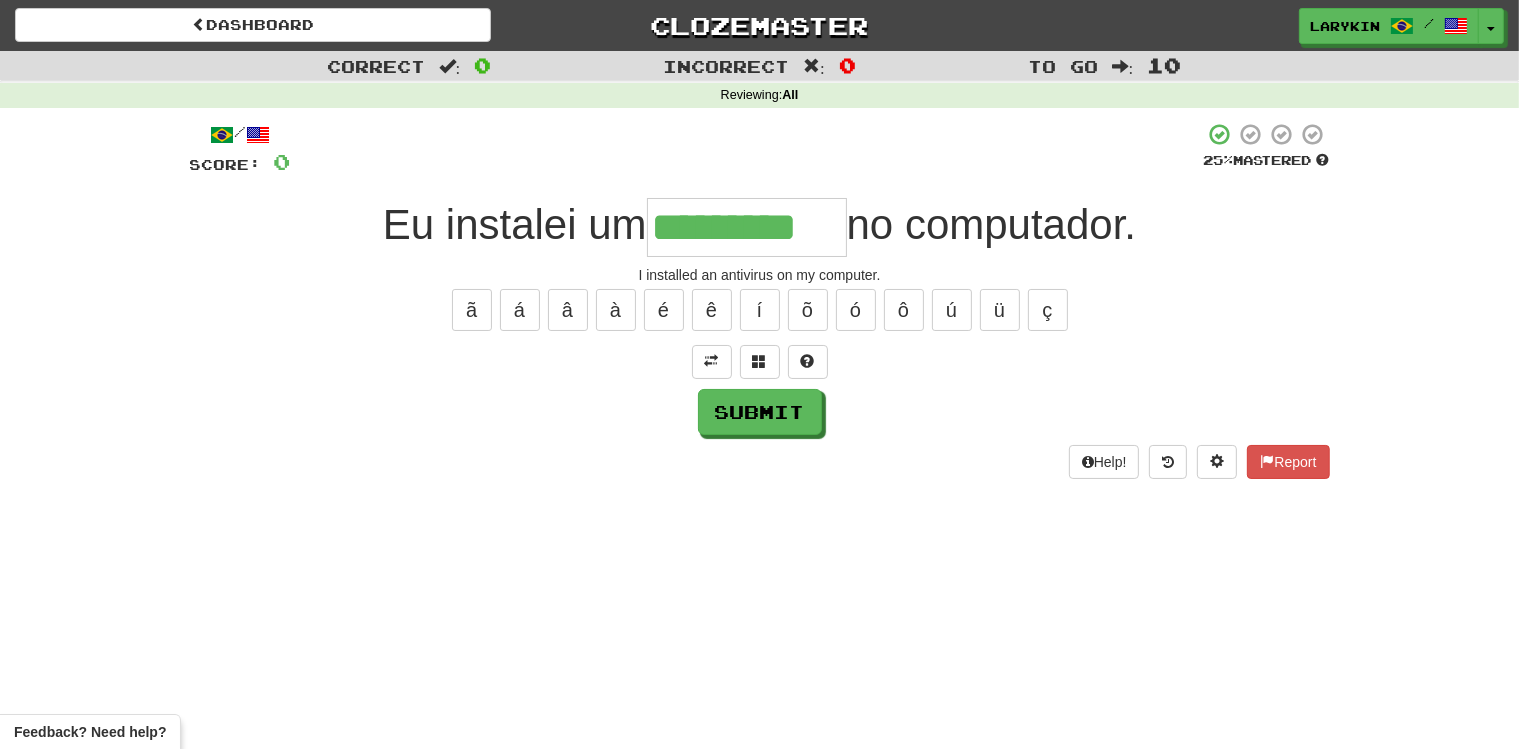 type on "*********" 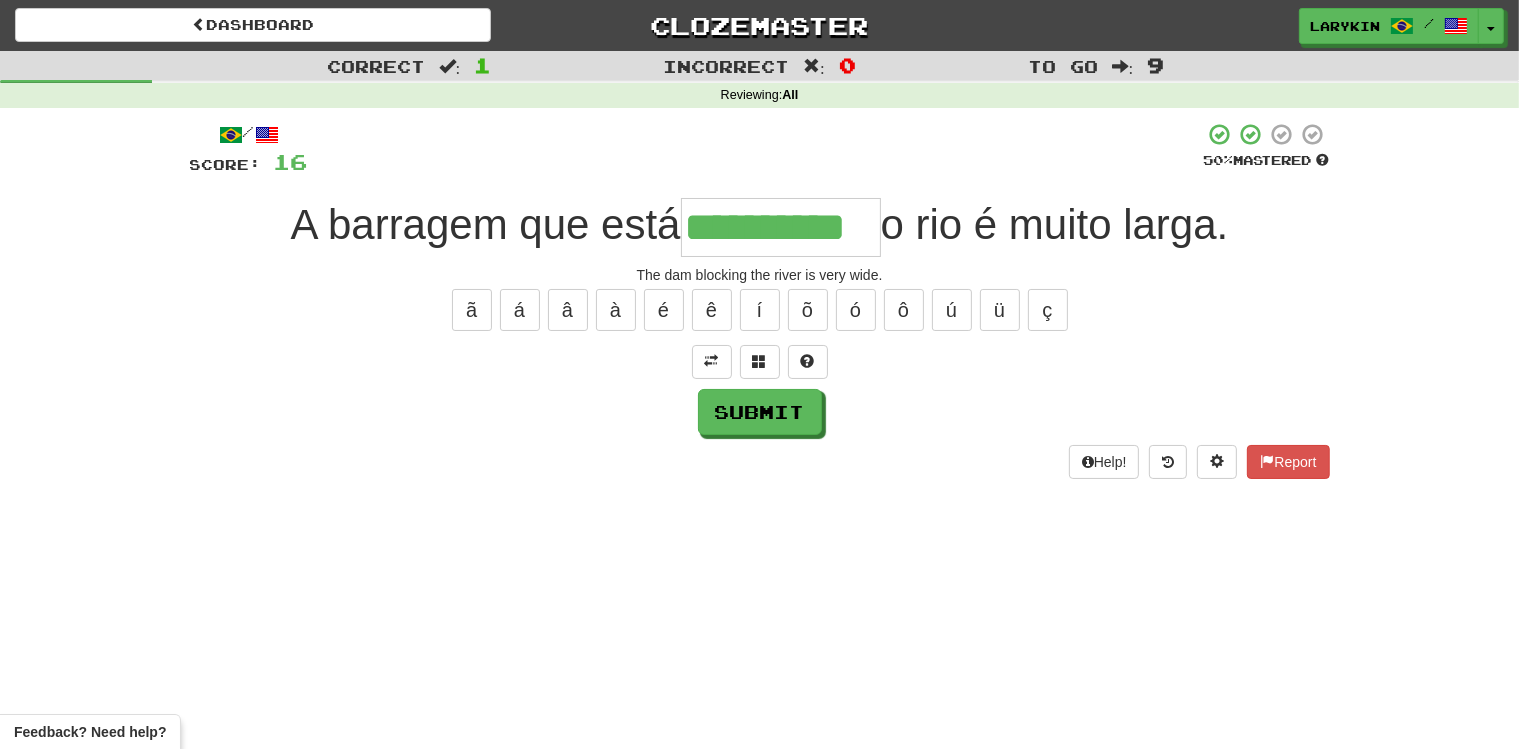scroll, scrollTop: 0, scrollLeft: 27, axis: horizontal 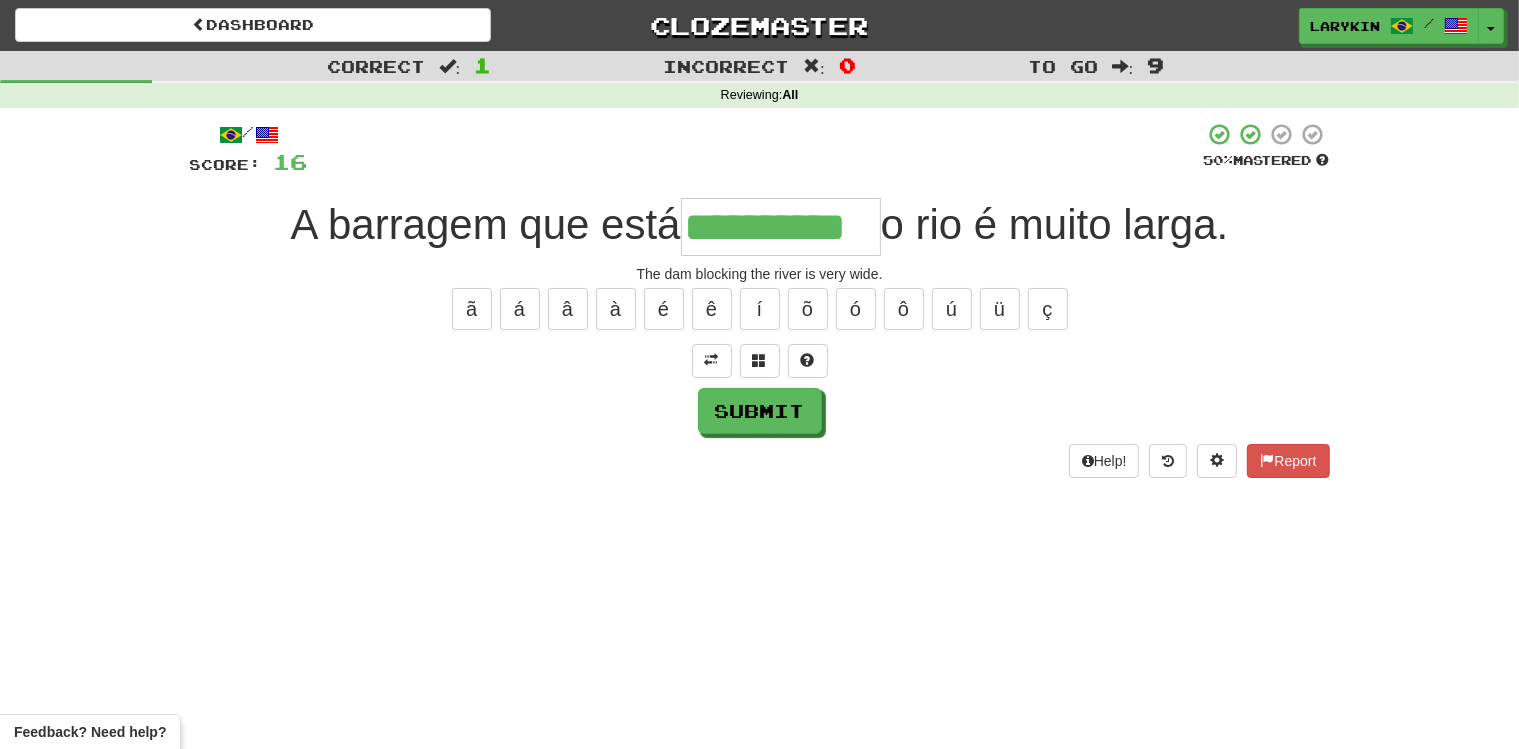 type on "**********" 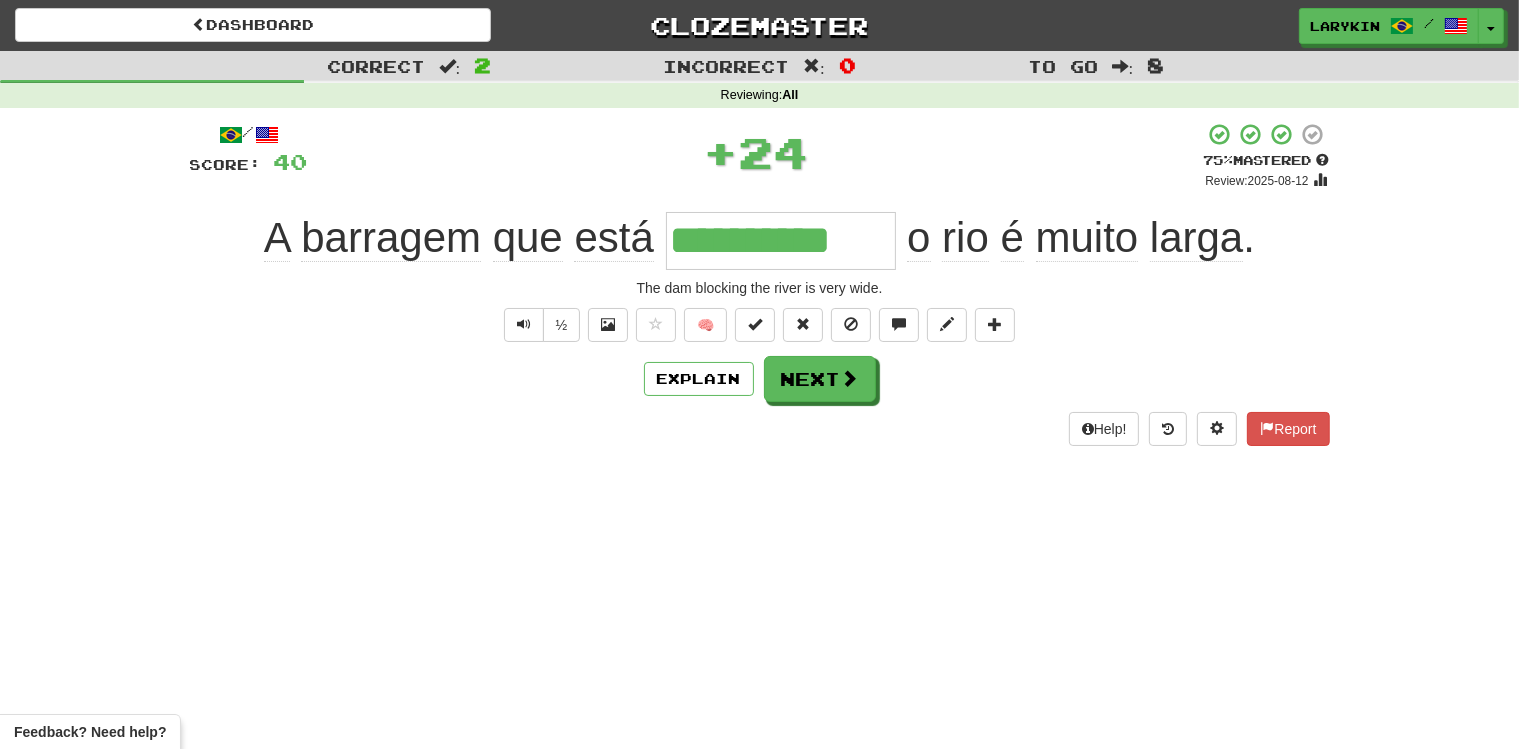 scroll, scrollTop: 0, scrollLeft: 0, axis: both 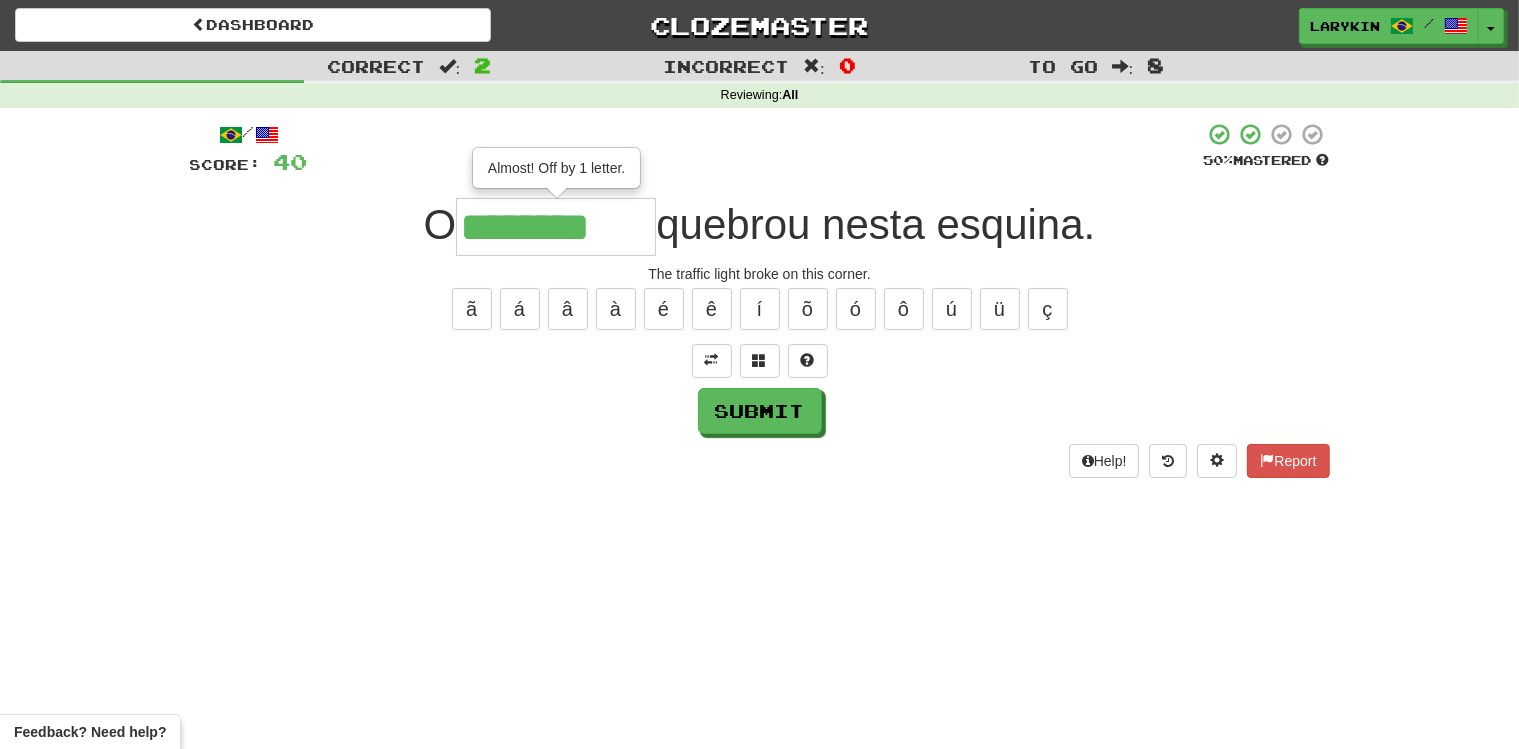 type on "********" 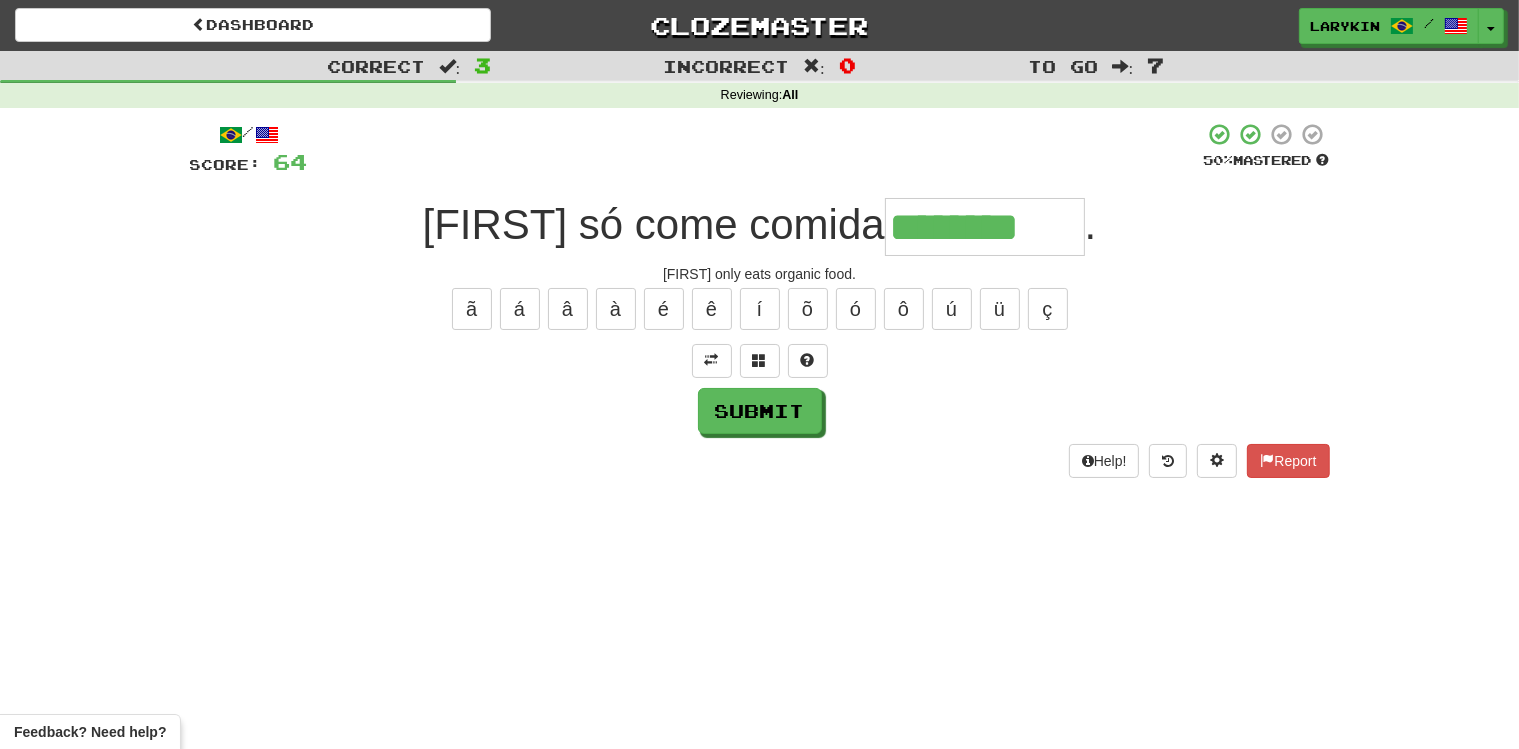 type on "********" 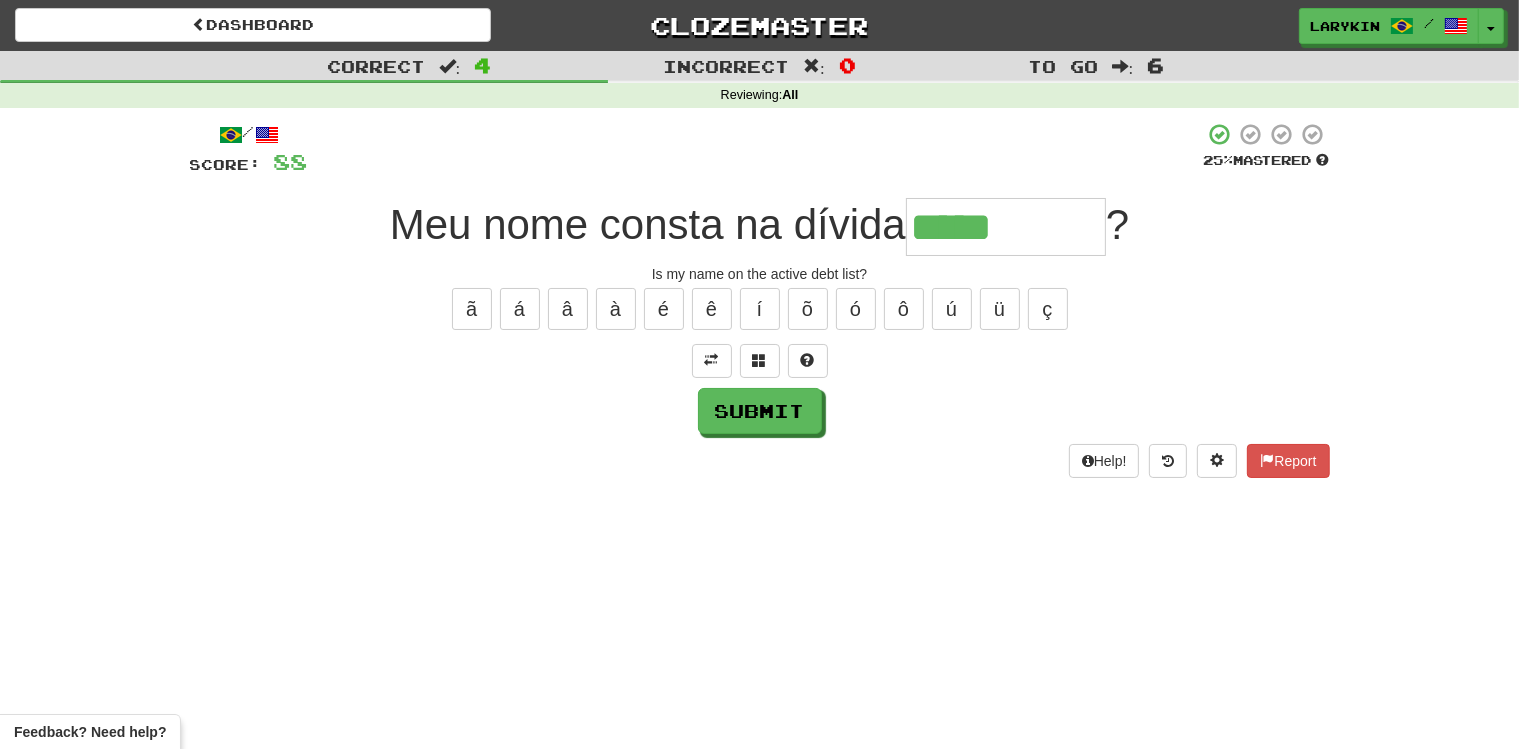type on "*****" 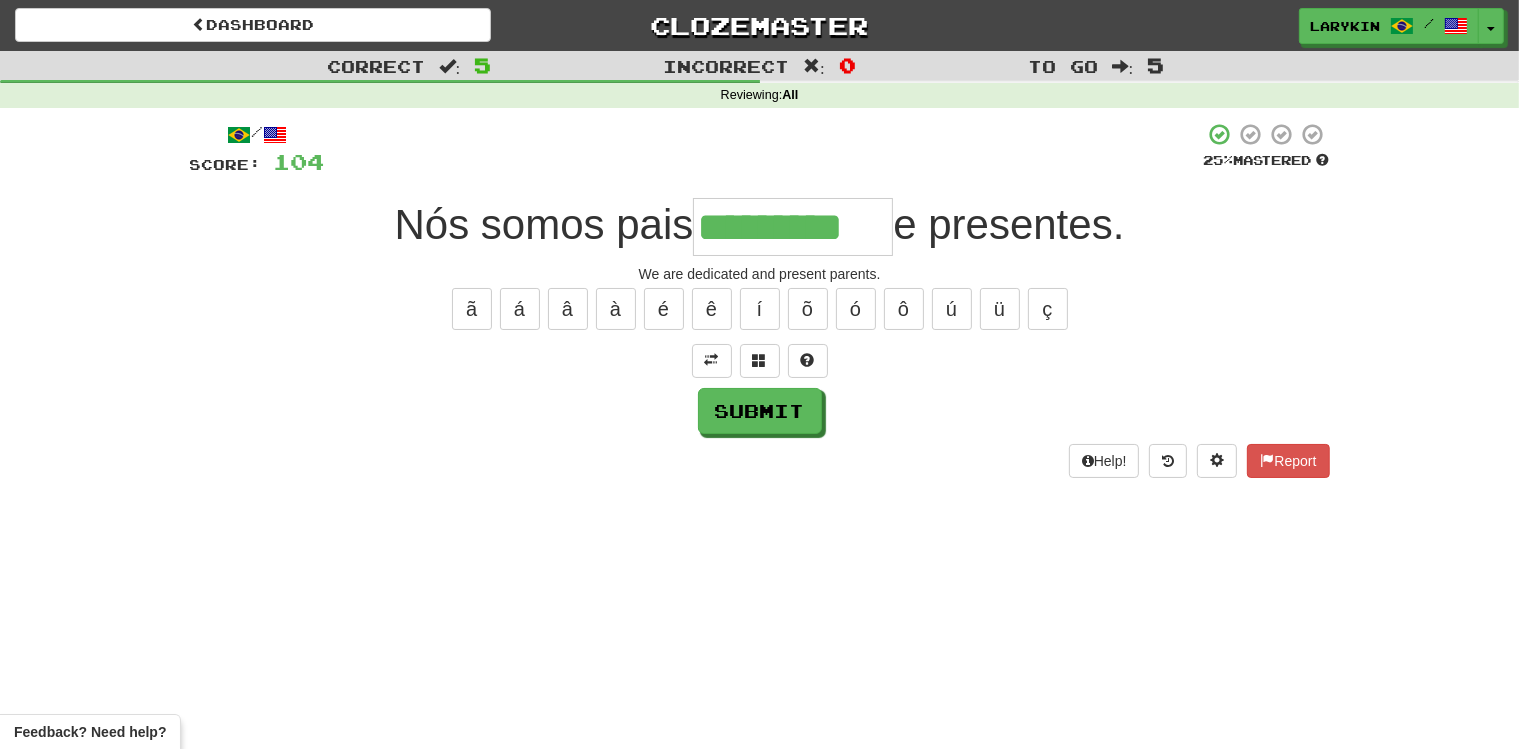 type on "*********" 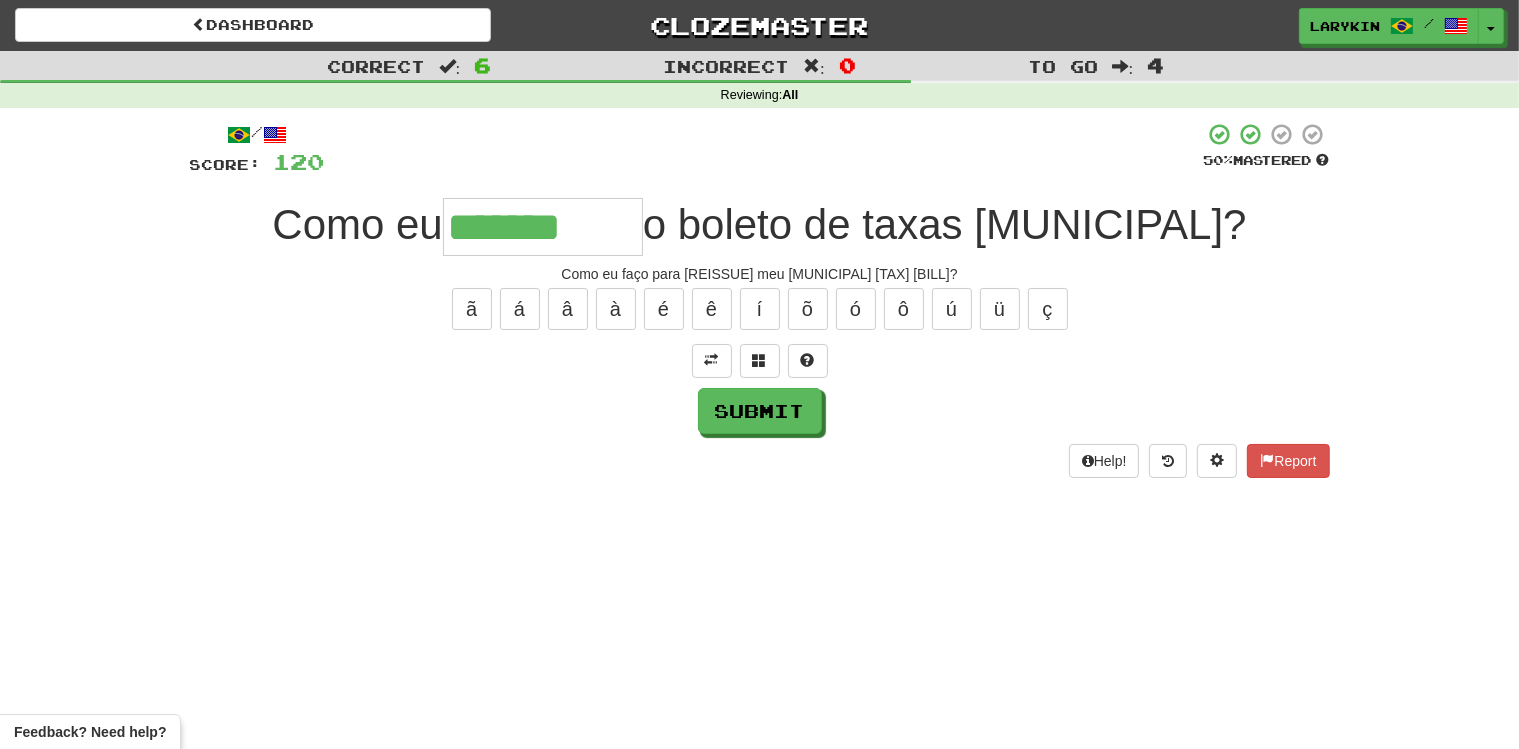 type on "*******" 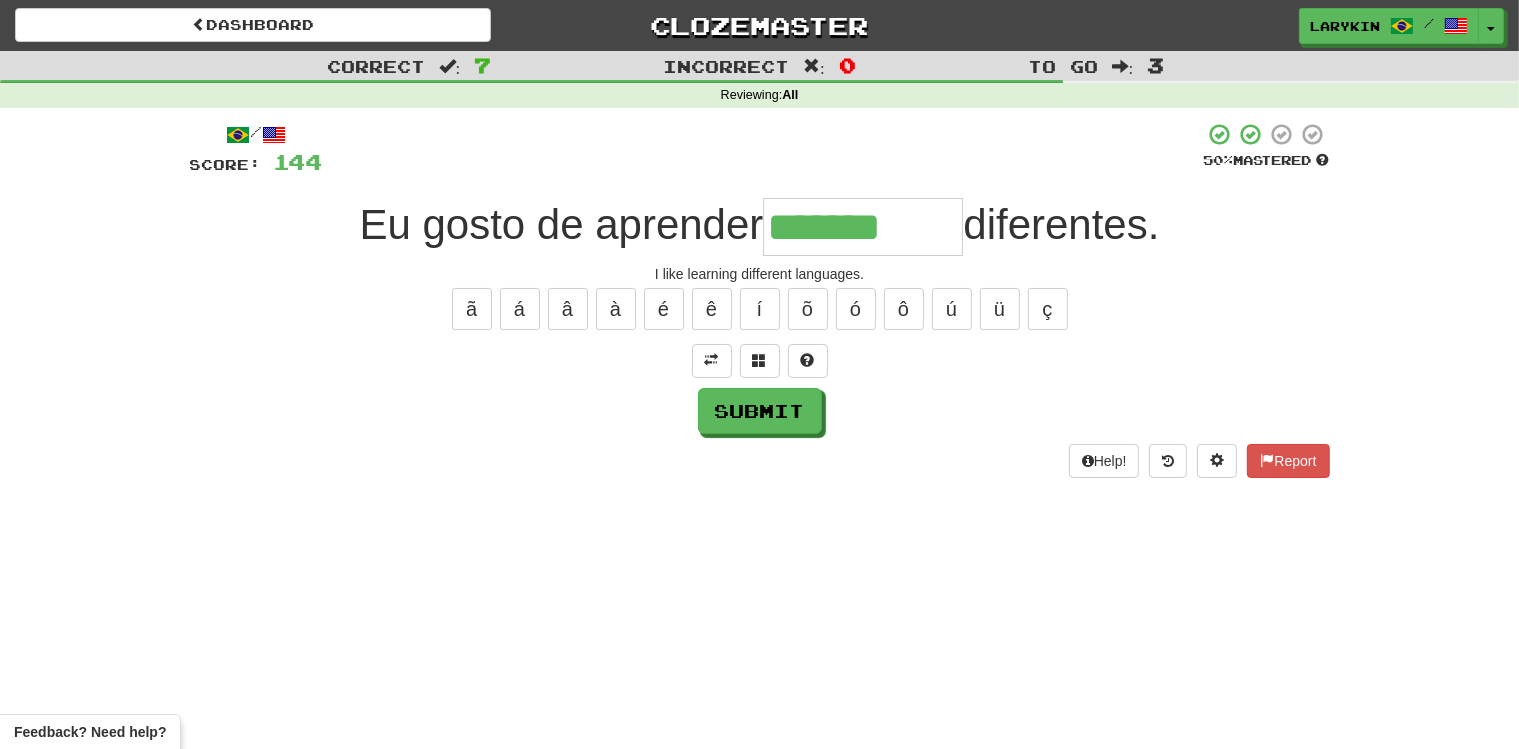 type on "*******" 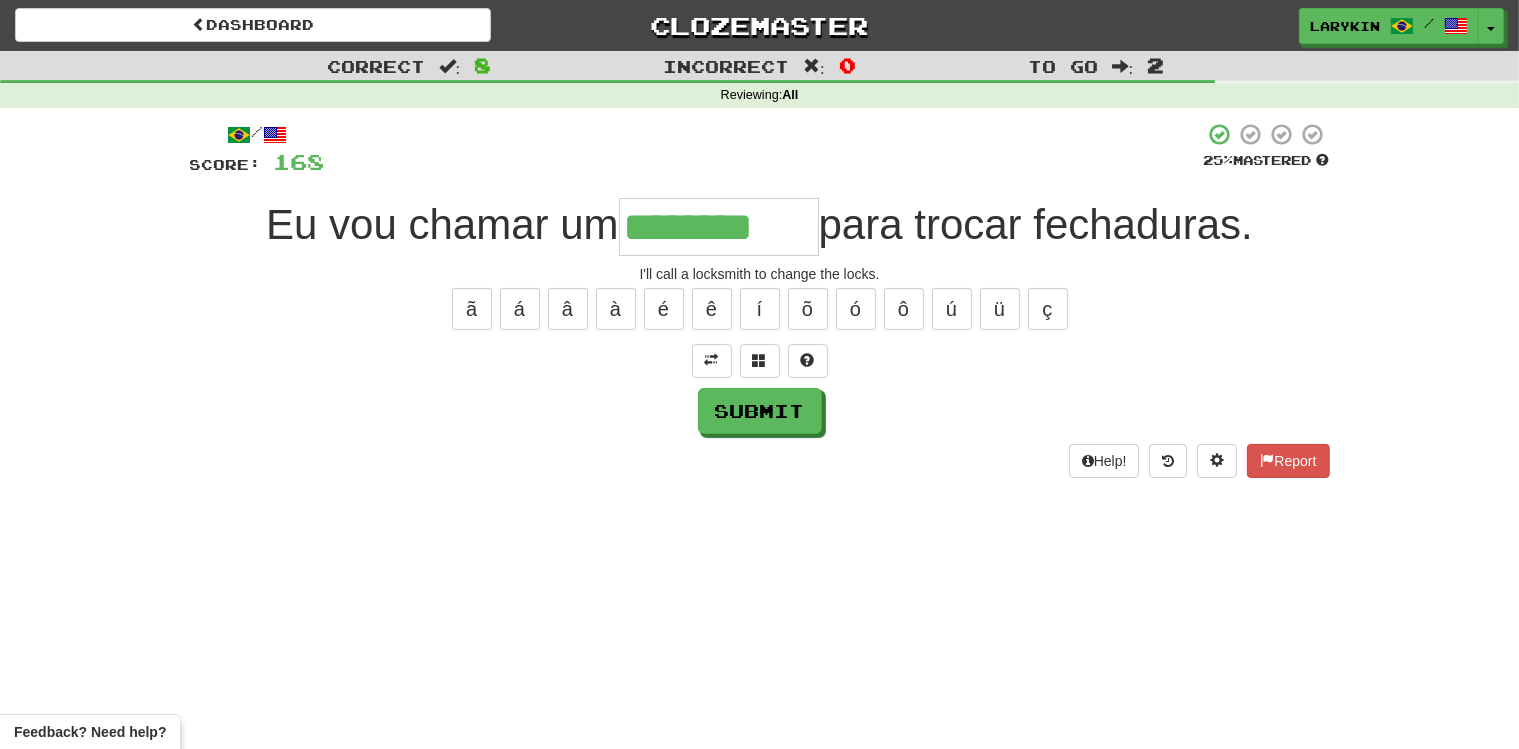 type on "********" 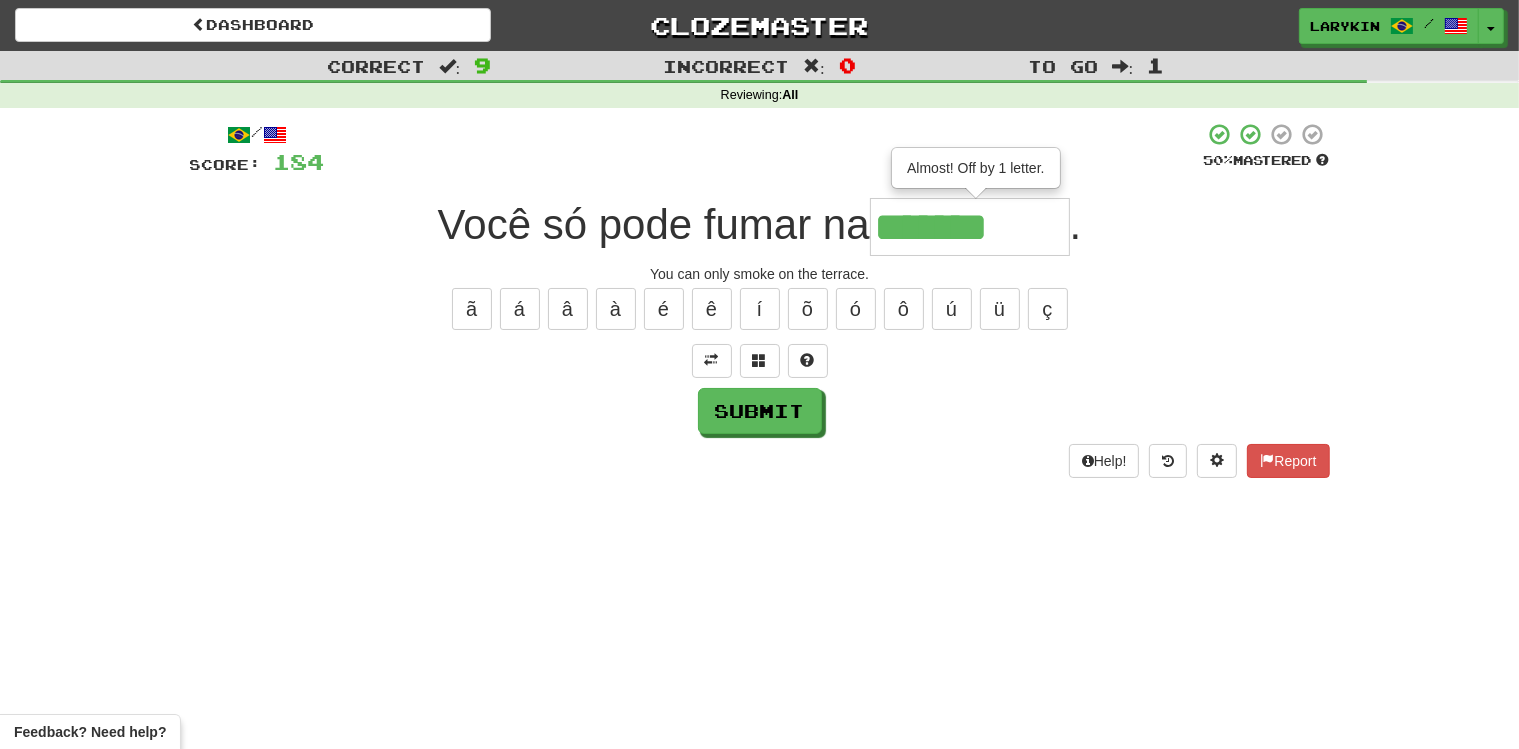 type on "*******" 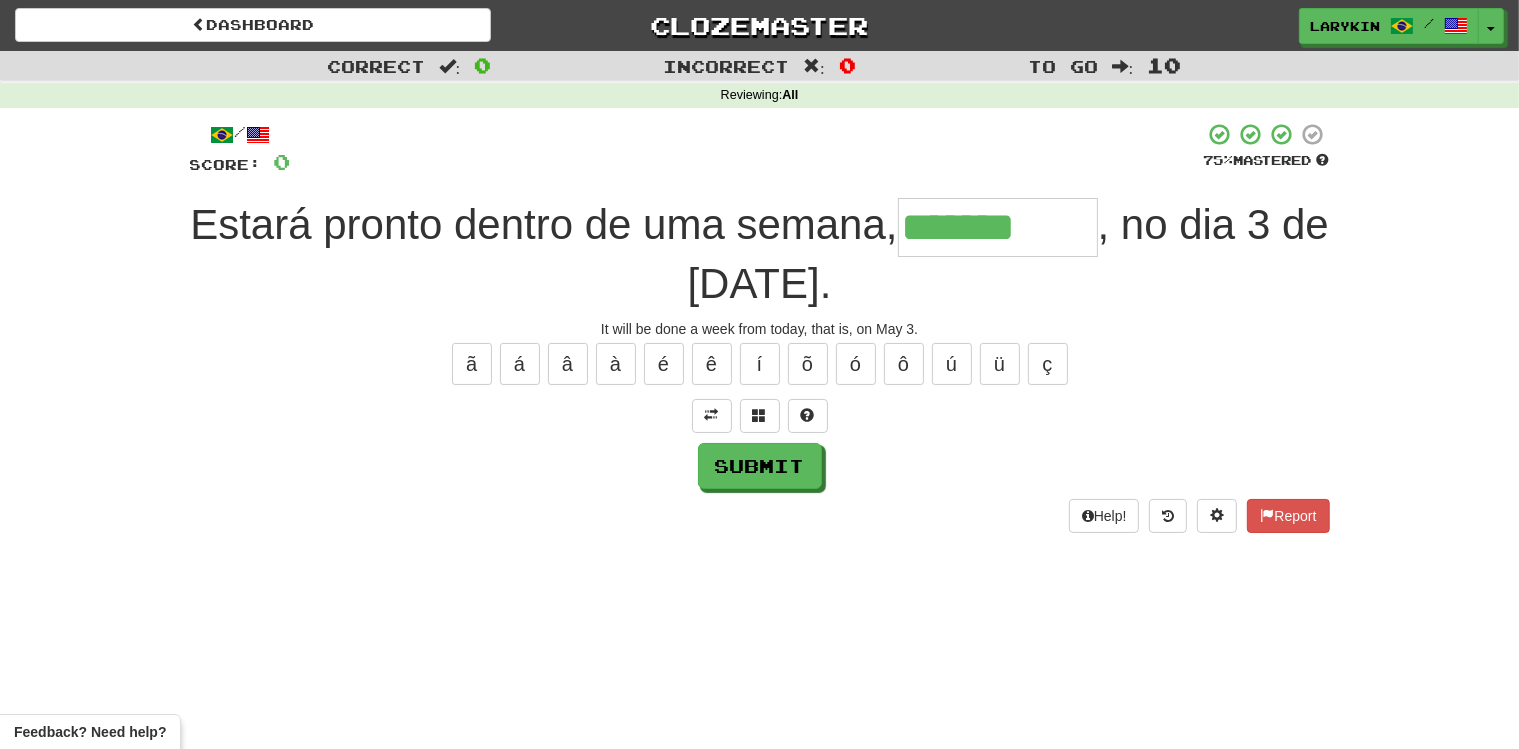 type on "*******" 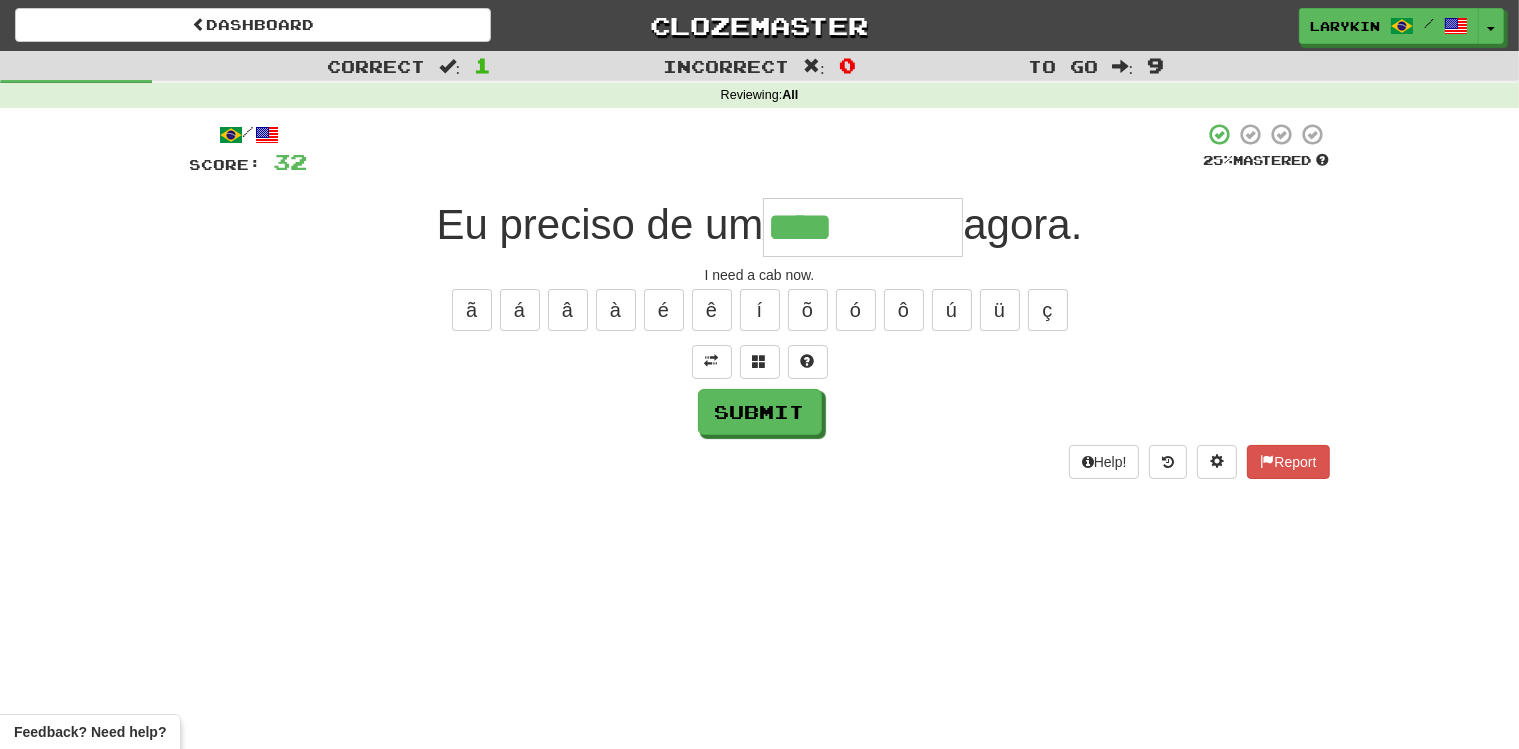 type on "****" 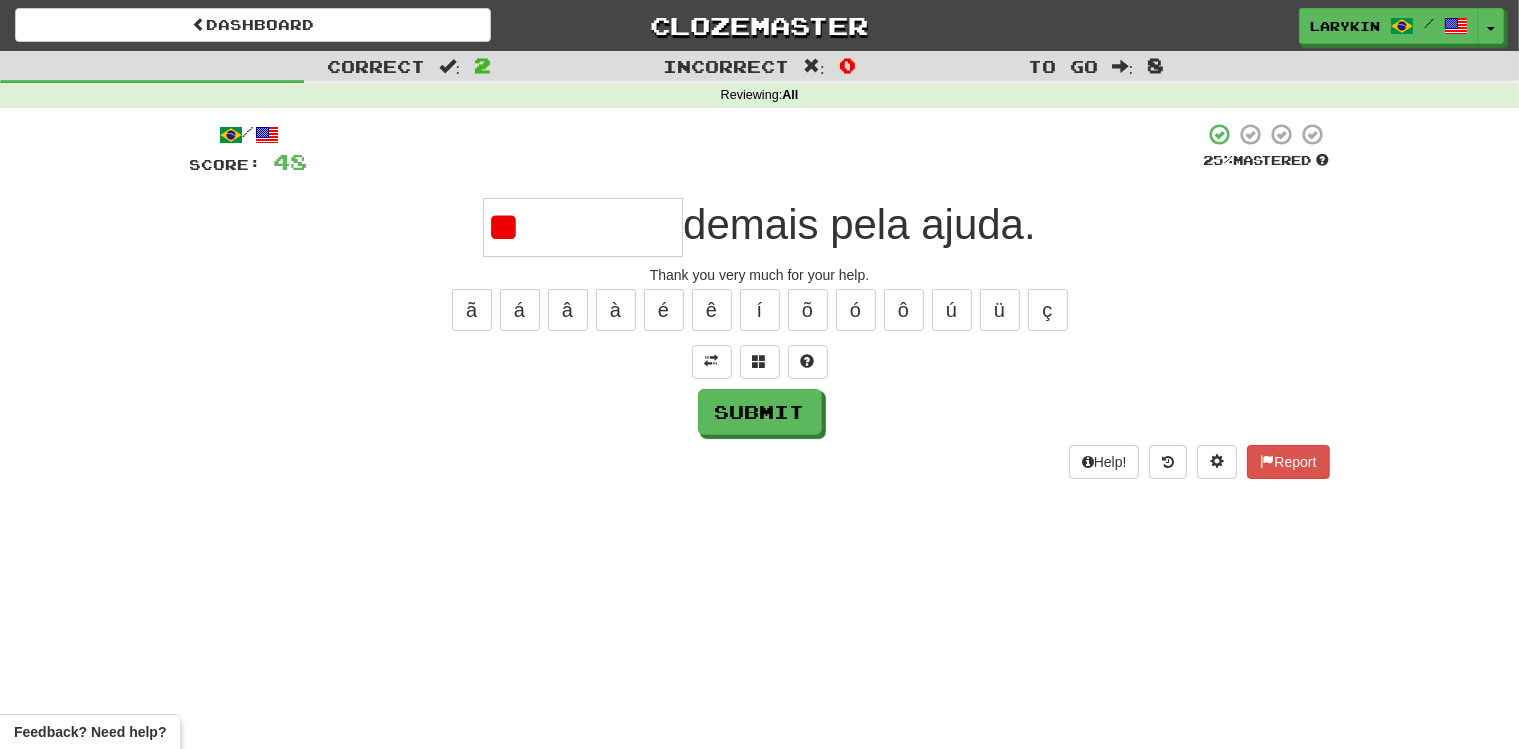type on "*" 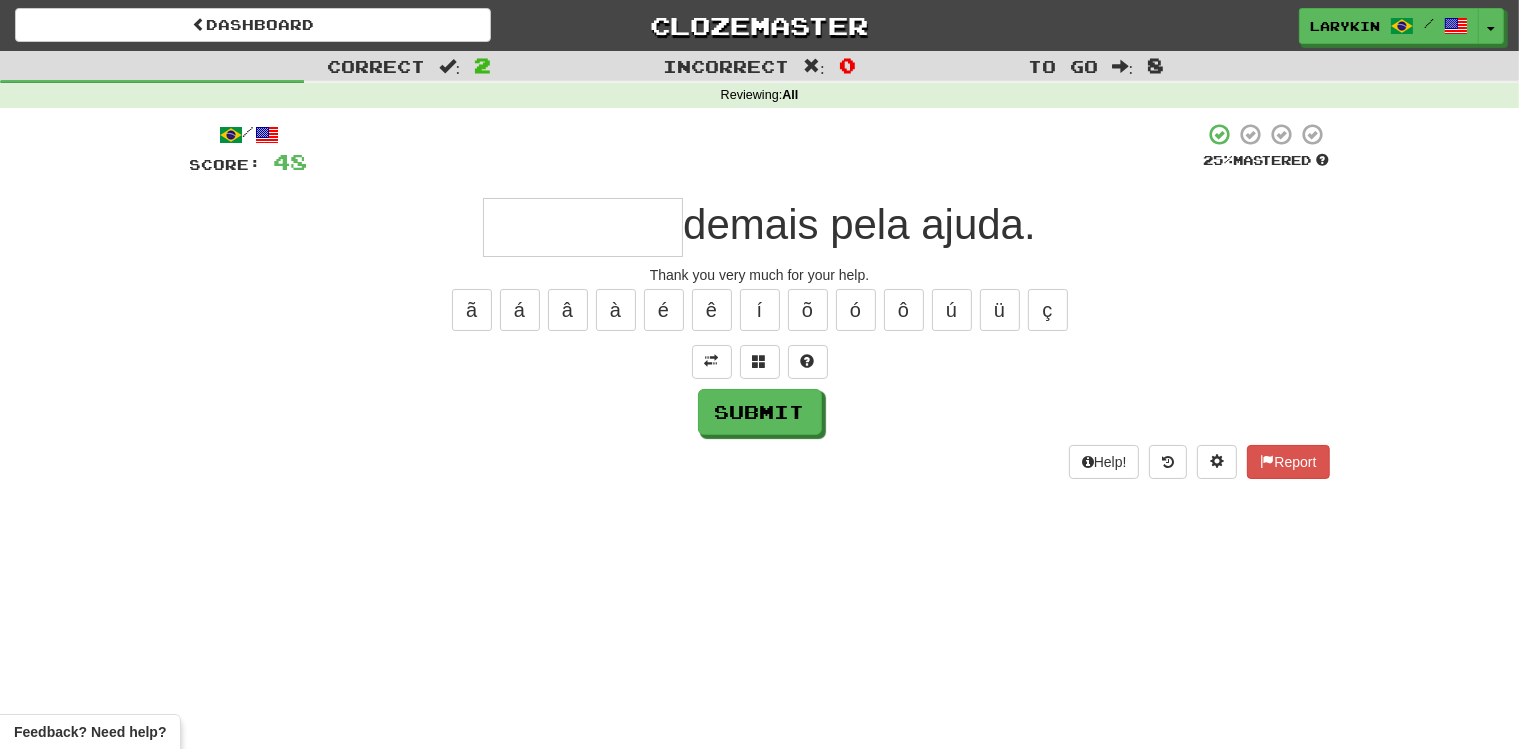type on "*" 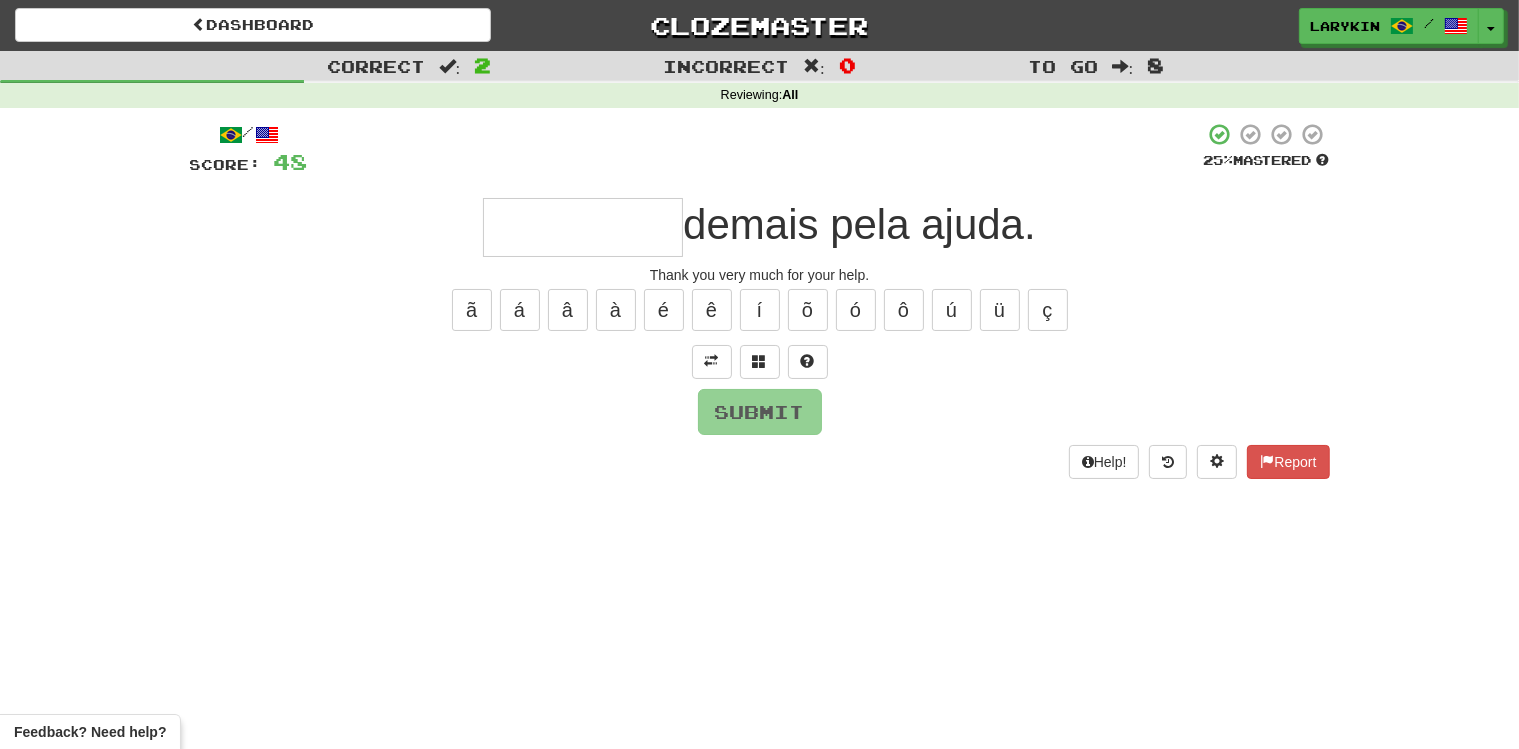 type on "*" 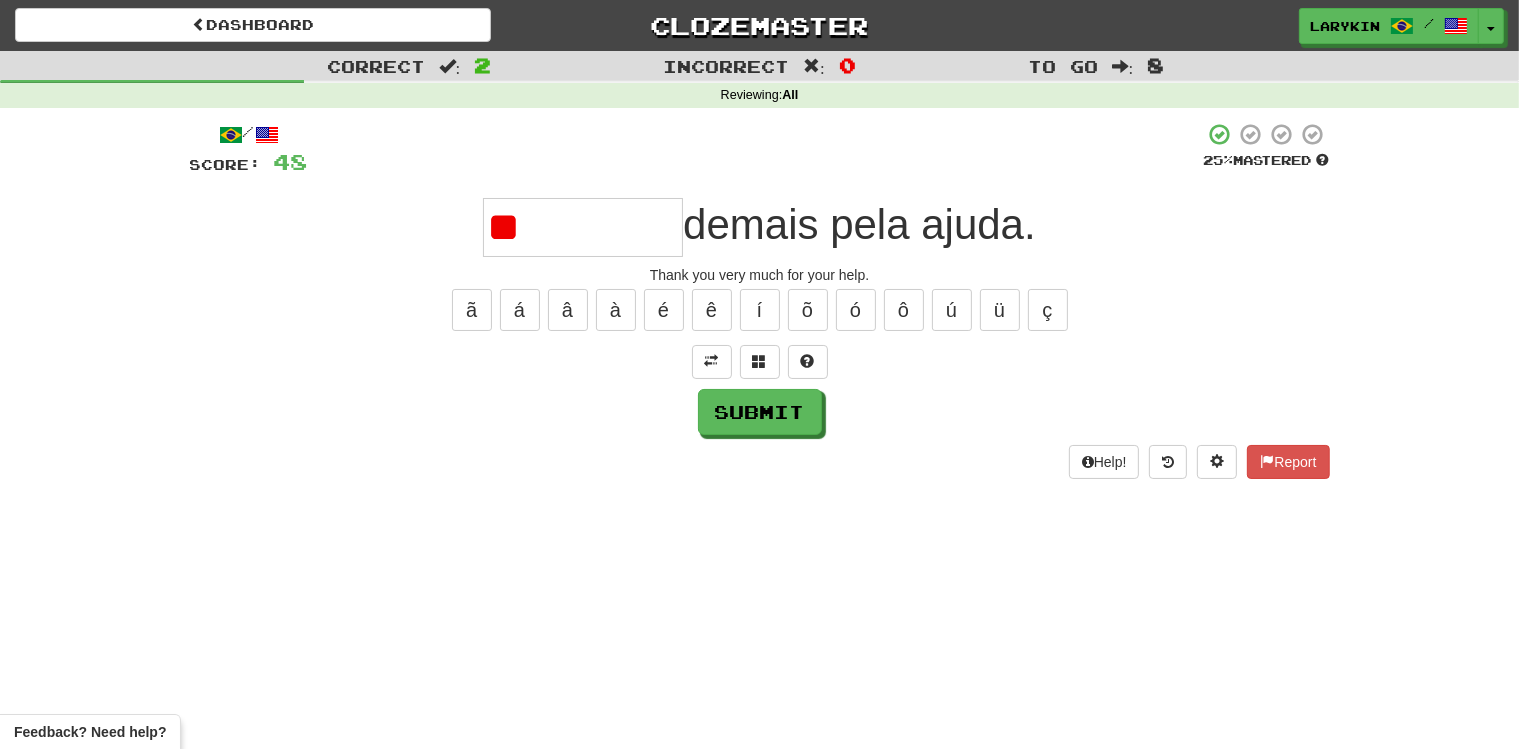 type on "*" 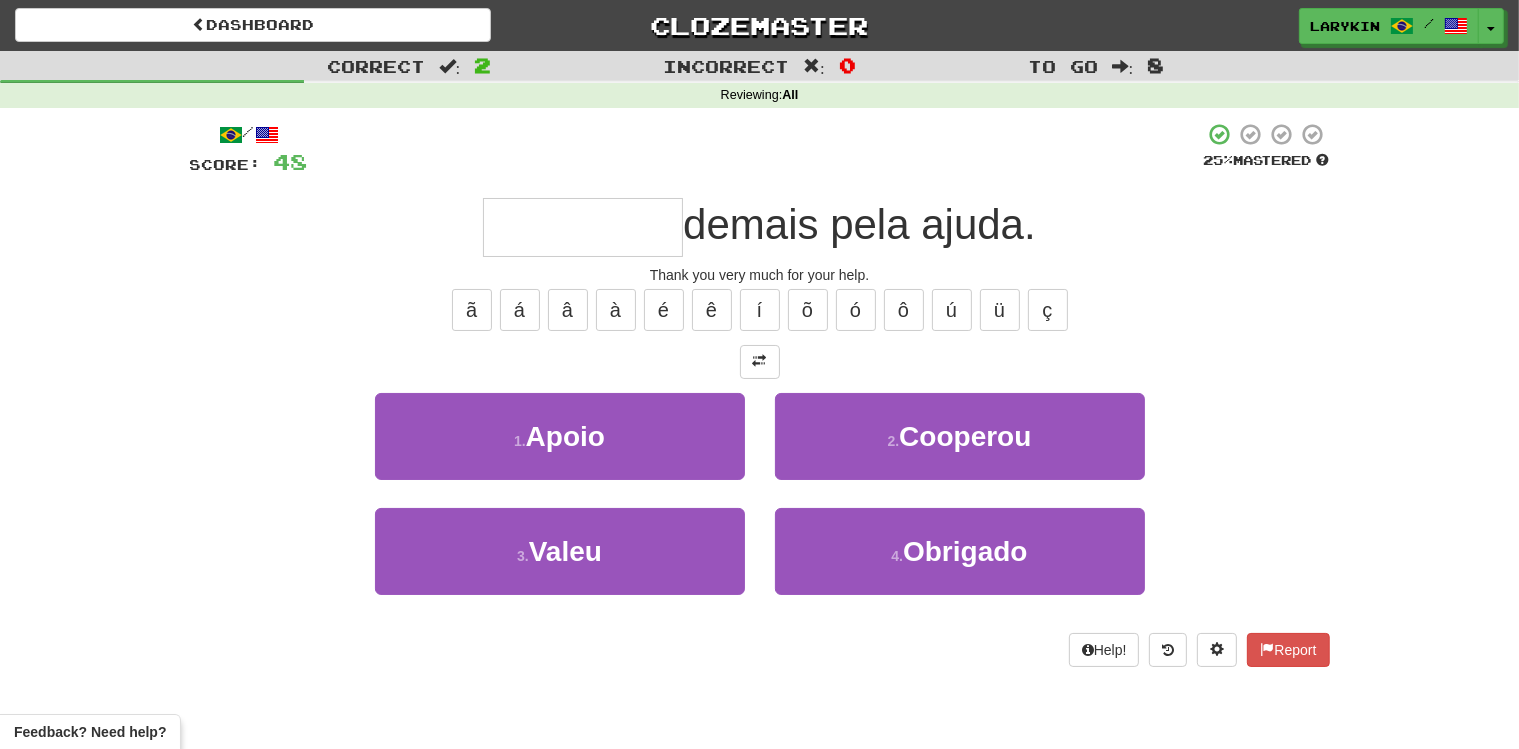 type on "*" 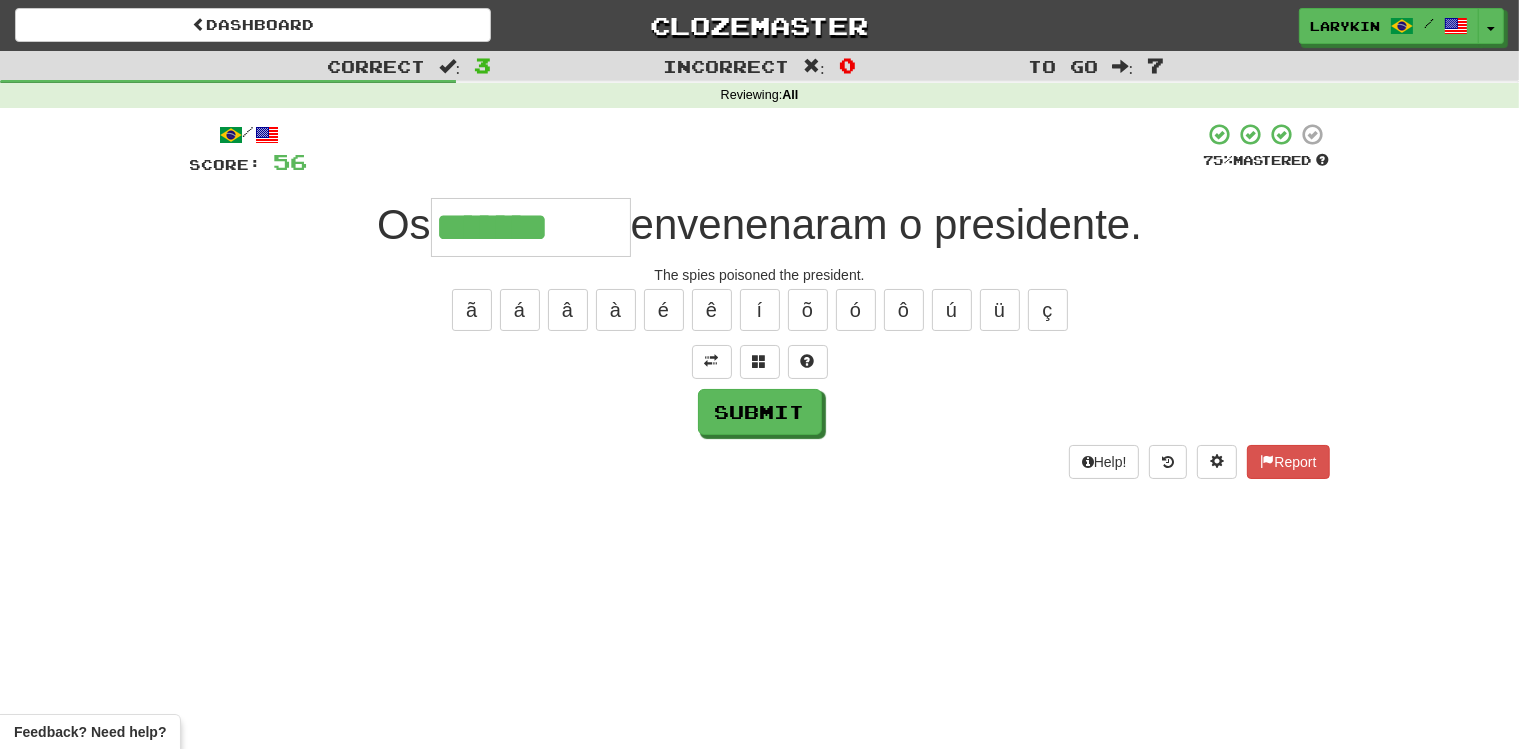 type on "*******" 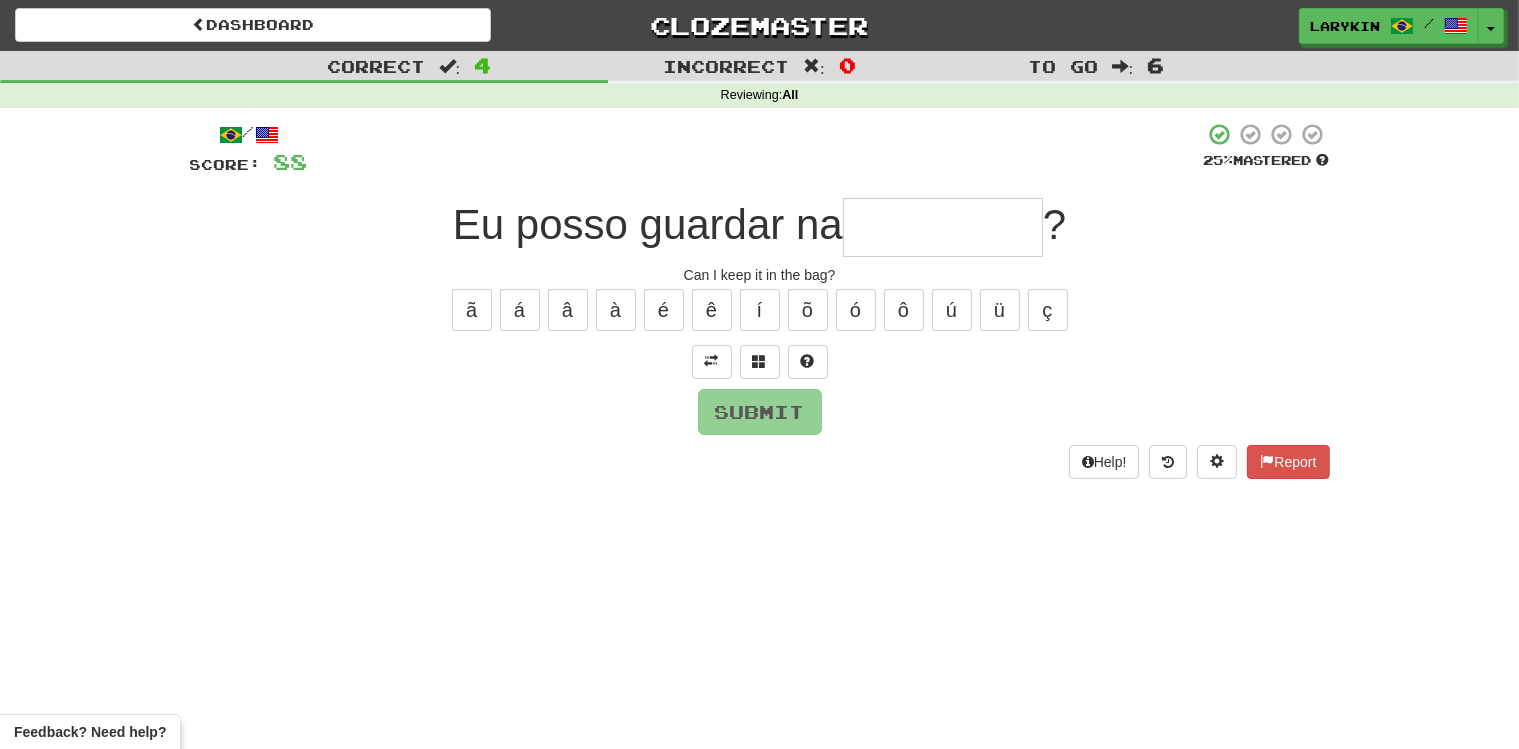 type on "*" 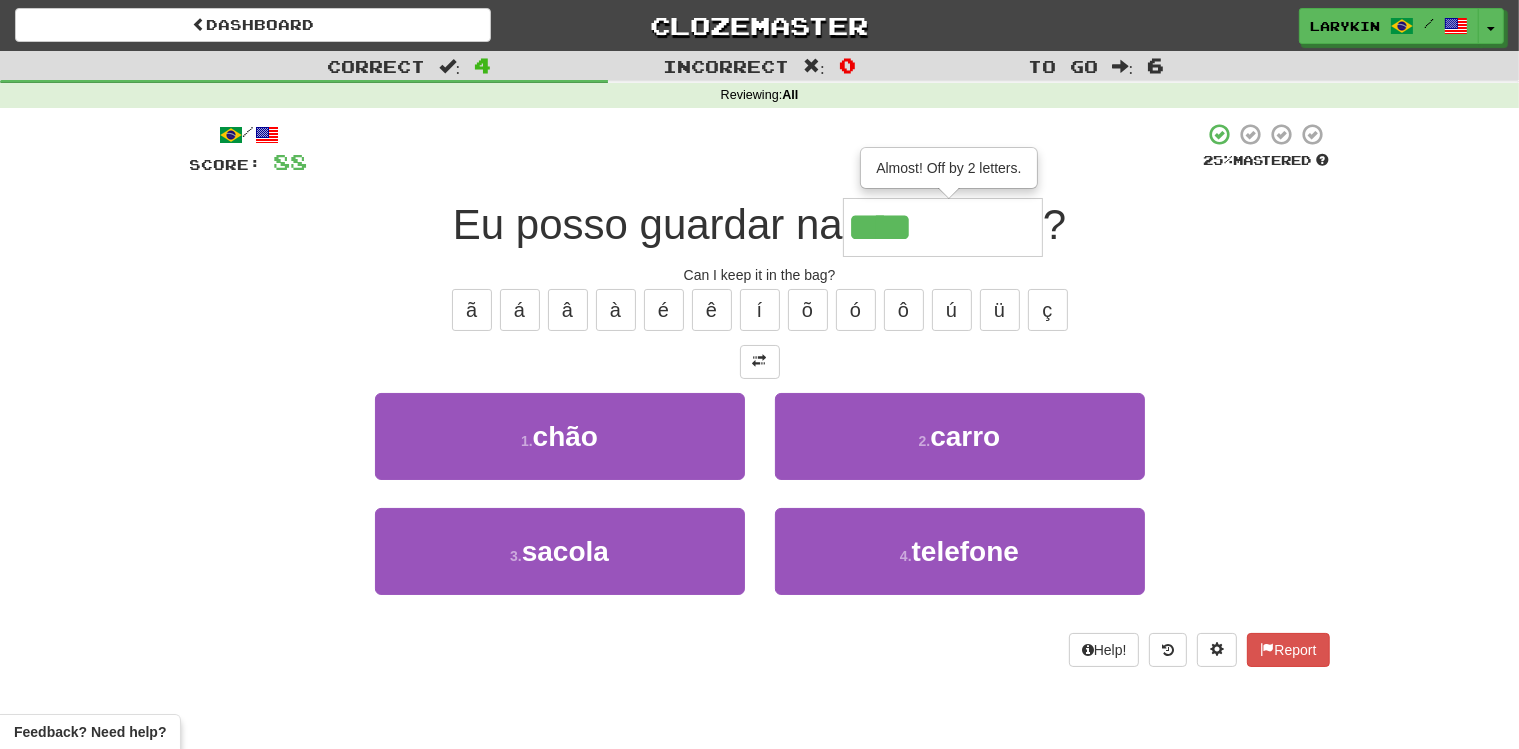 type on "******" 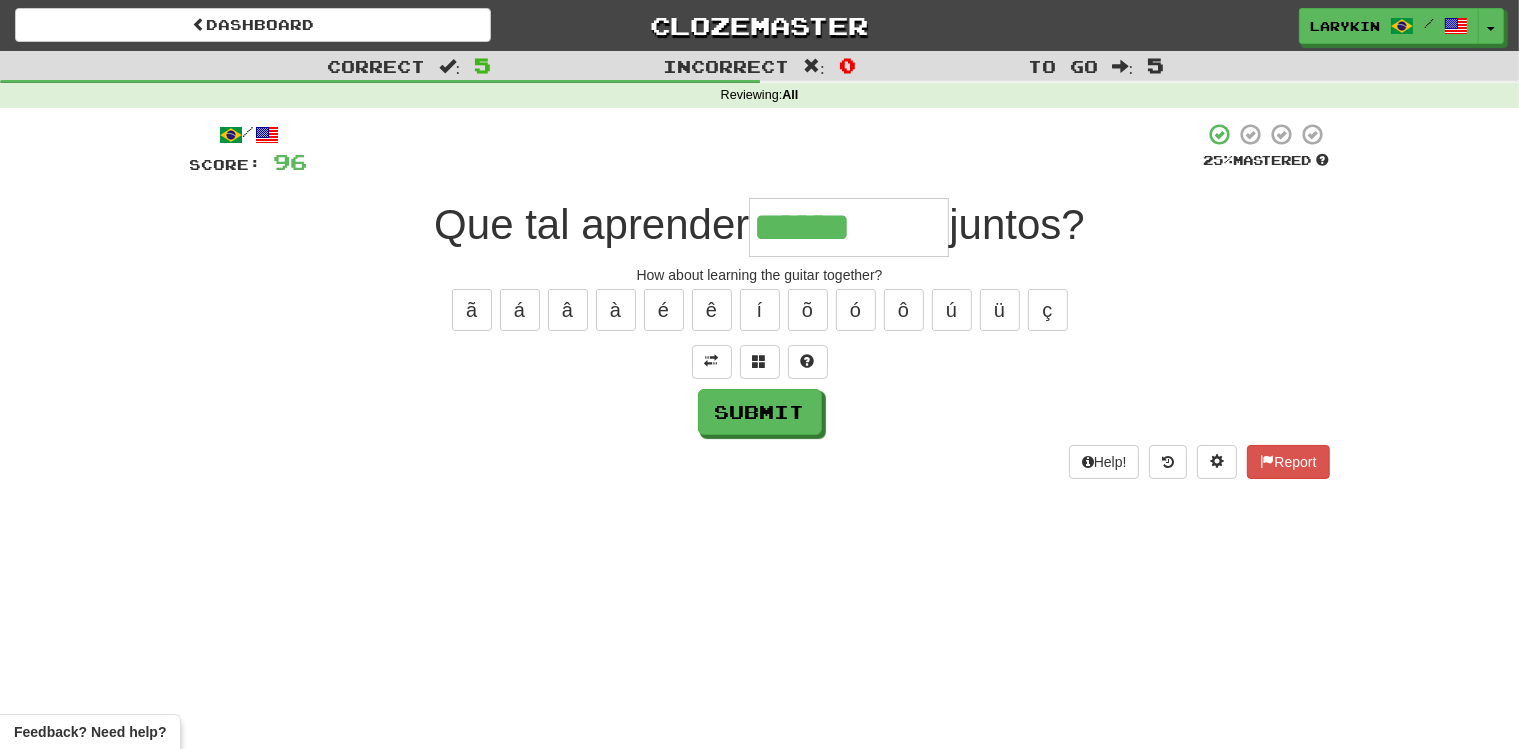 type on "******" 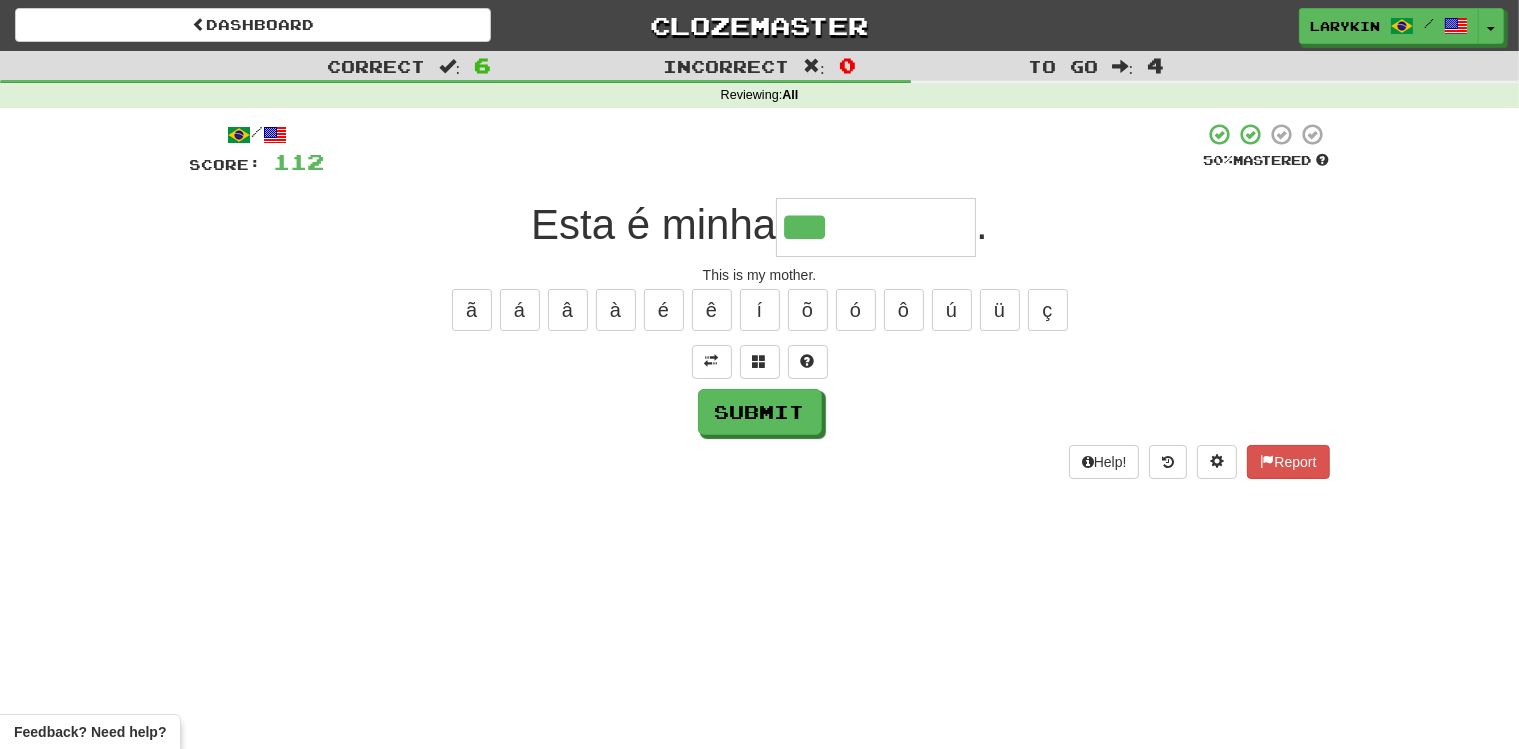 type on "***" 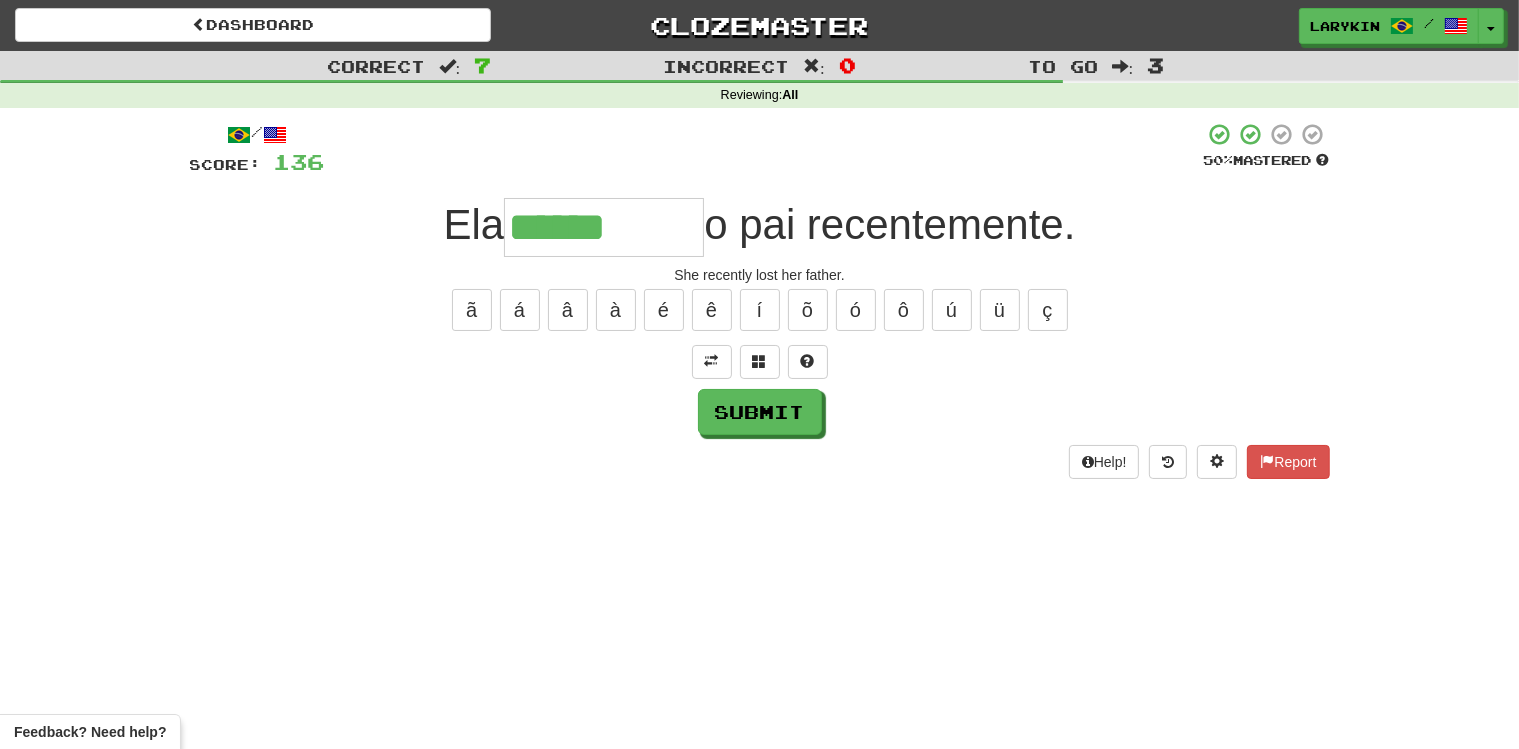 type on "******" 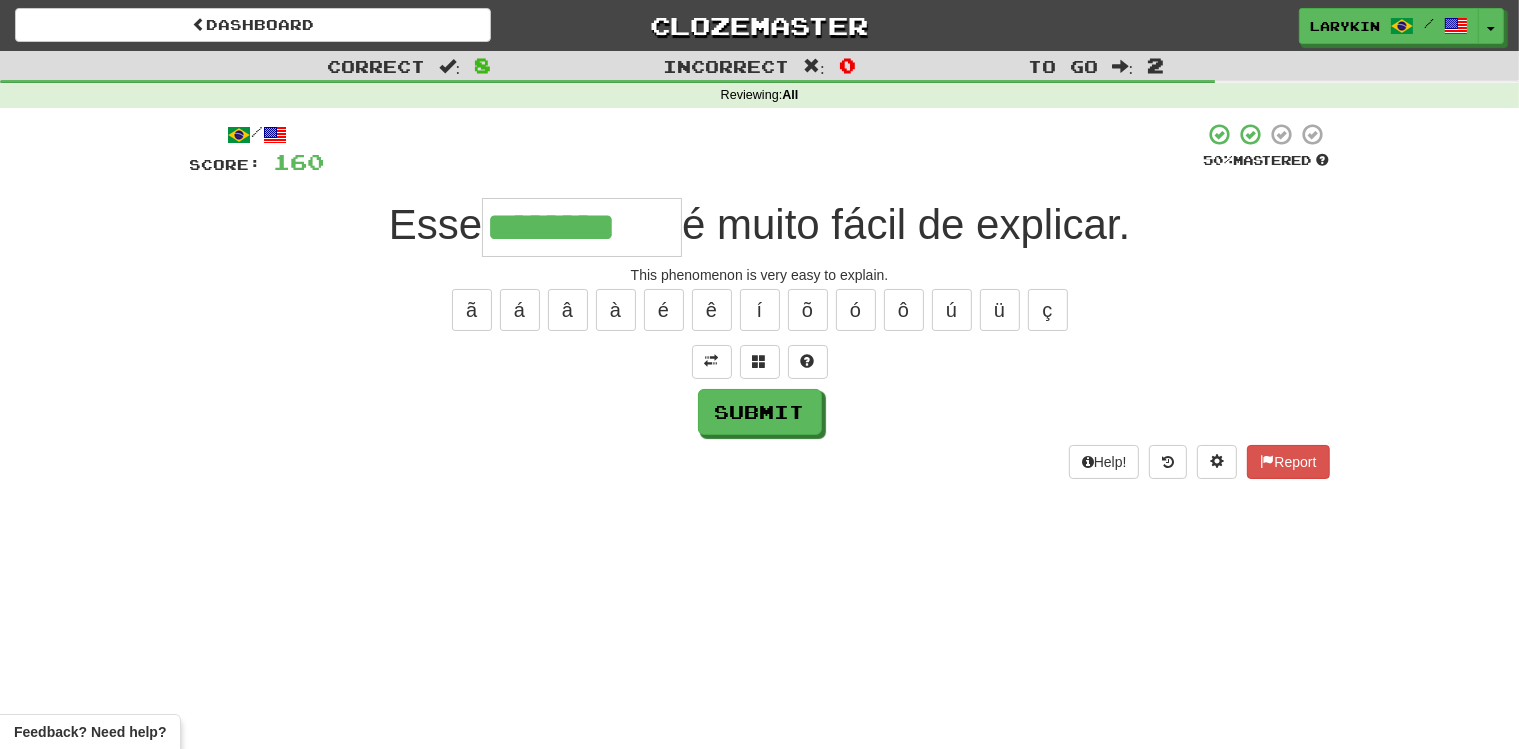 type on "********" 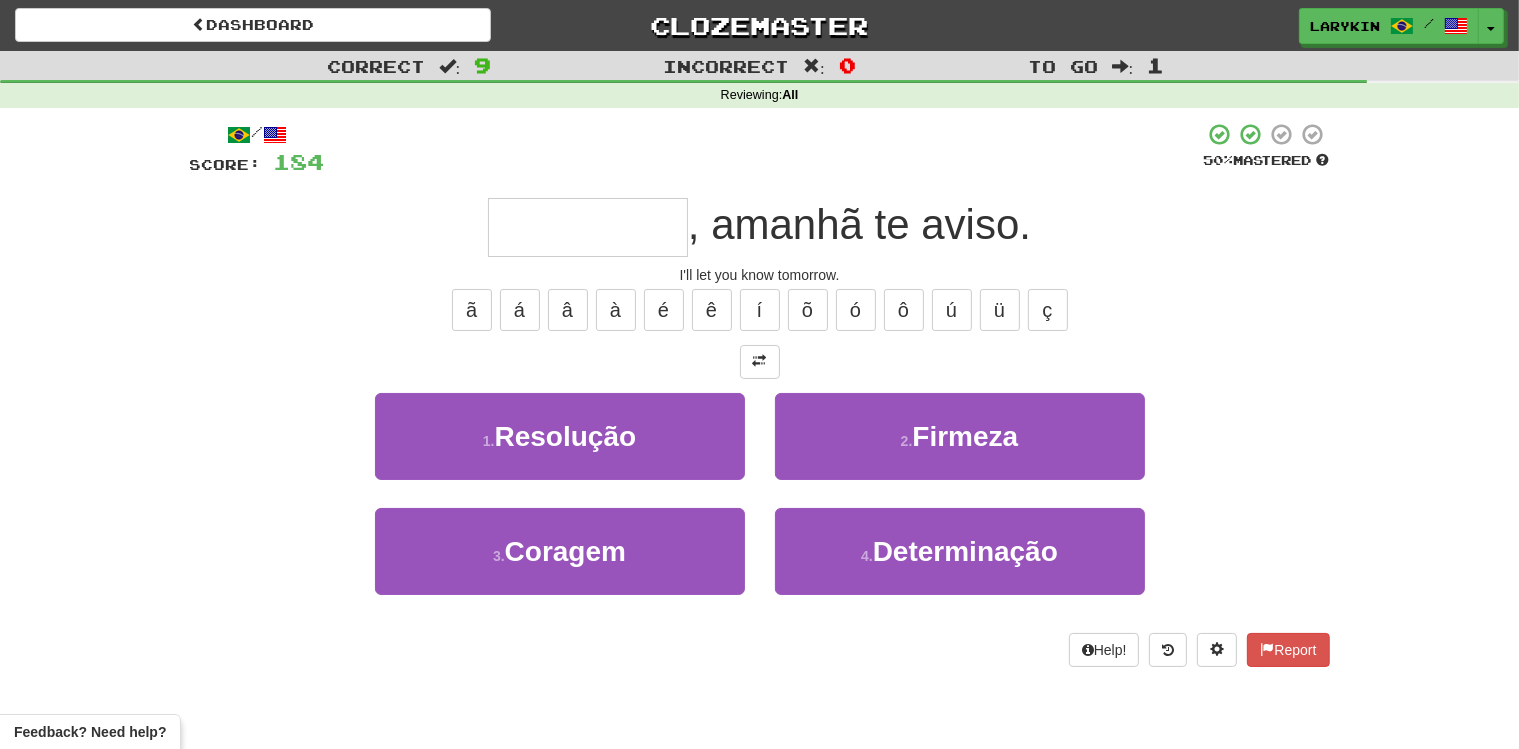type on "*******" 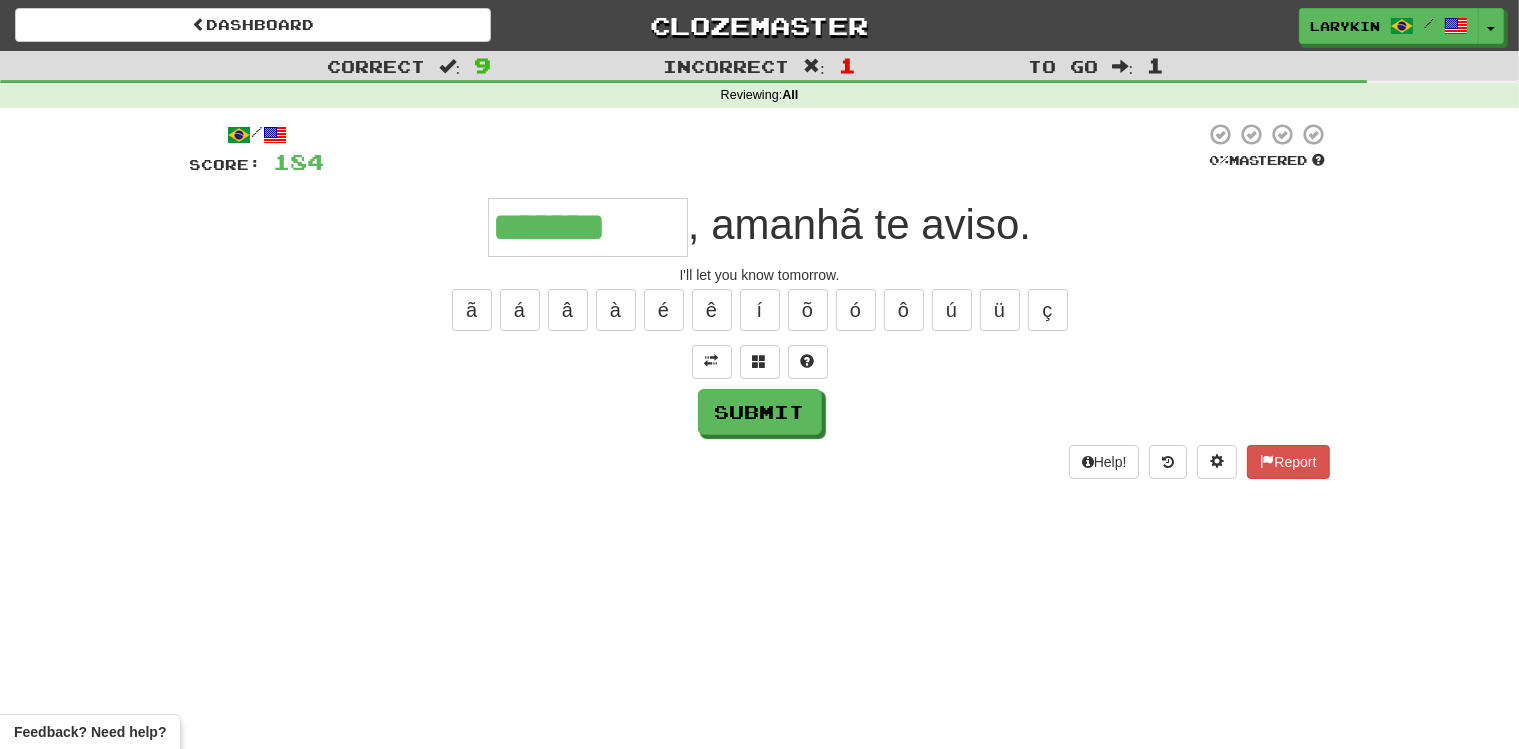 type on "*******" 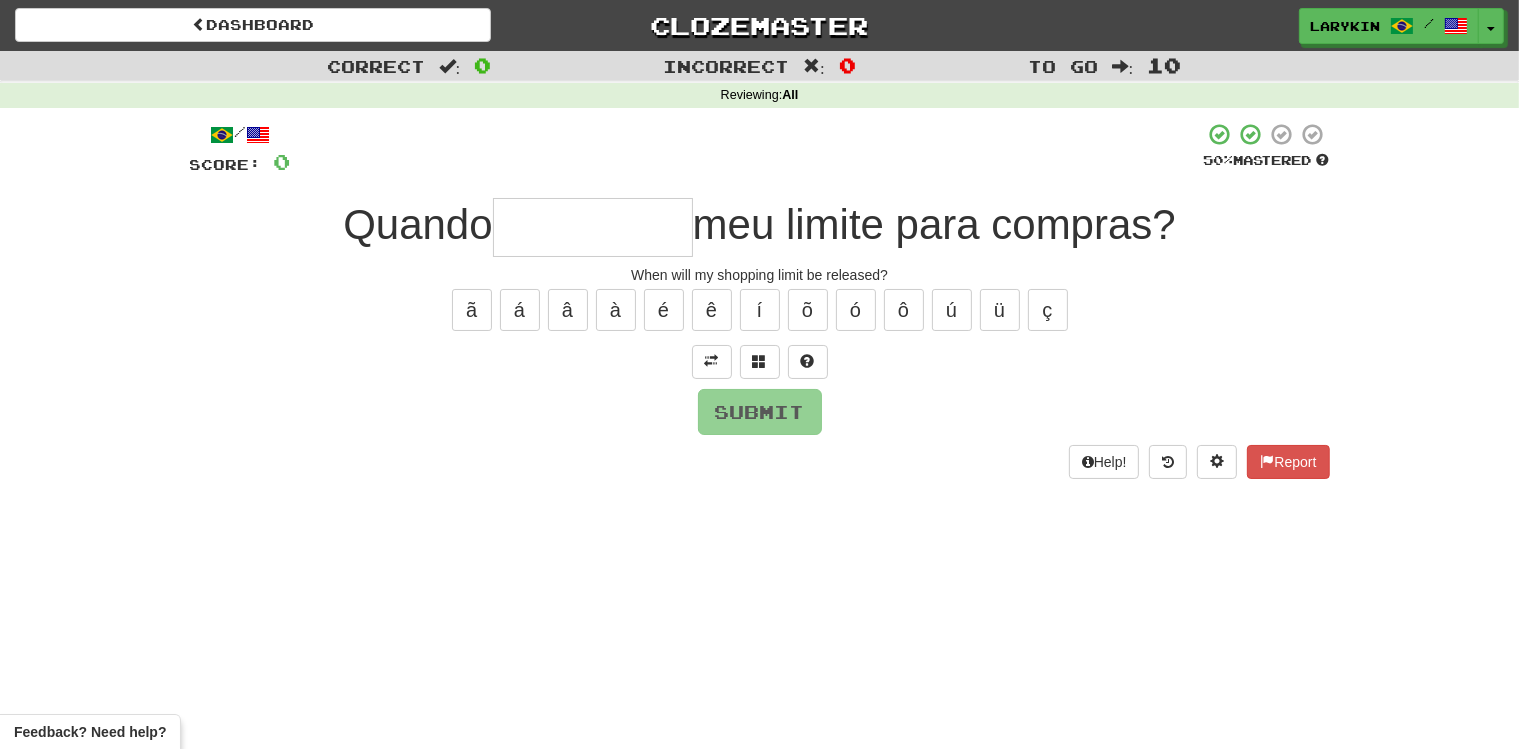 type on "*" 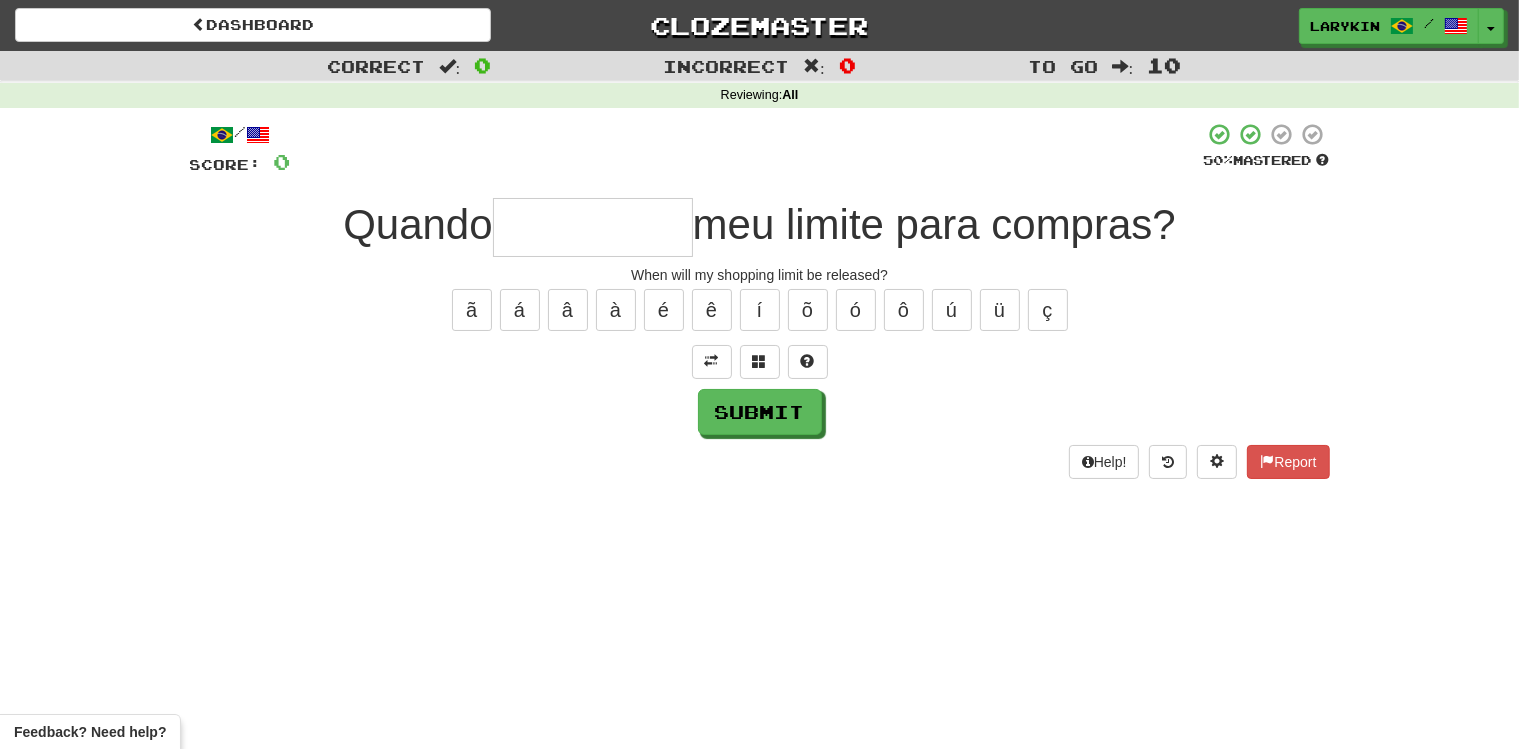 type on "*" 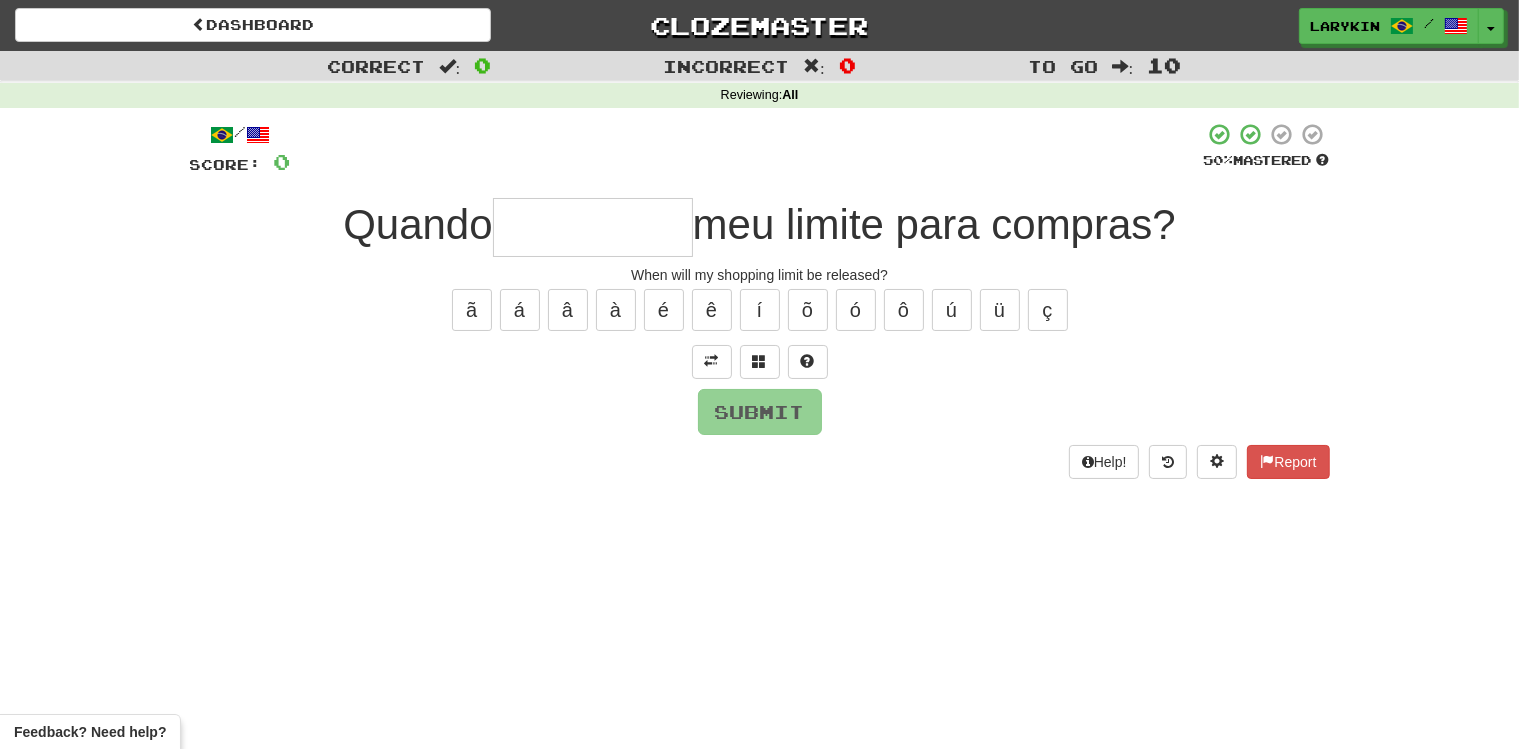 type on "*" 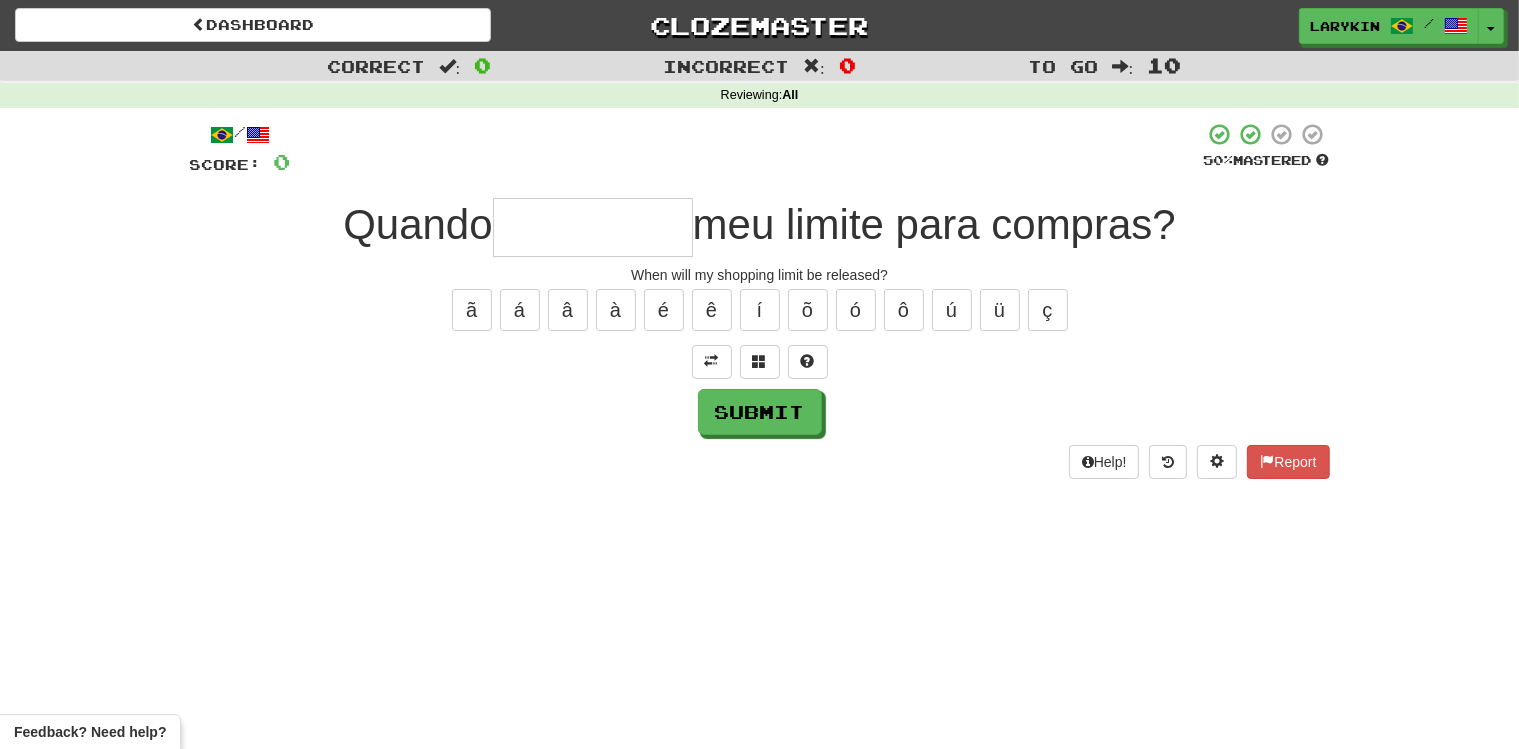 type on "*" 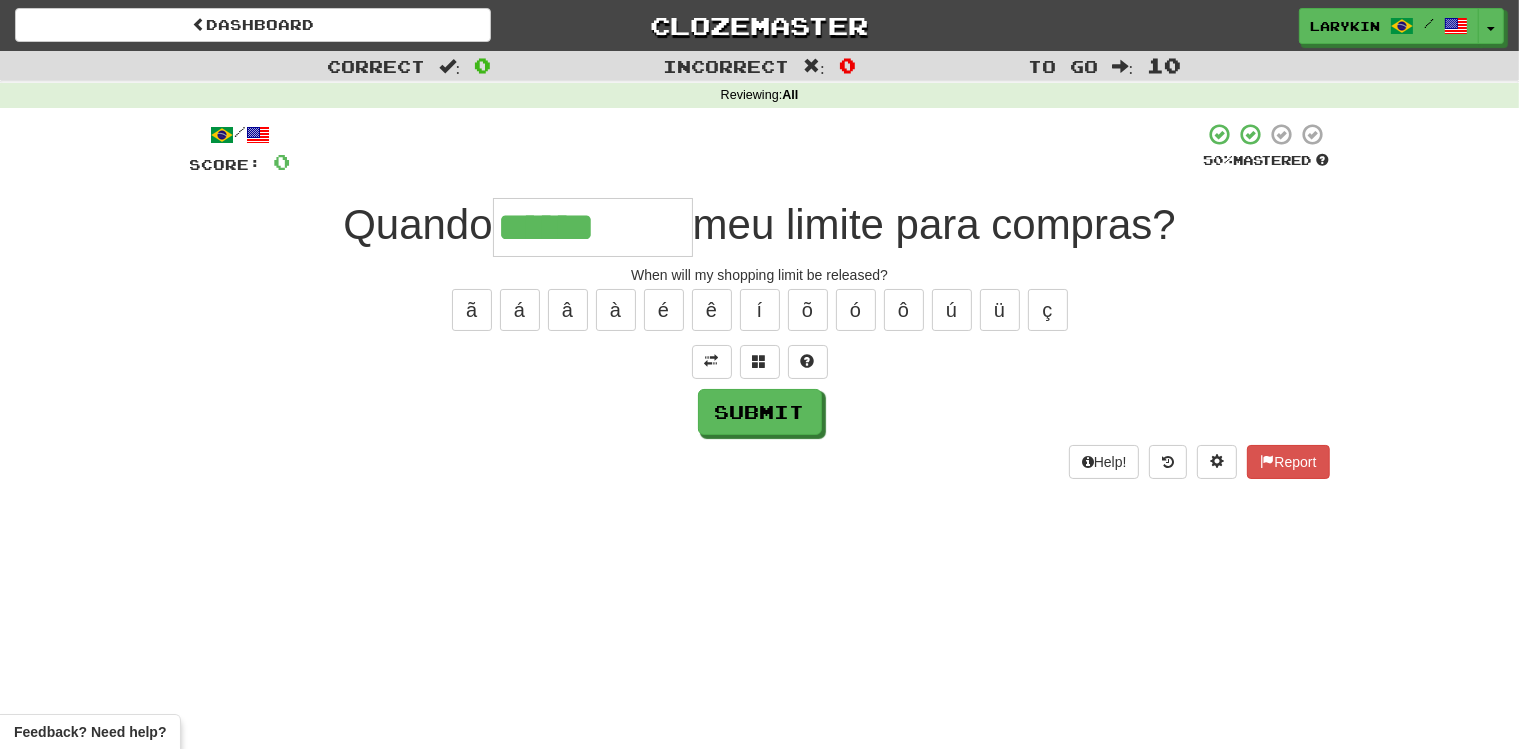 type on "******" 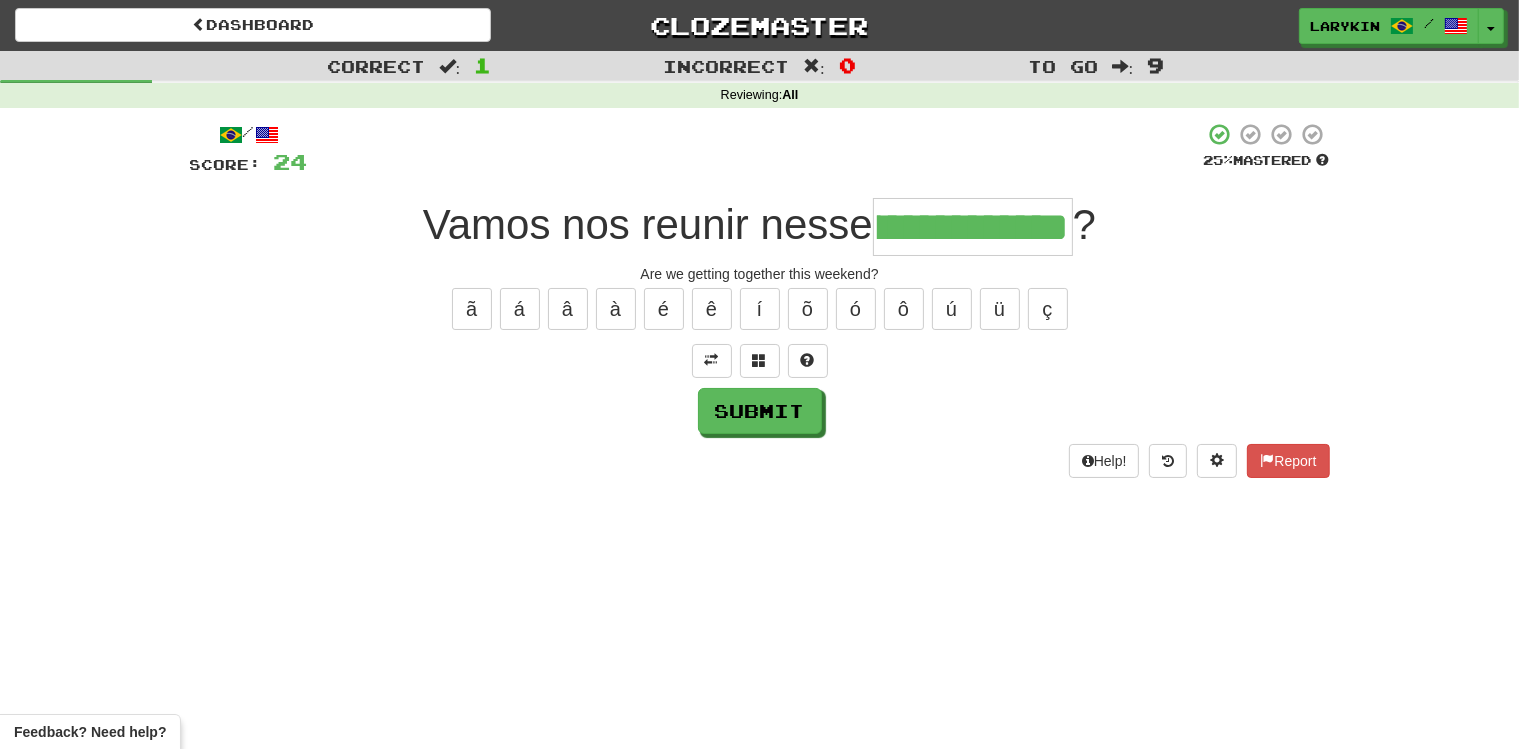 scroll, scrollTop: 0, scrollLeft: 105, axis: horizontal 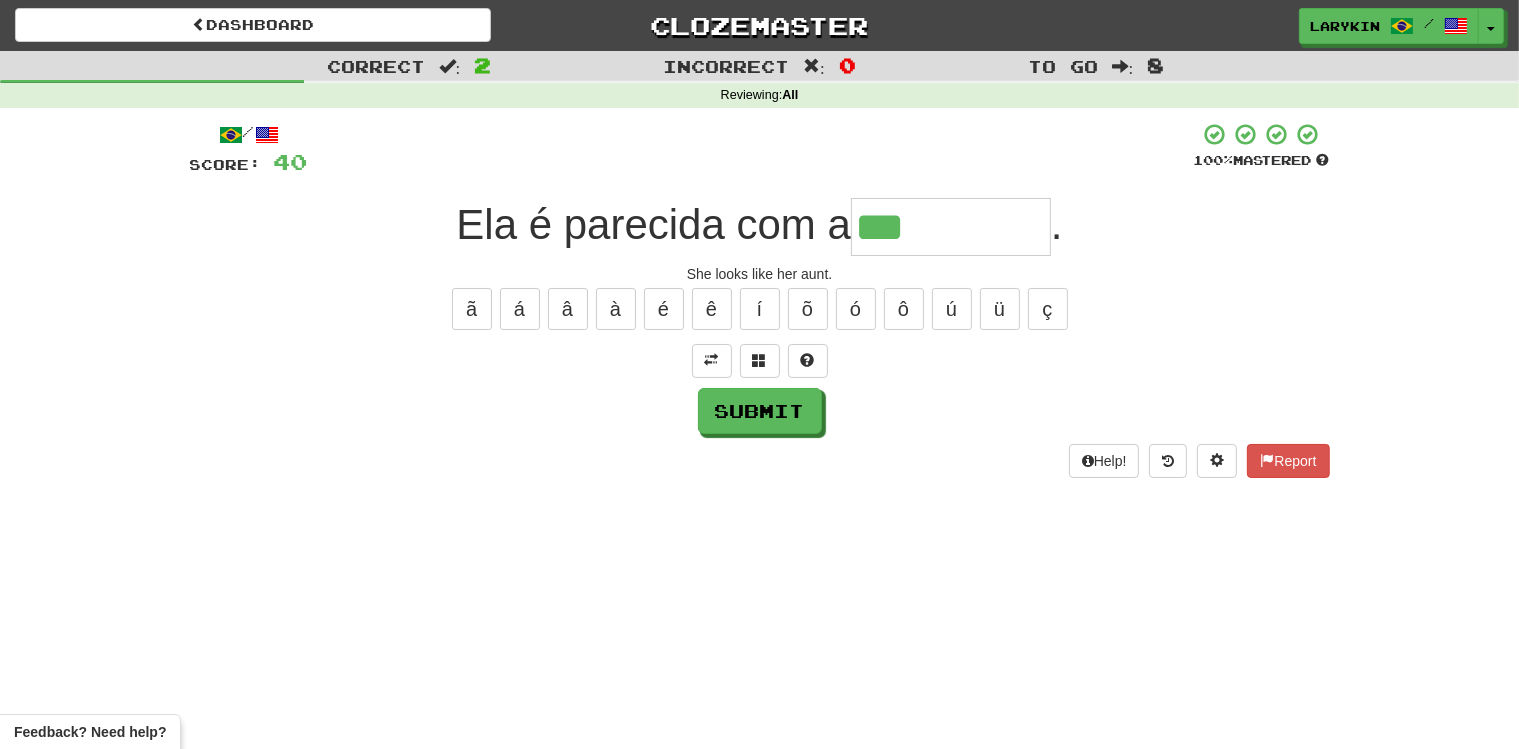 type on "***" 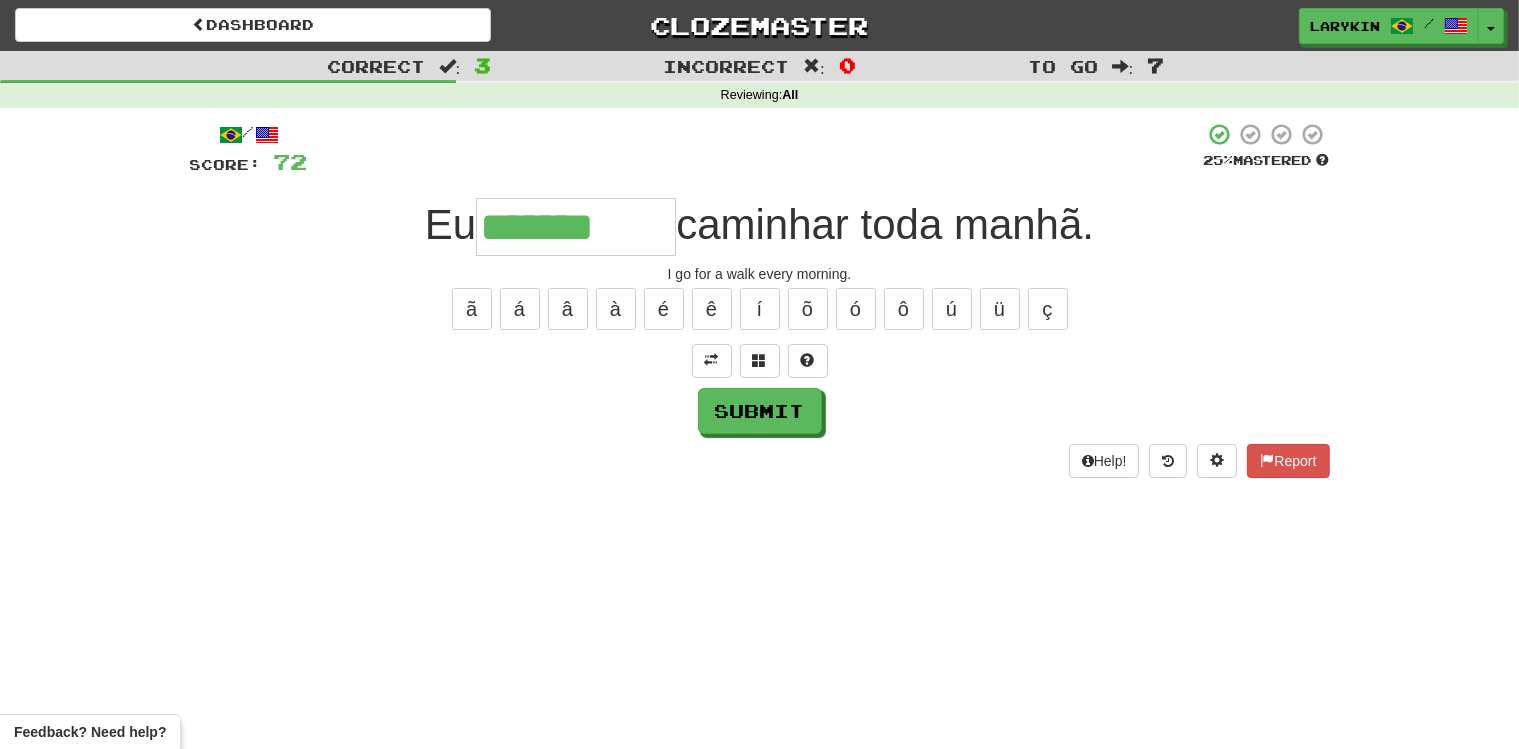 type on "*******" 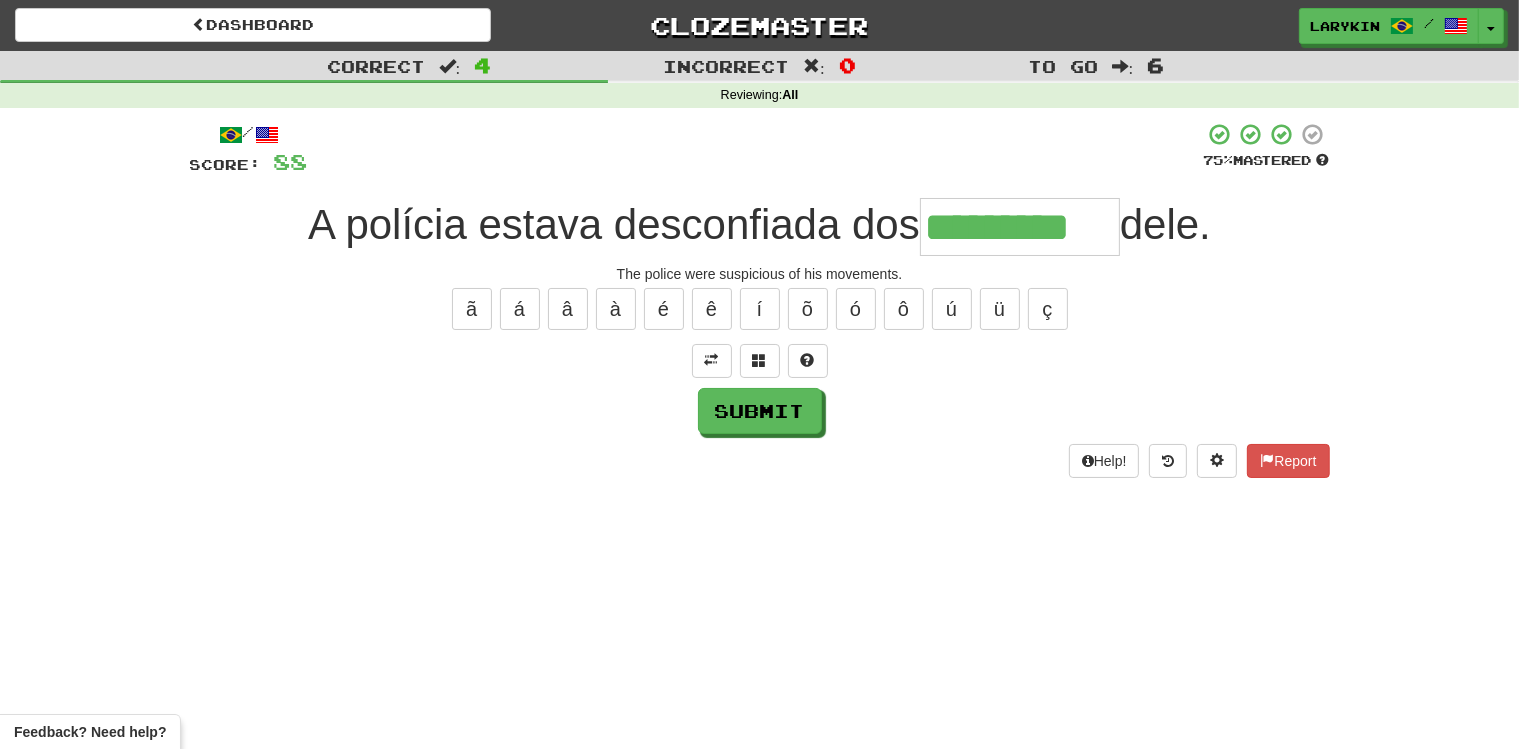 scroll, scrollTop: 0, scrollLeft: 0, axis: both 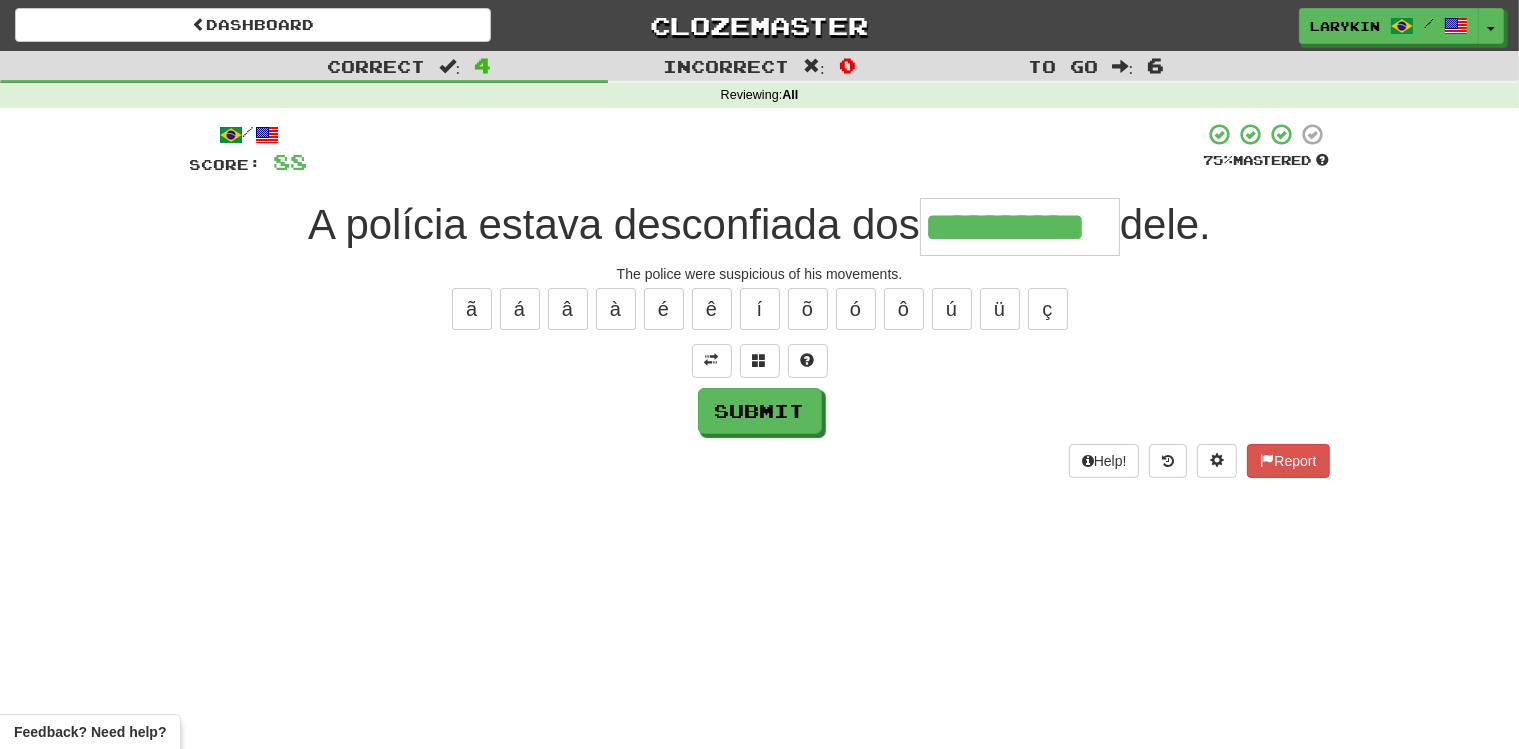 type on "**********" 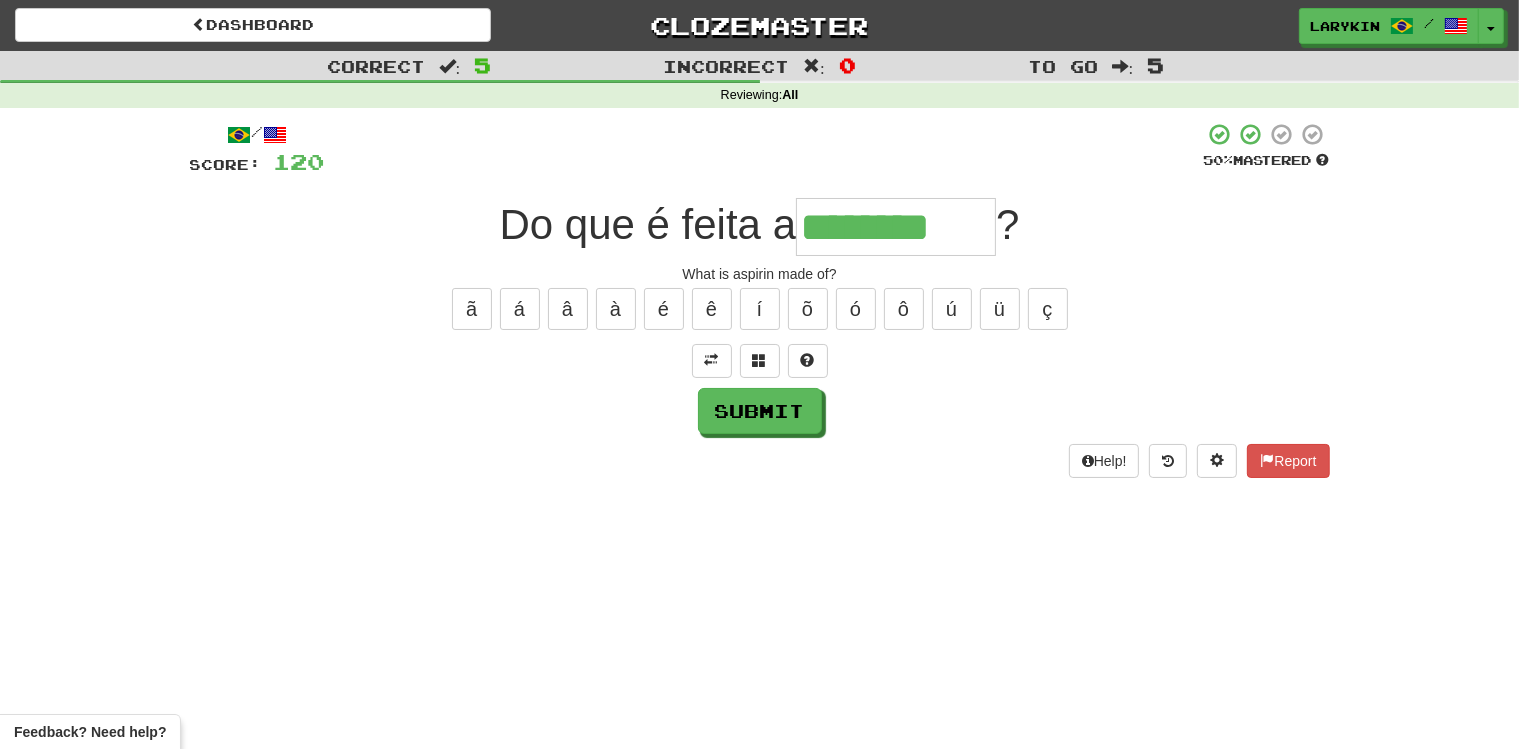 type on "********" 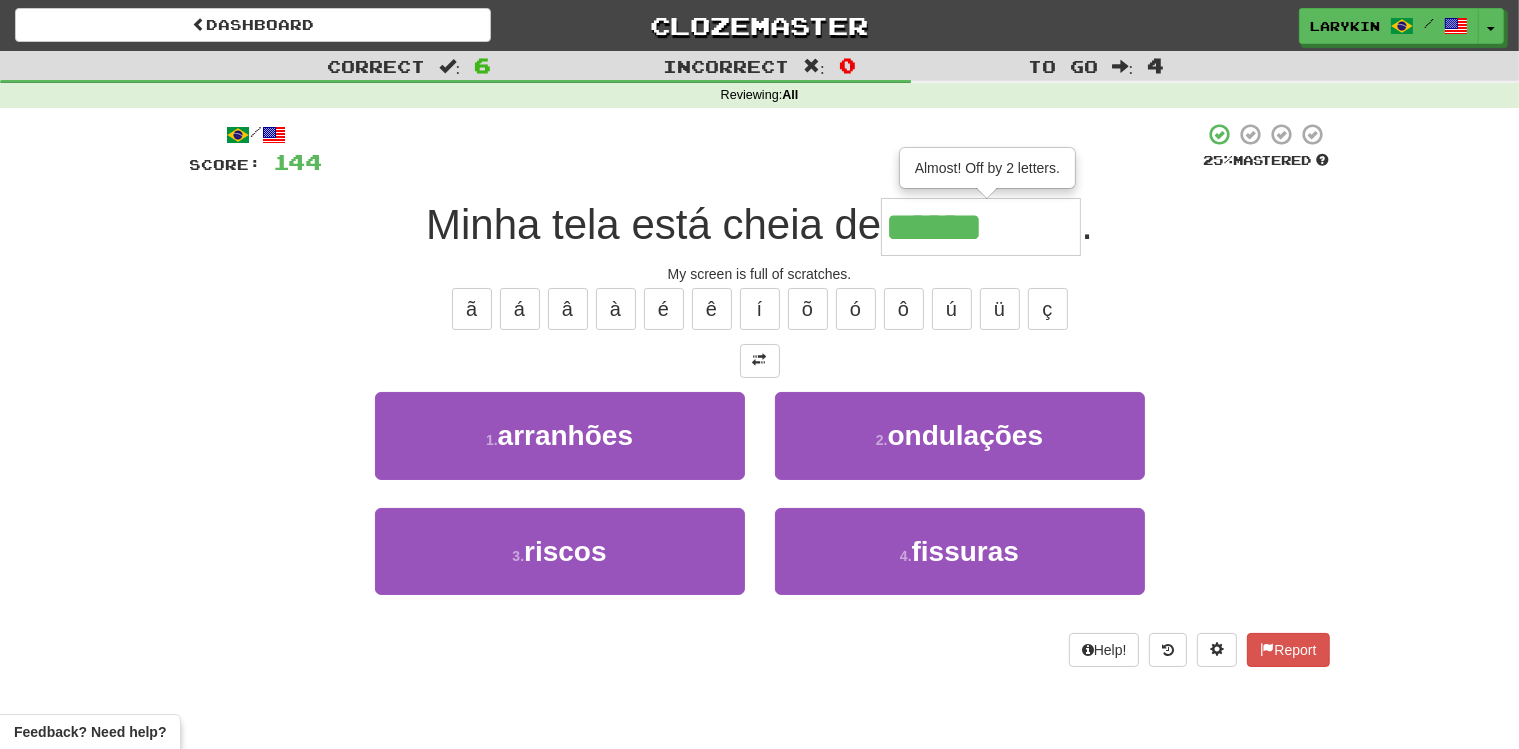 type on "*********" 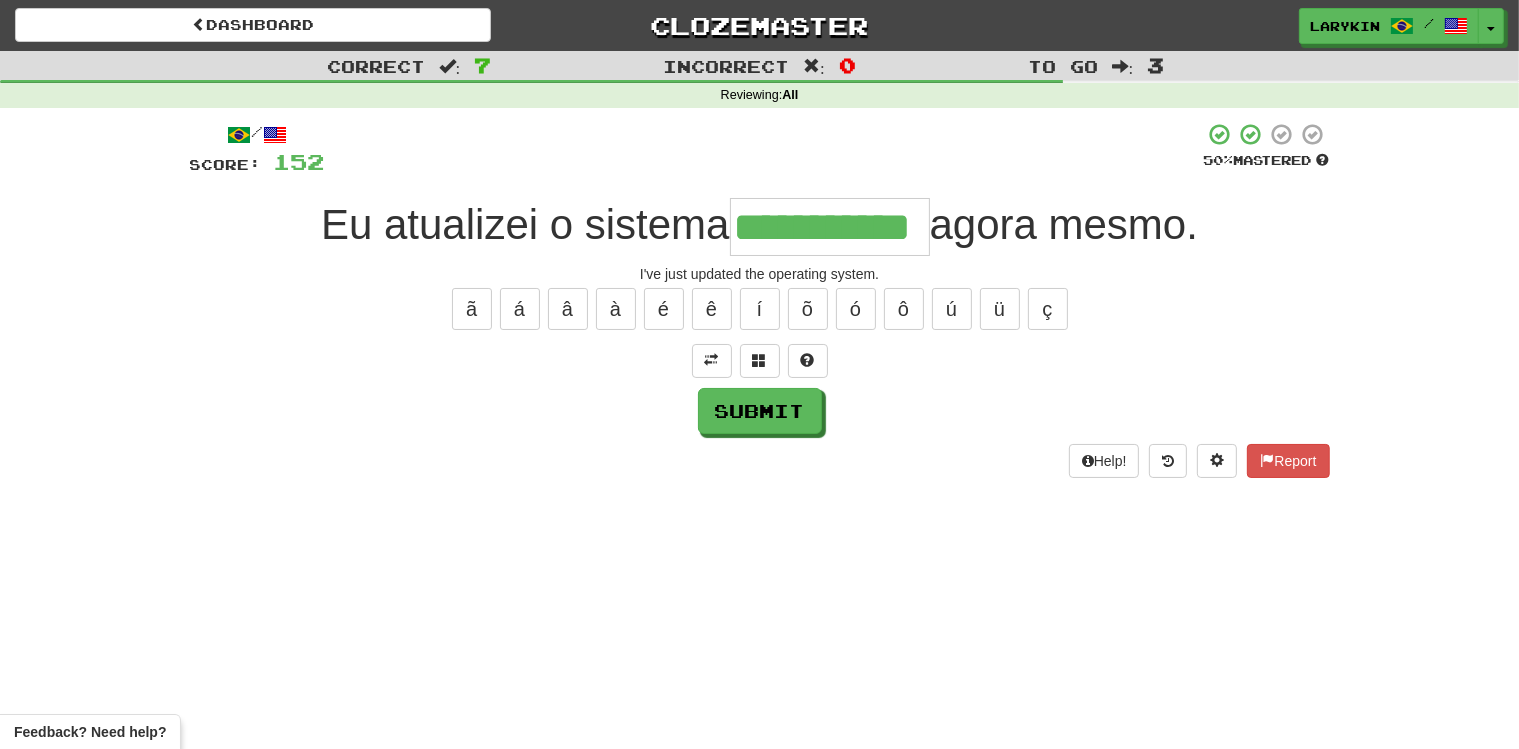 scroll, scrollTop: 0, scrollLeft: 25, axis: horizontal 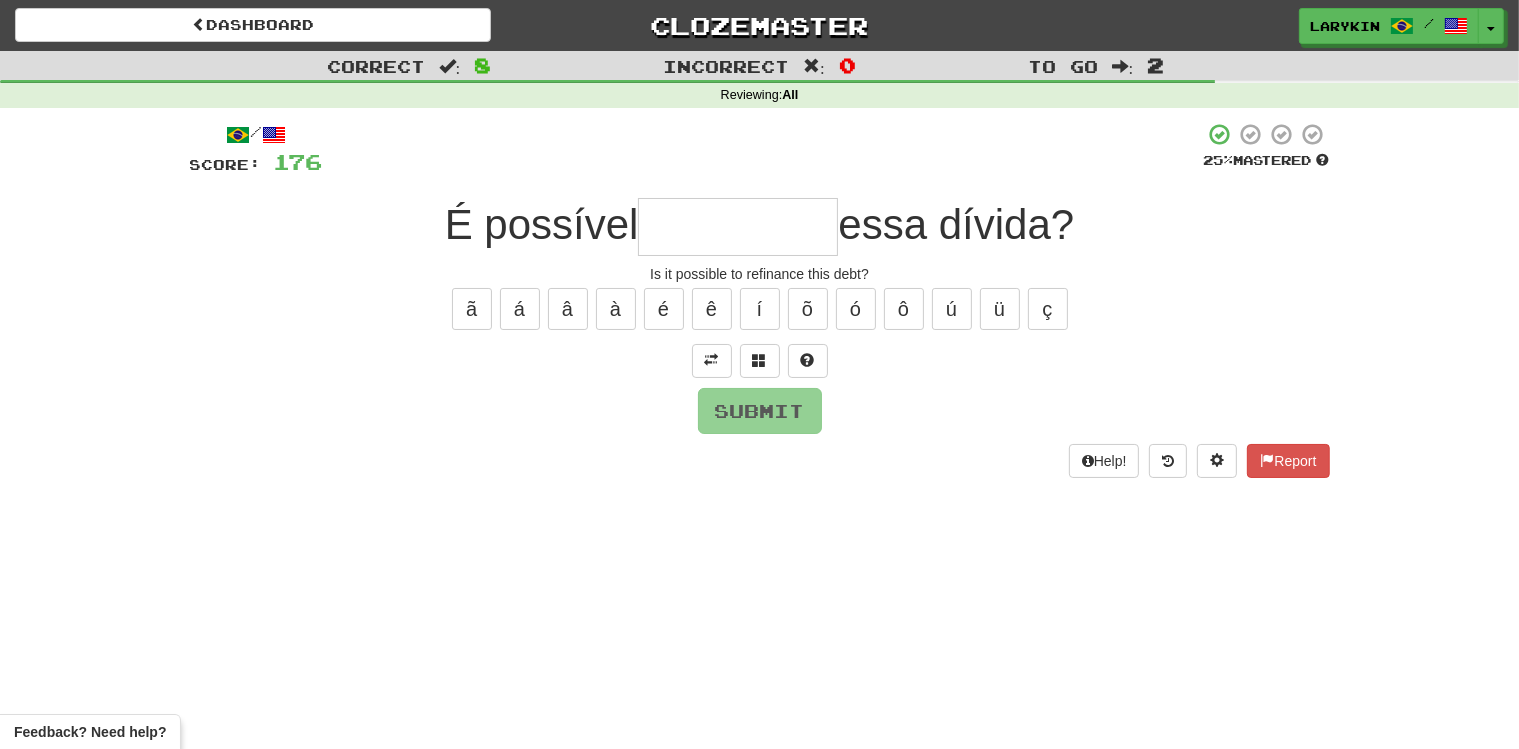 type on "*" 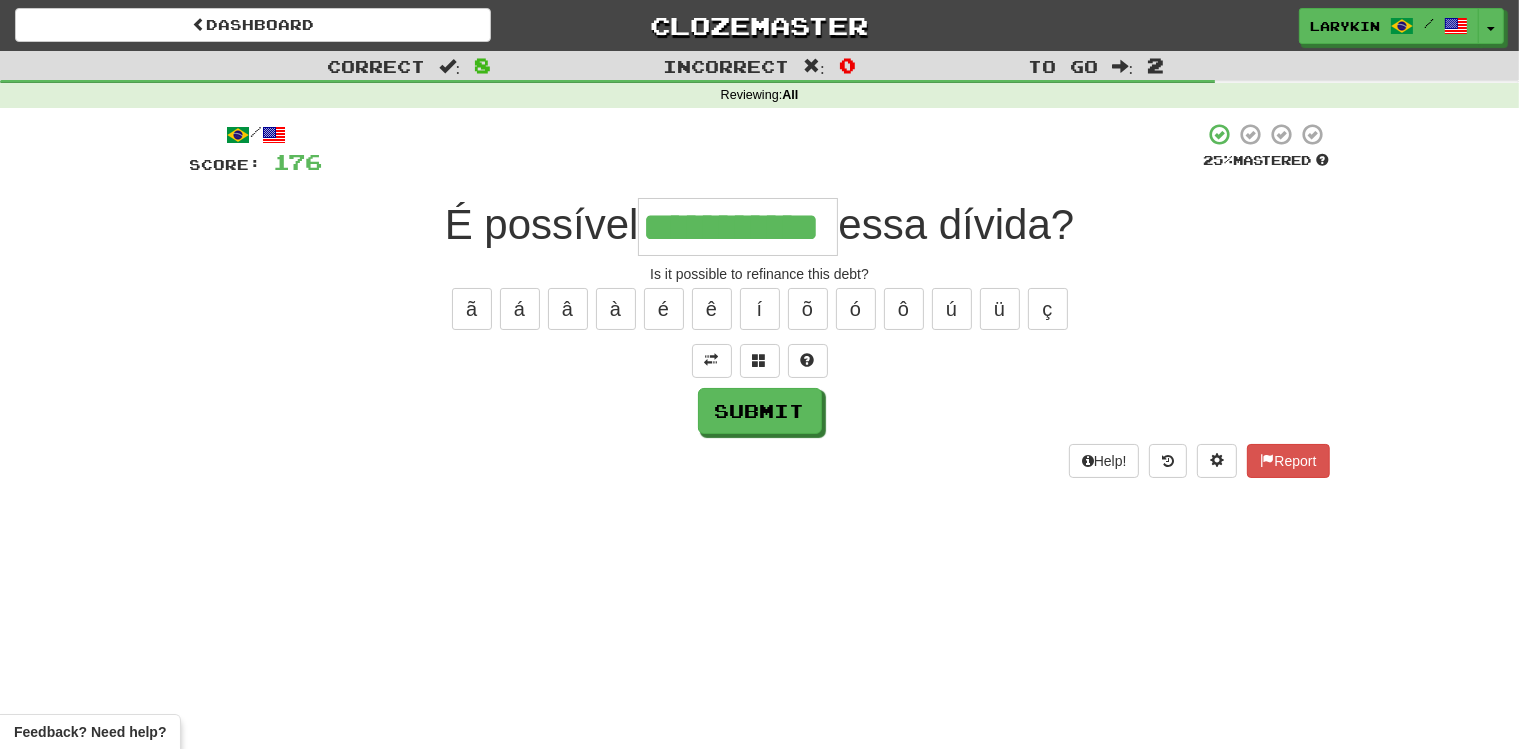 scroll, scrollTop: 0, scrollLeft: 4, axis: horizontal 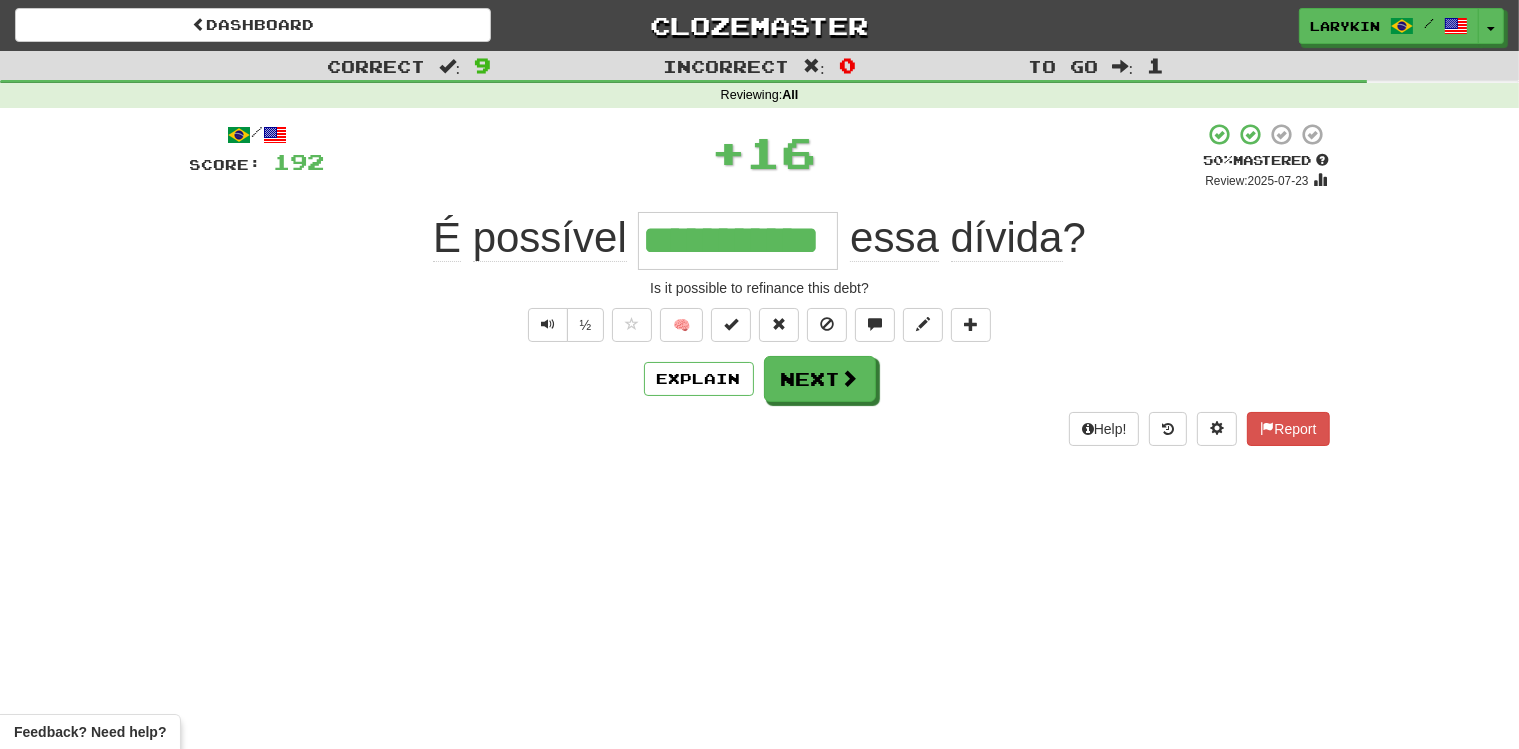 type on "**********" 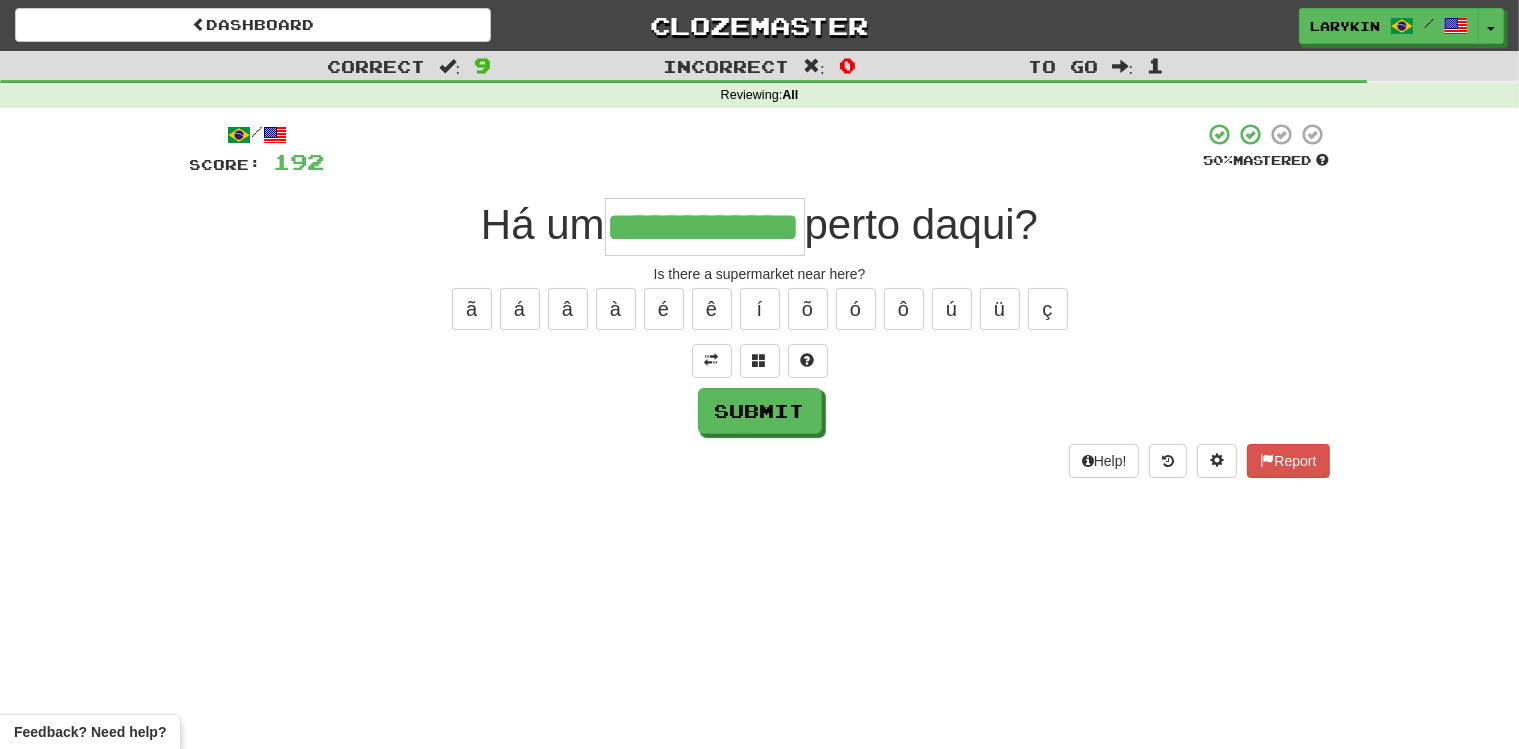 scroll, scrollTop: 0, scrollLeft: 76, axis: horizontal 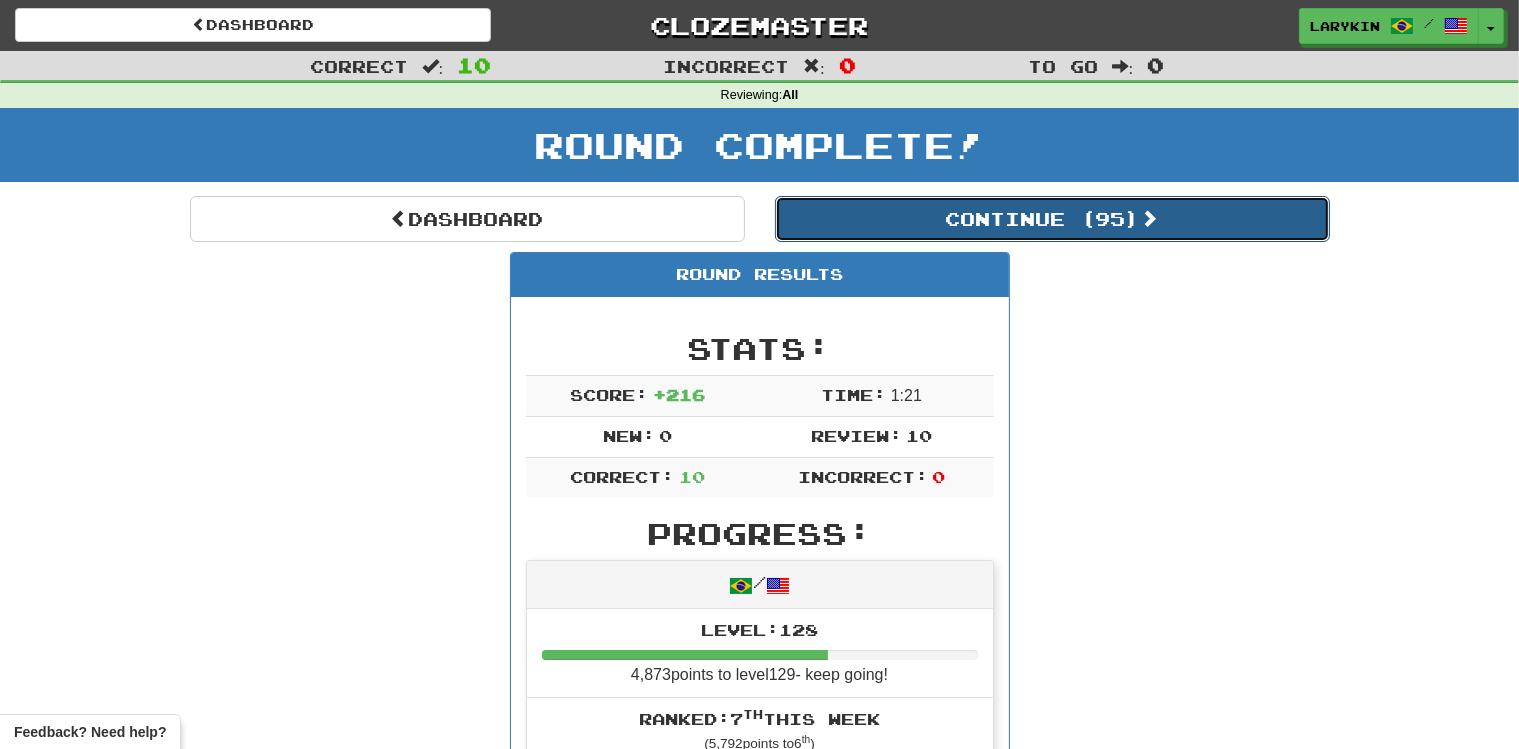 click on "Continue ( 95 )" at bounding box center (1052, 219) 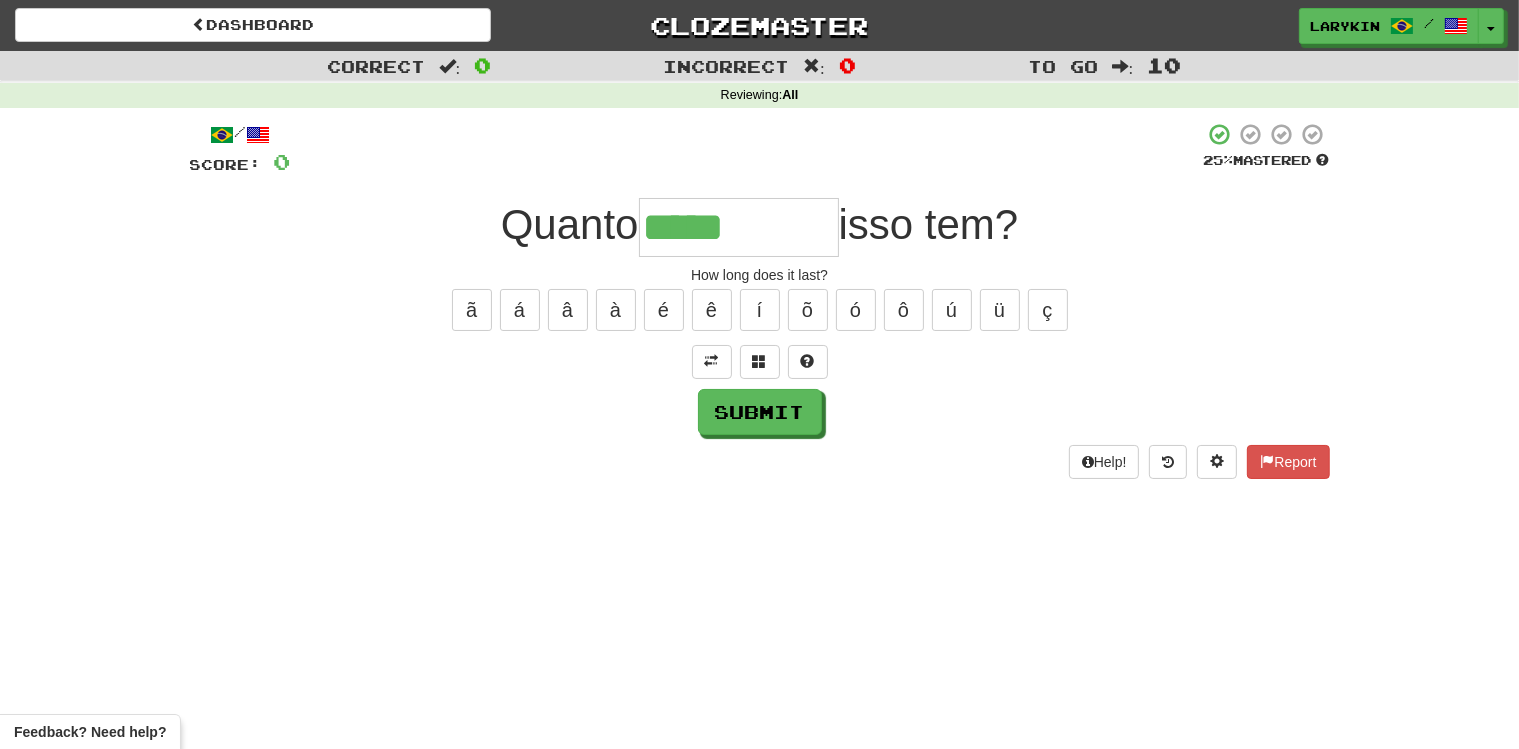 type on "**********" 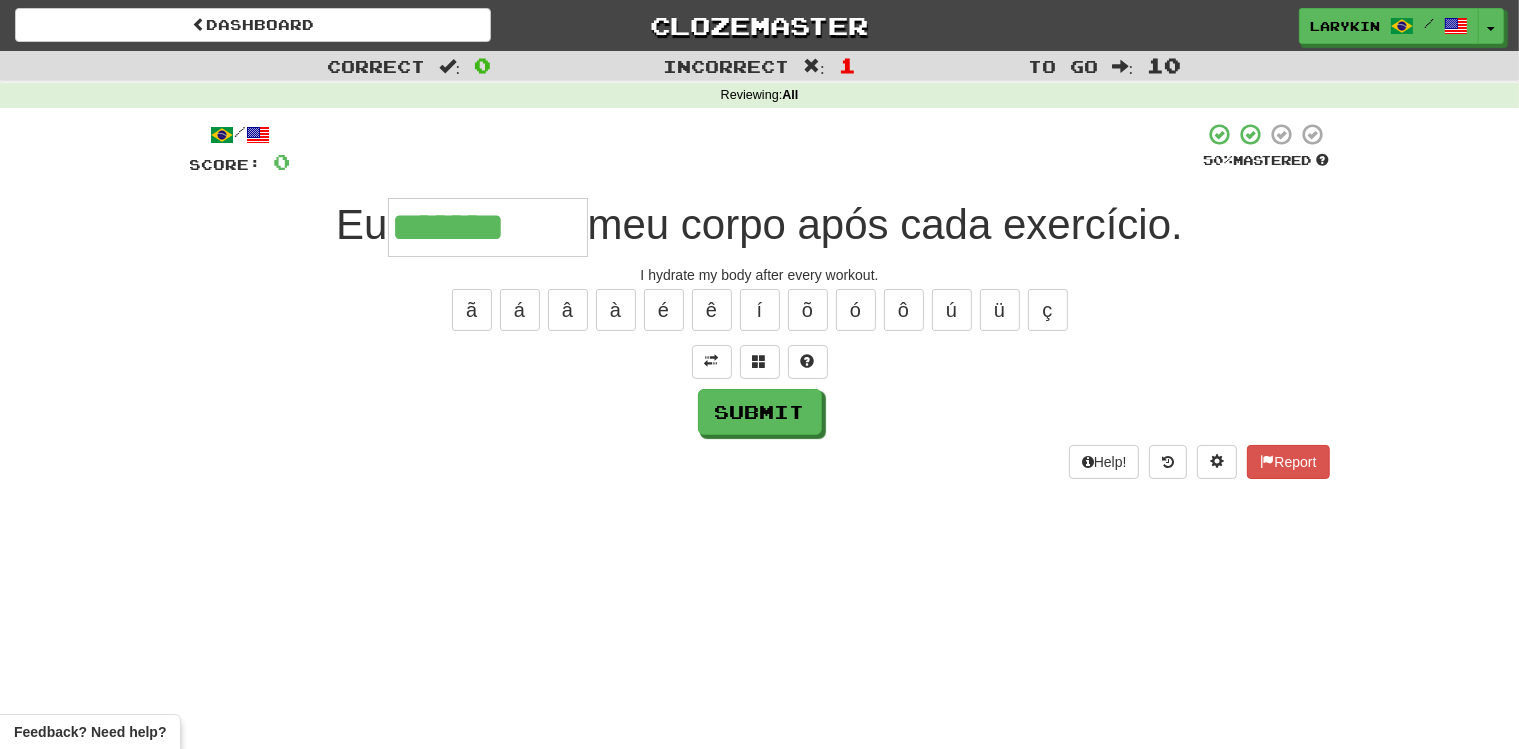 type on "*******" 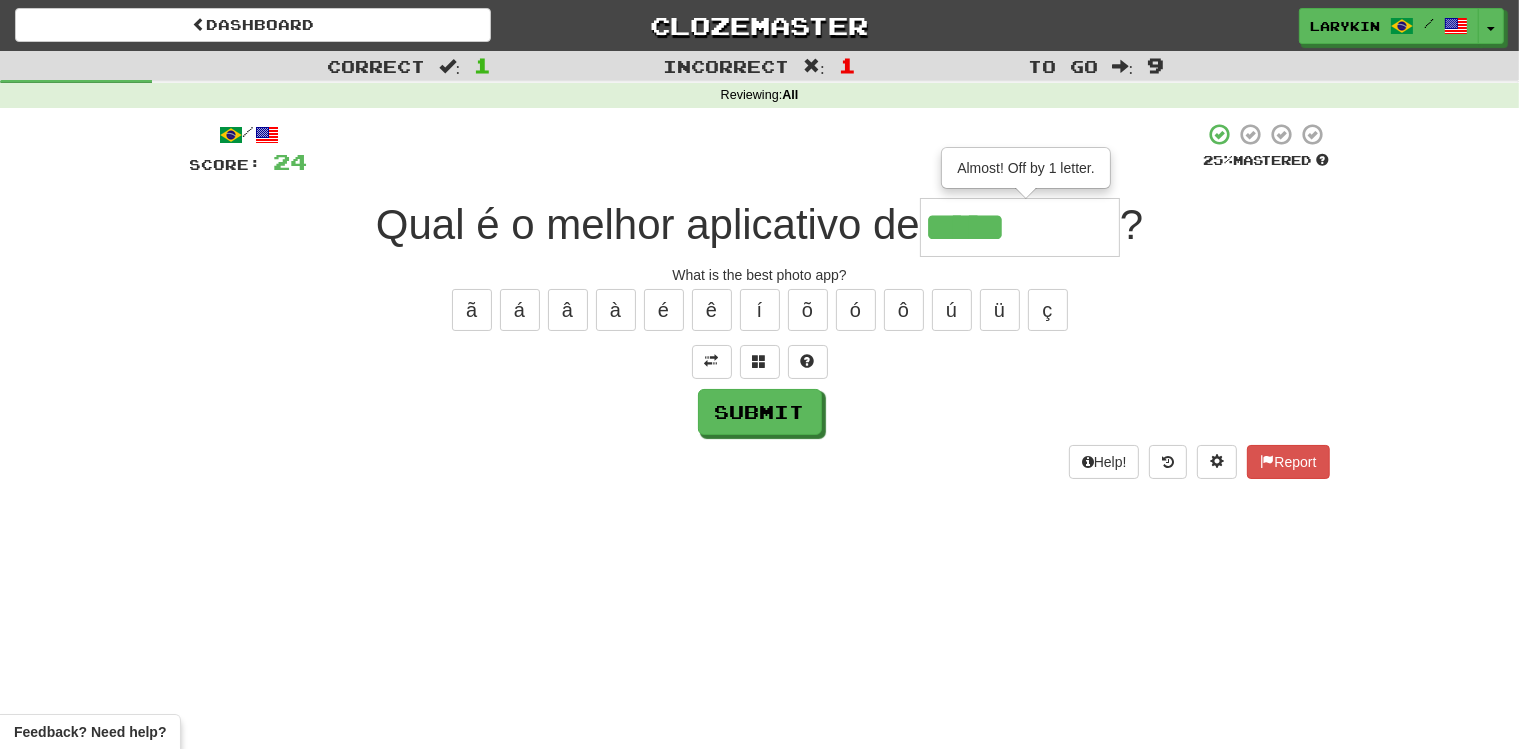 type on "*****" 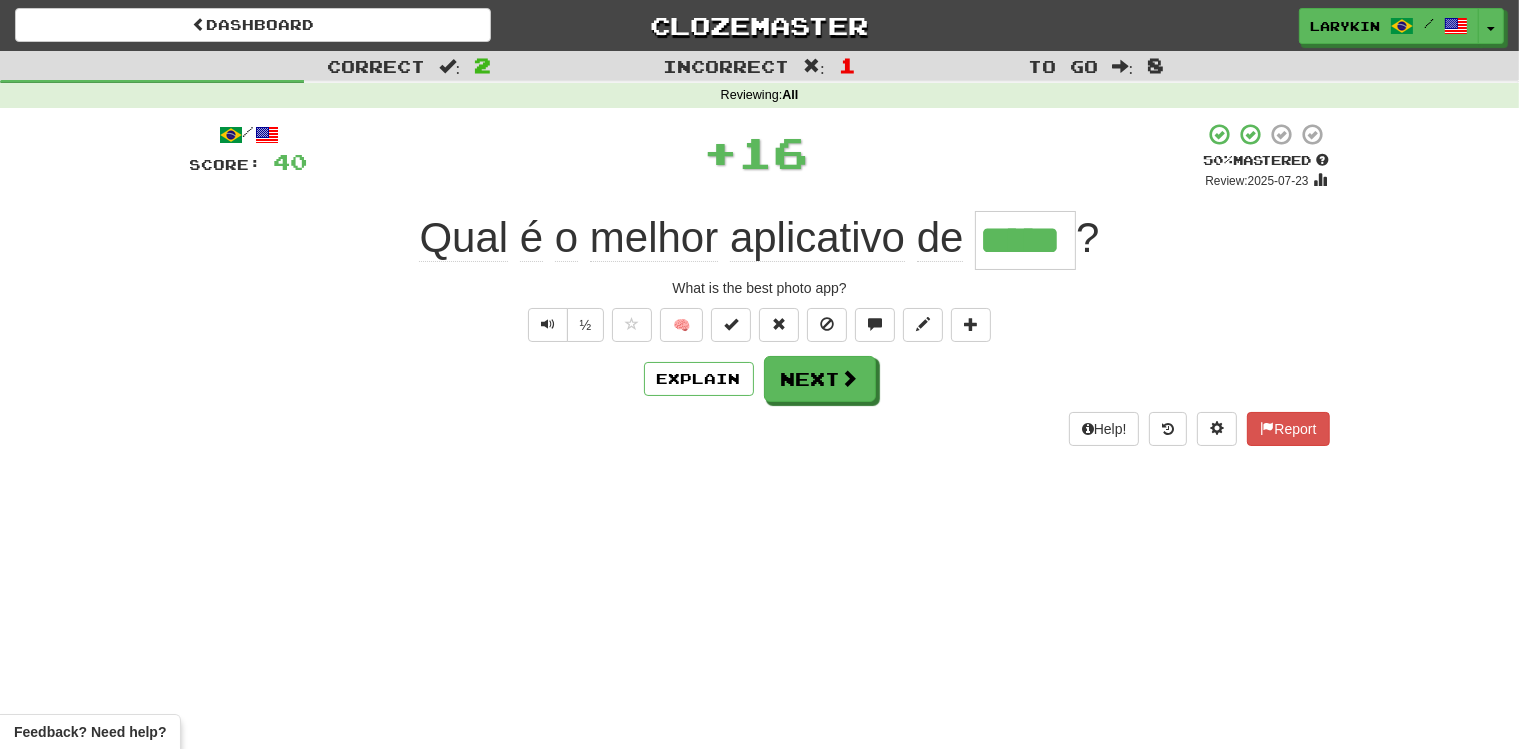 type 